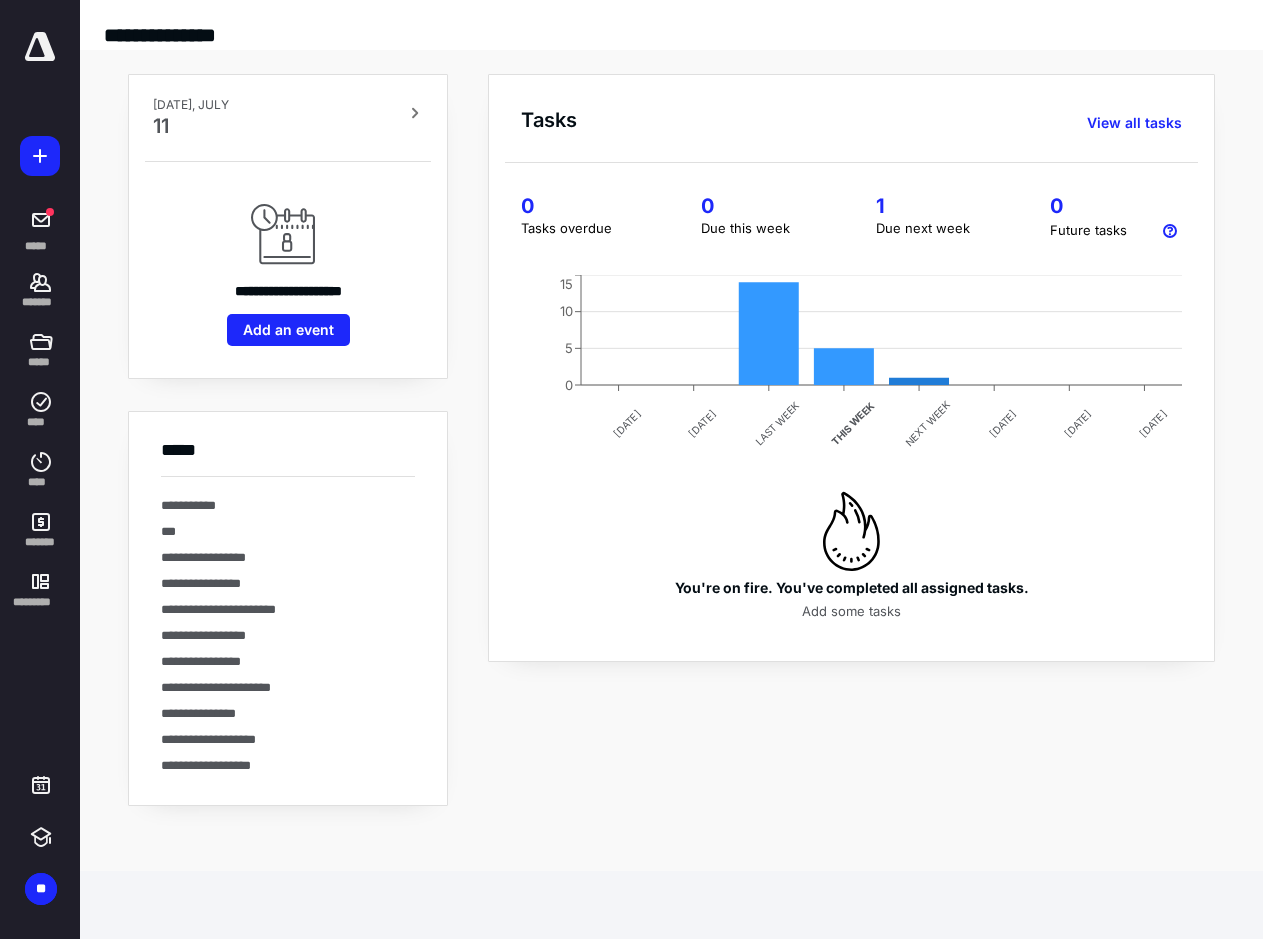 scroll, scrollTop: 0, scrollLeft: 0, axis: both 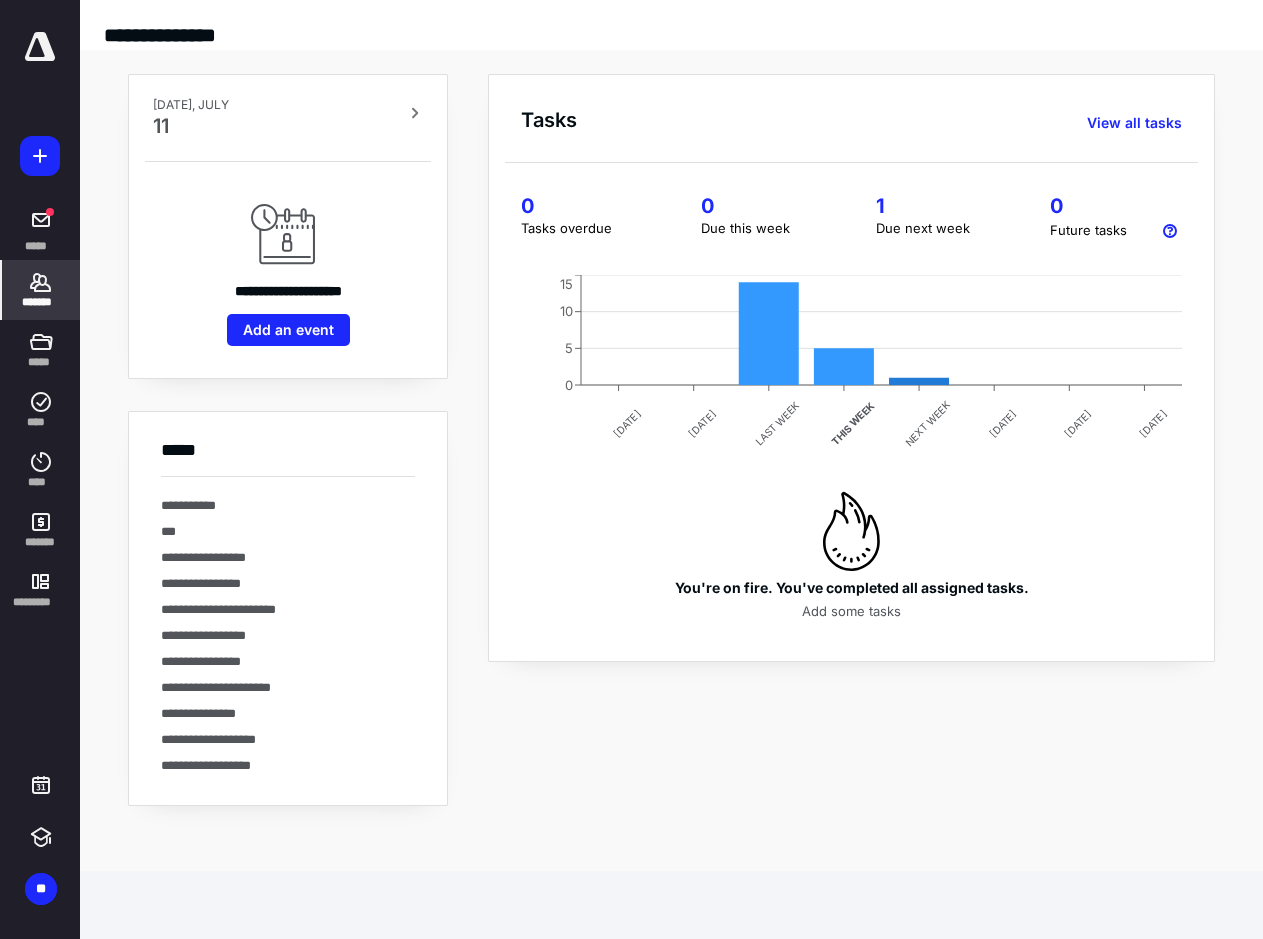 click 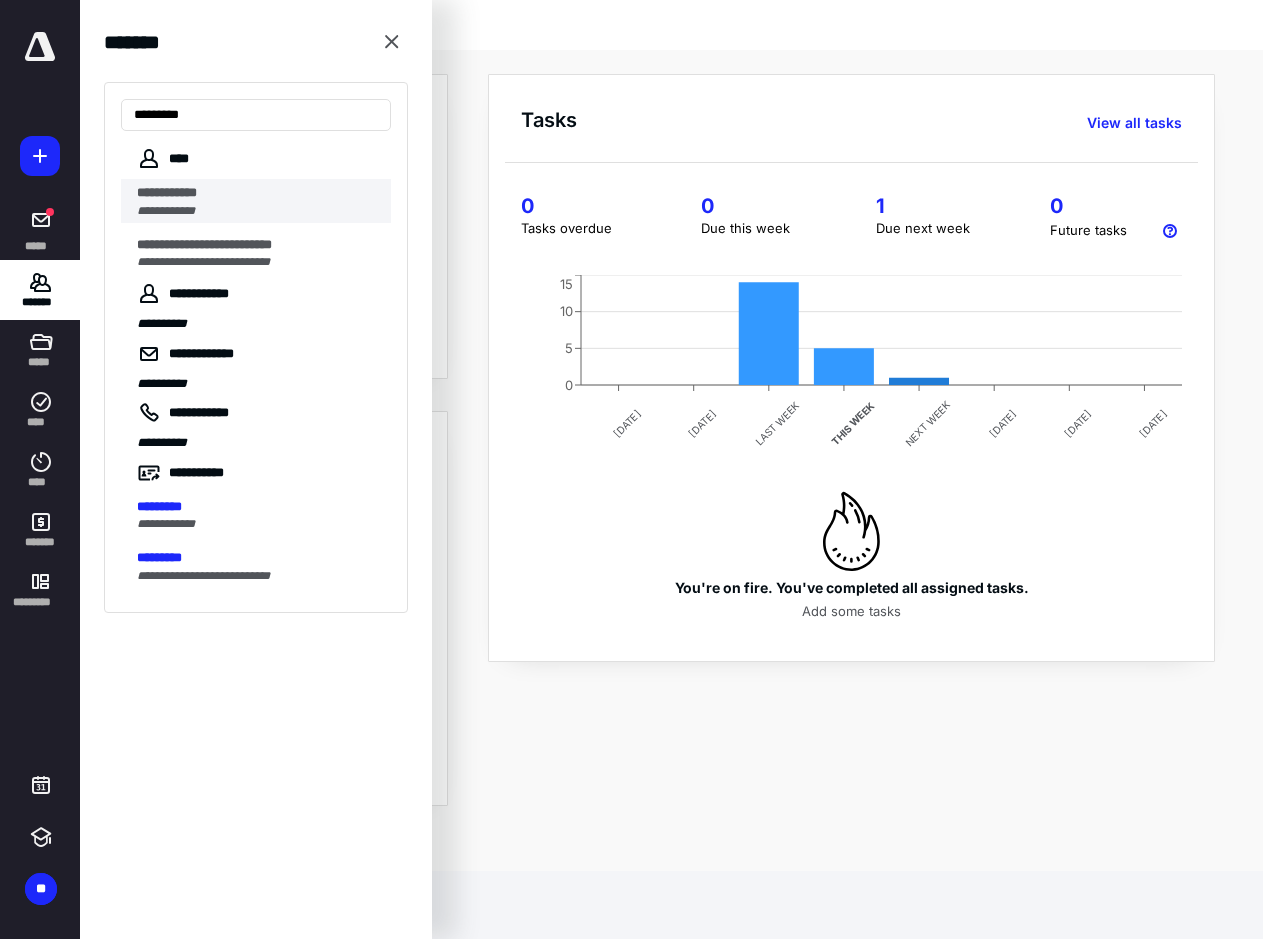 type on "*********" 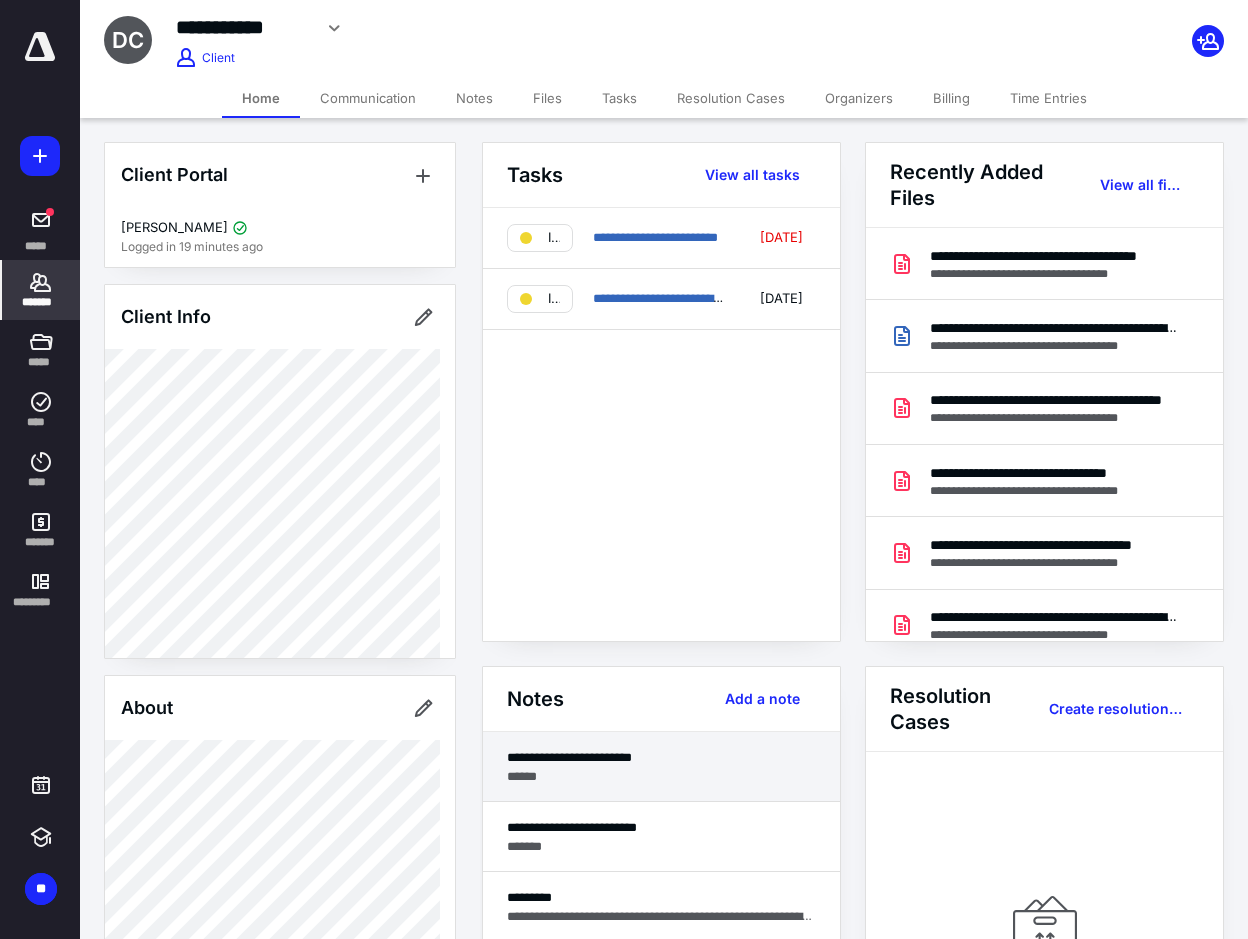 click on "**********" at bounding box center (661, 757) 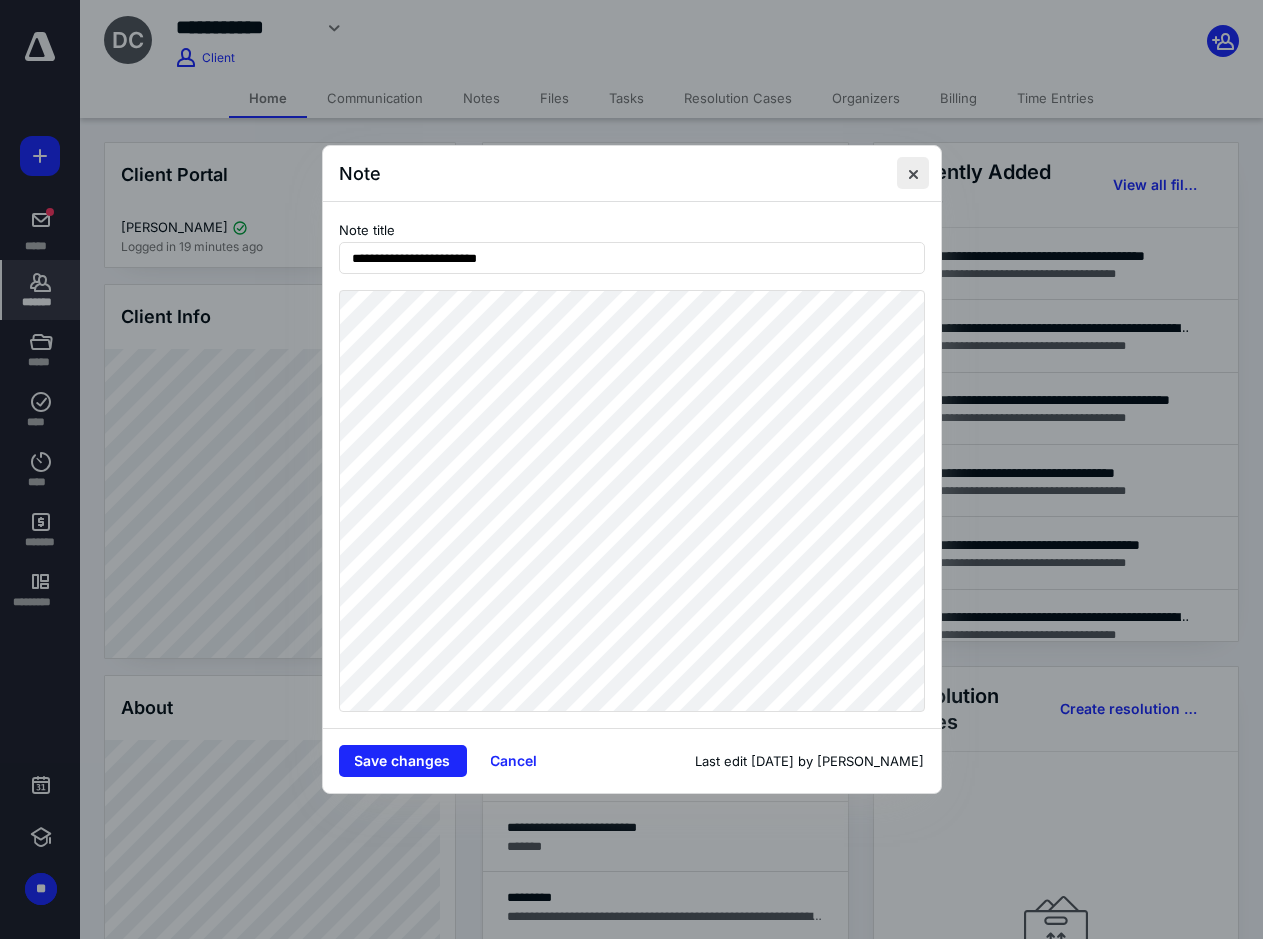 click at bounding box center (913, 173) 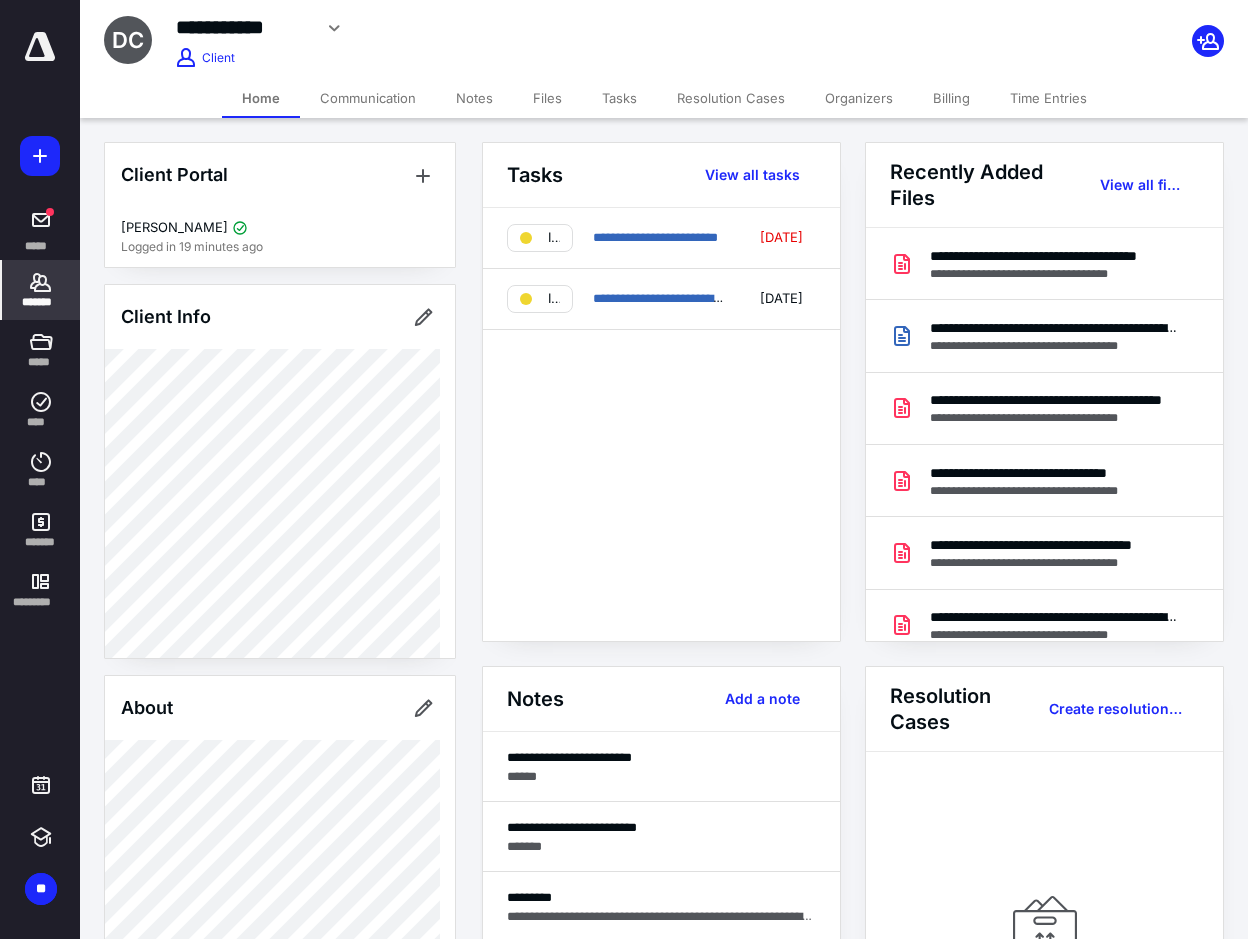 click on "*******" at bounding box center [41, 290] 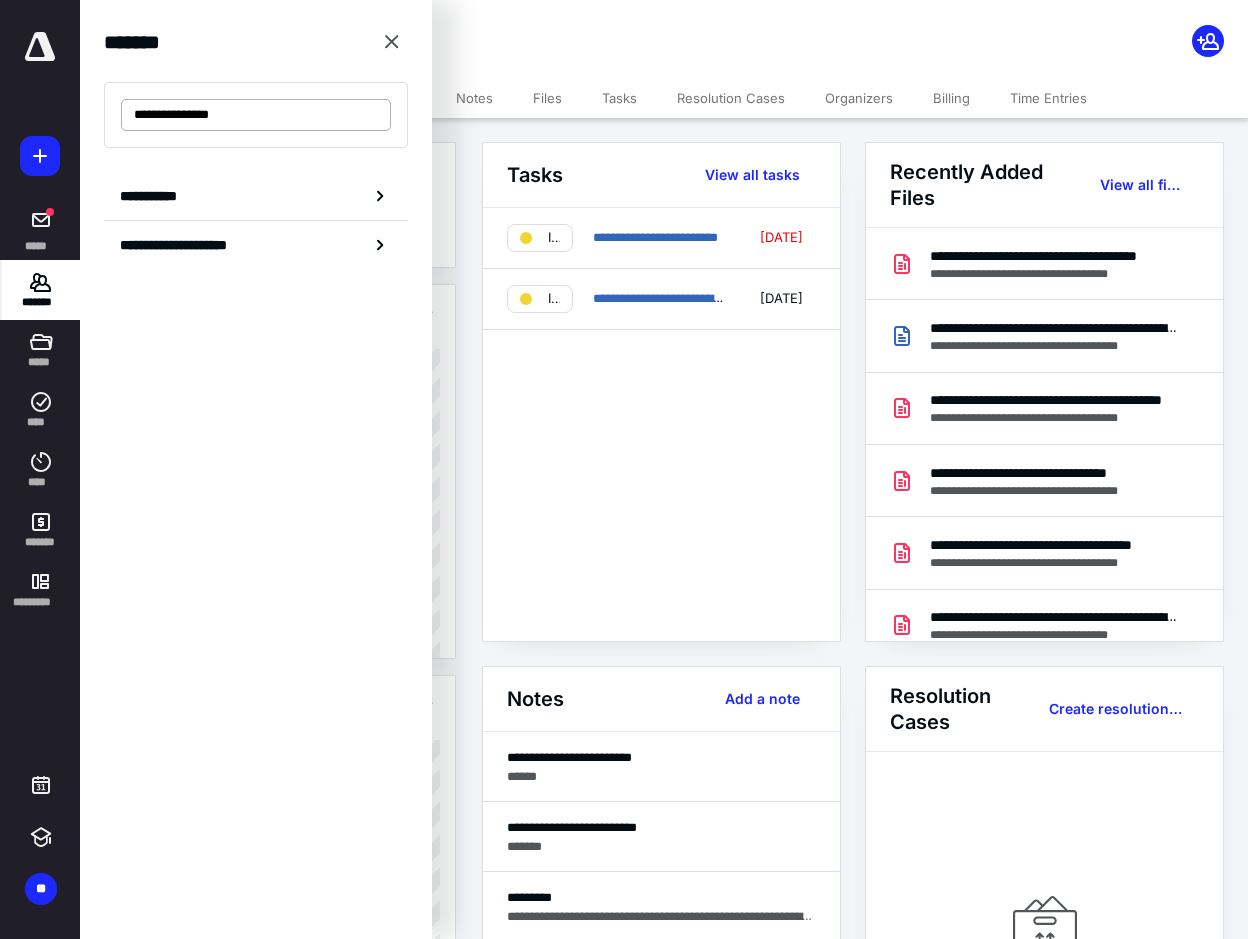 click on "**********" at bounding box center (256, 115) 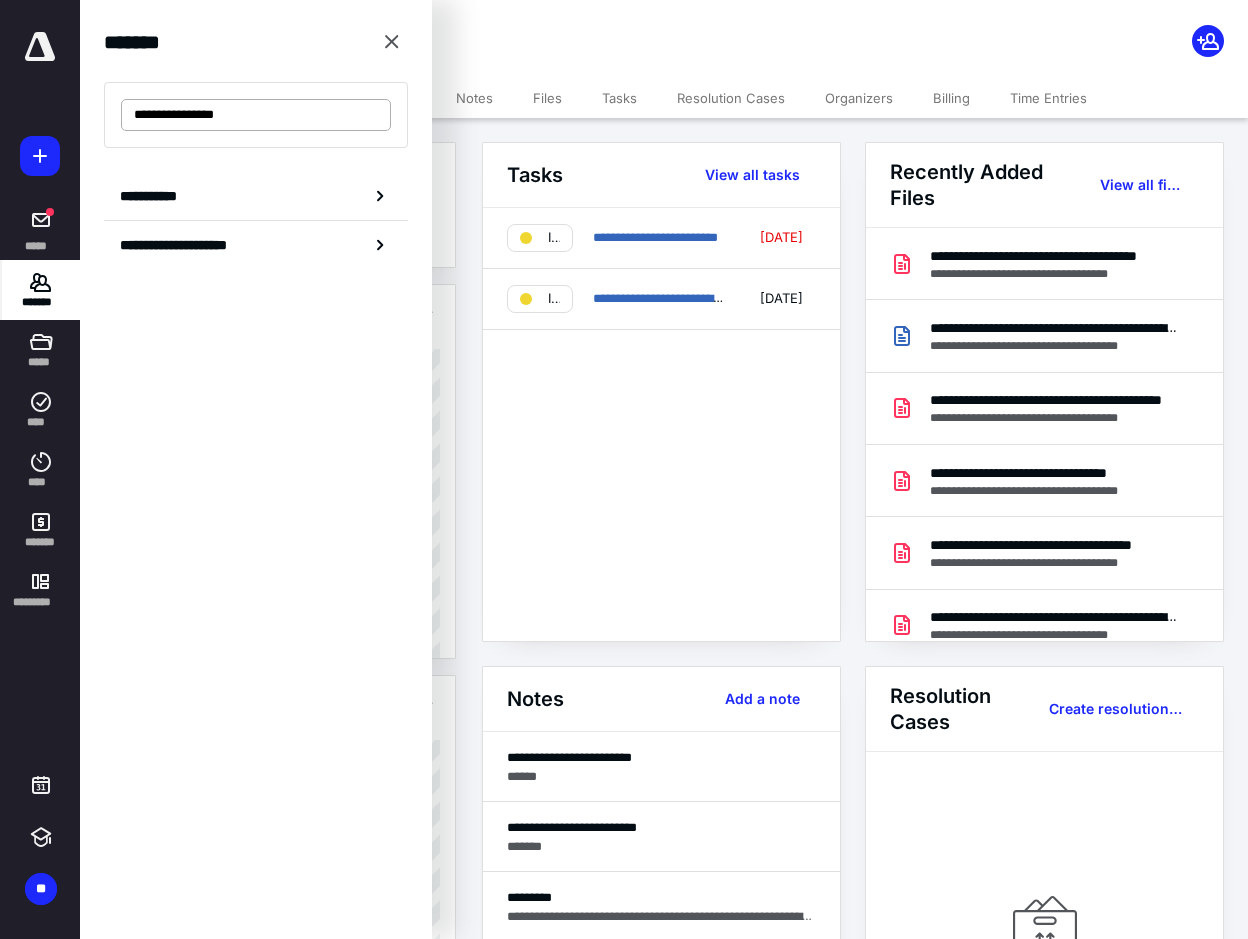 click on "**********" at bounding box center [256, 115] 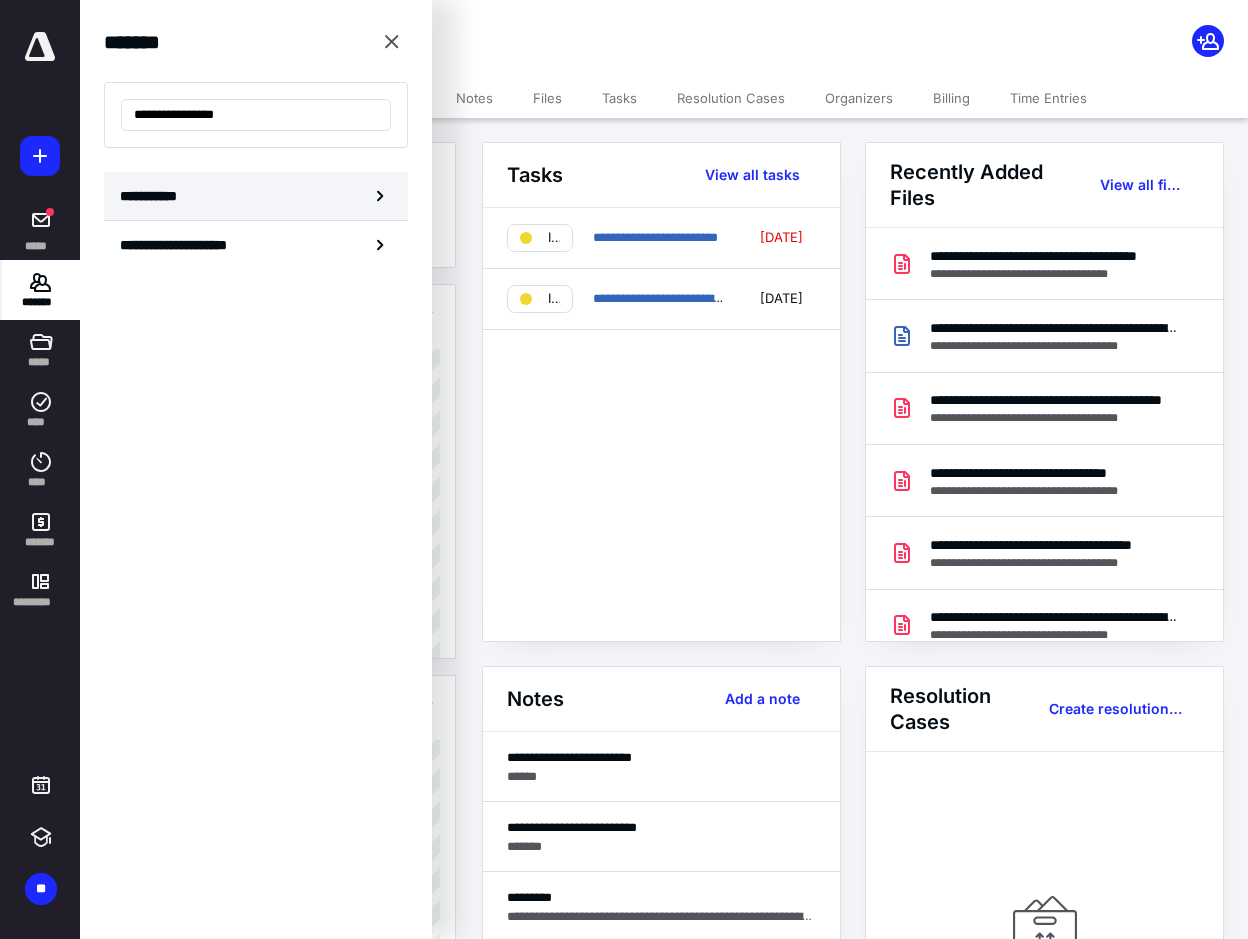 type on "**********" 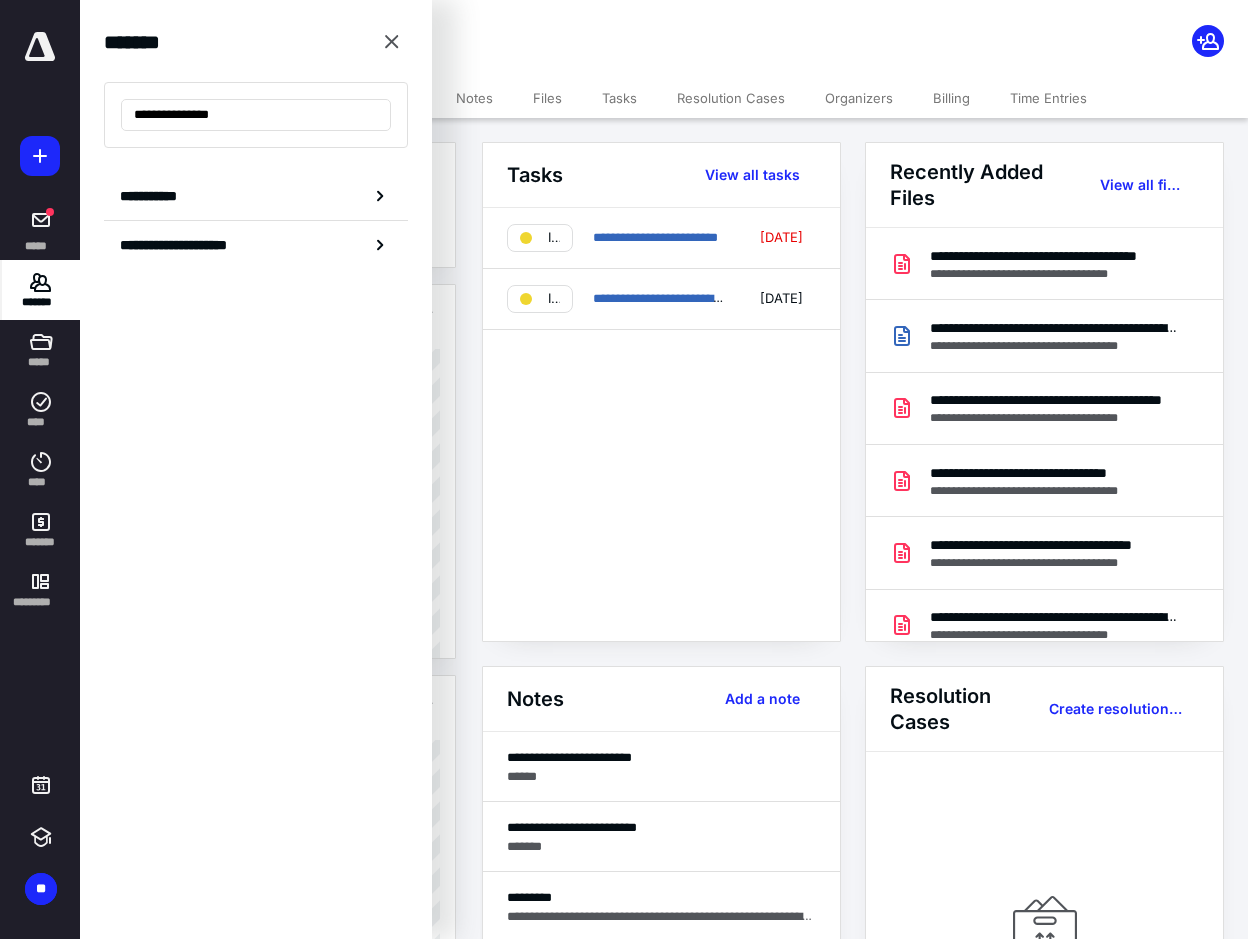drag, startPoint x: 199, startPoint y: 104, endPoint x: 69, endPoint y: 117, distance: 130.64838 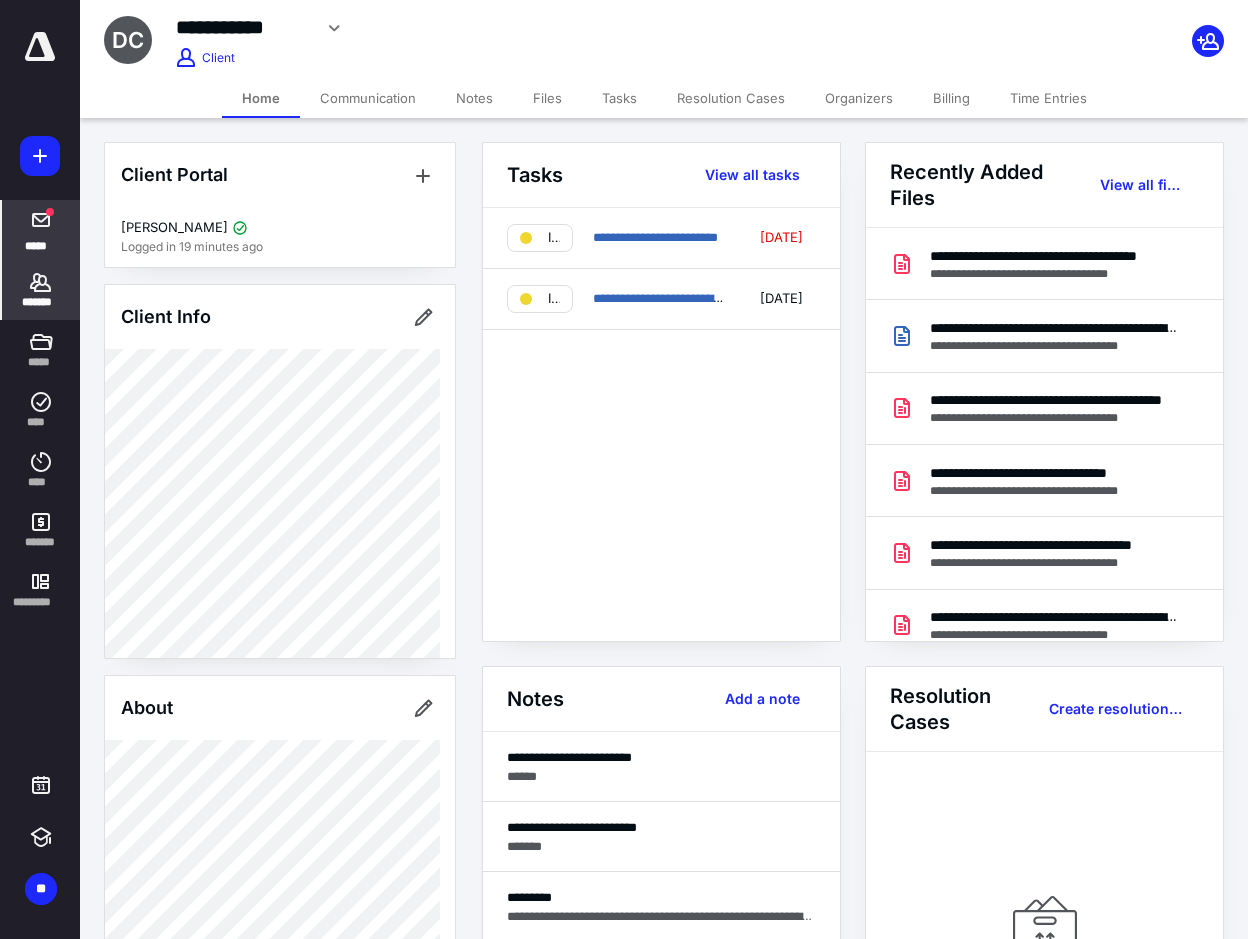 click on "*****" at bounding box center [36, 245] 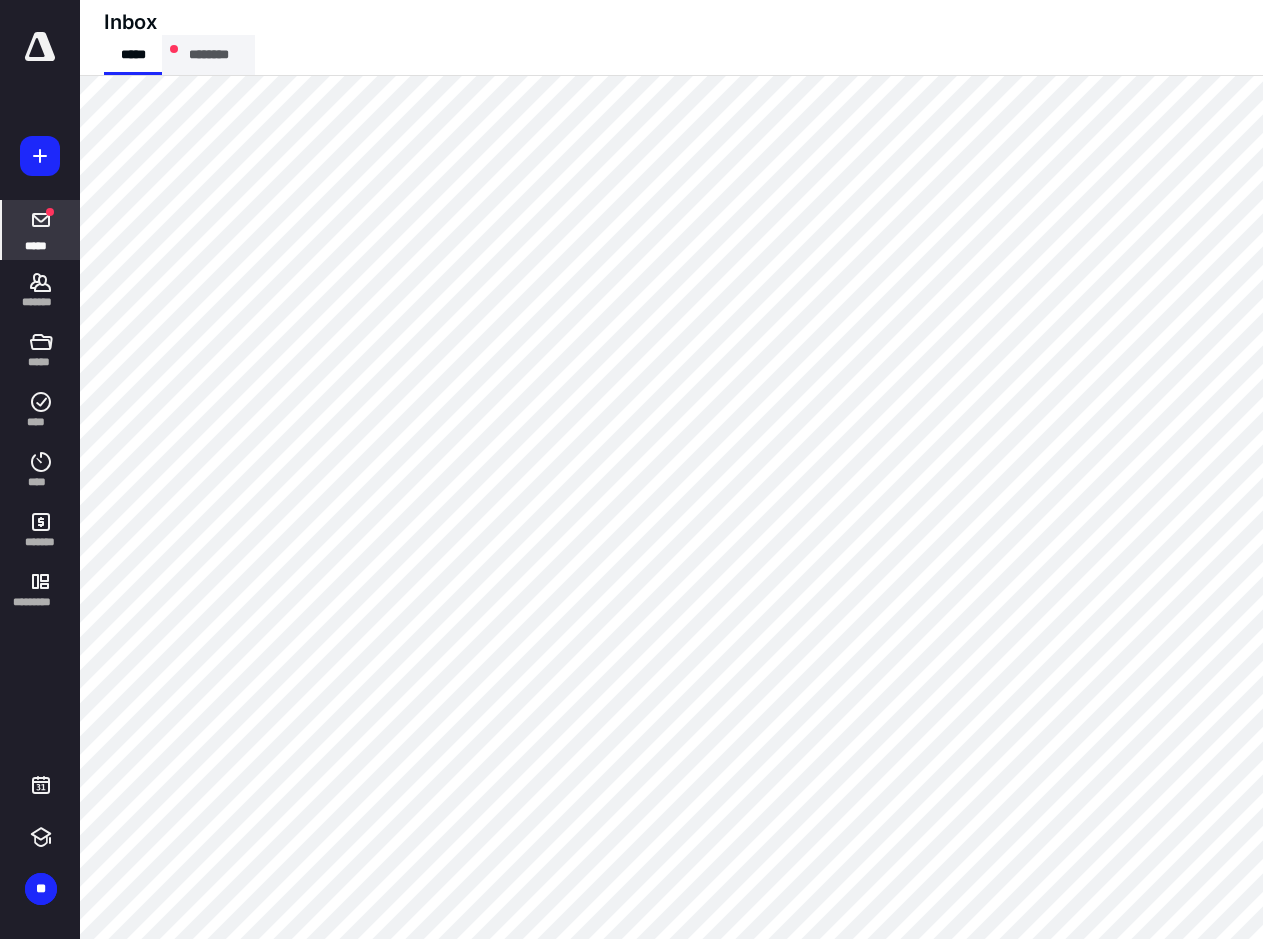 click on "********" at bounding box center (208, 55) 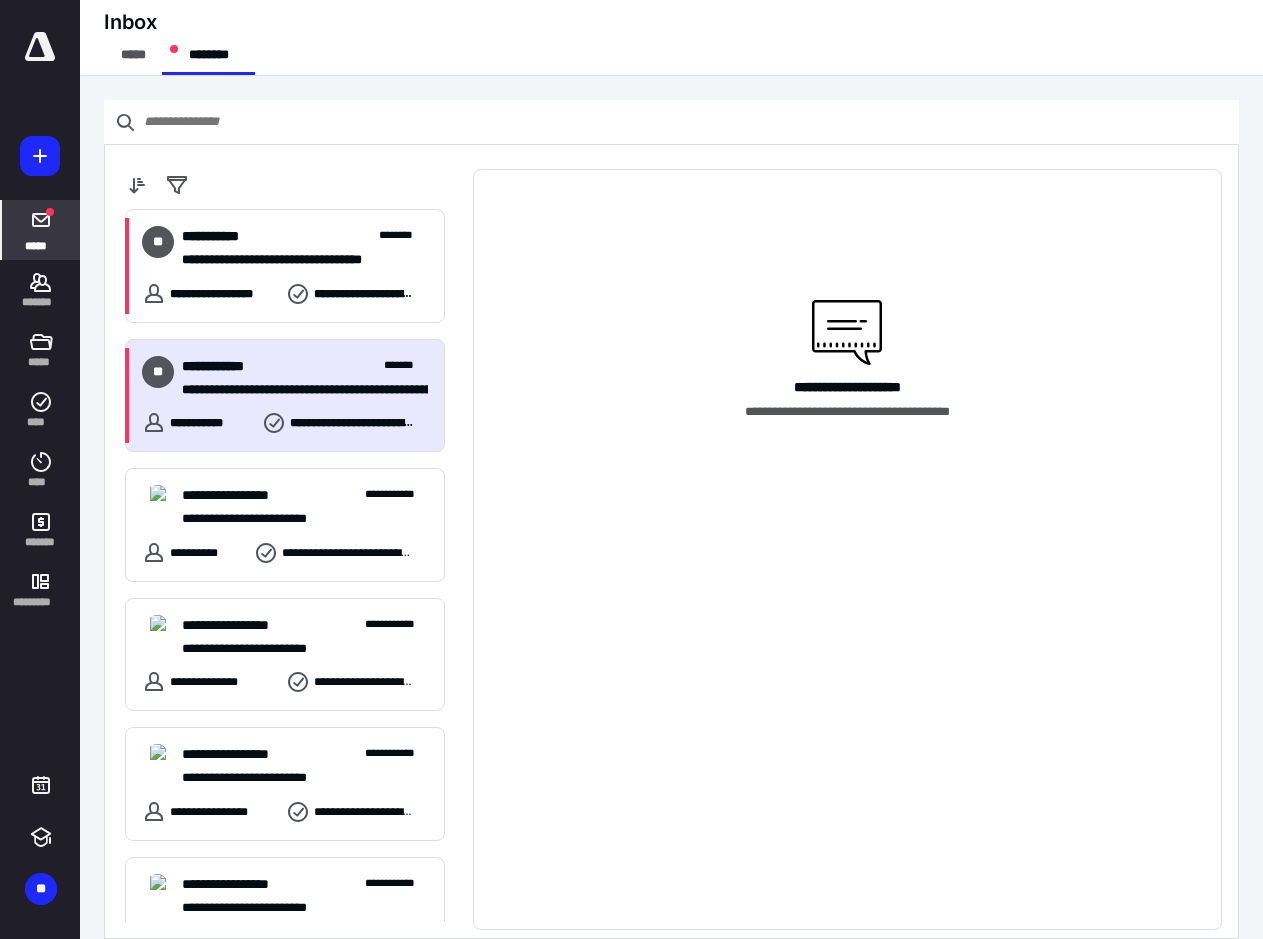 click on "**********" at bounding box center (285, 396) 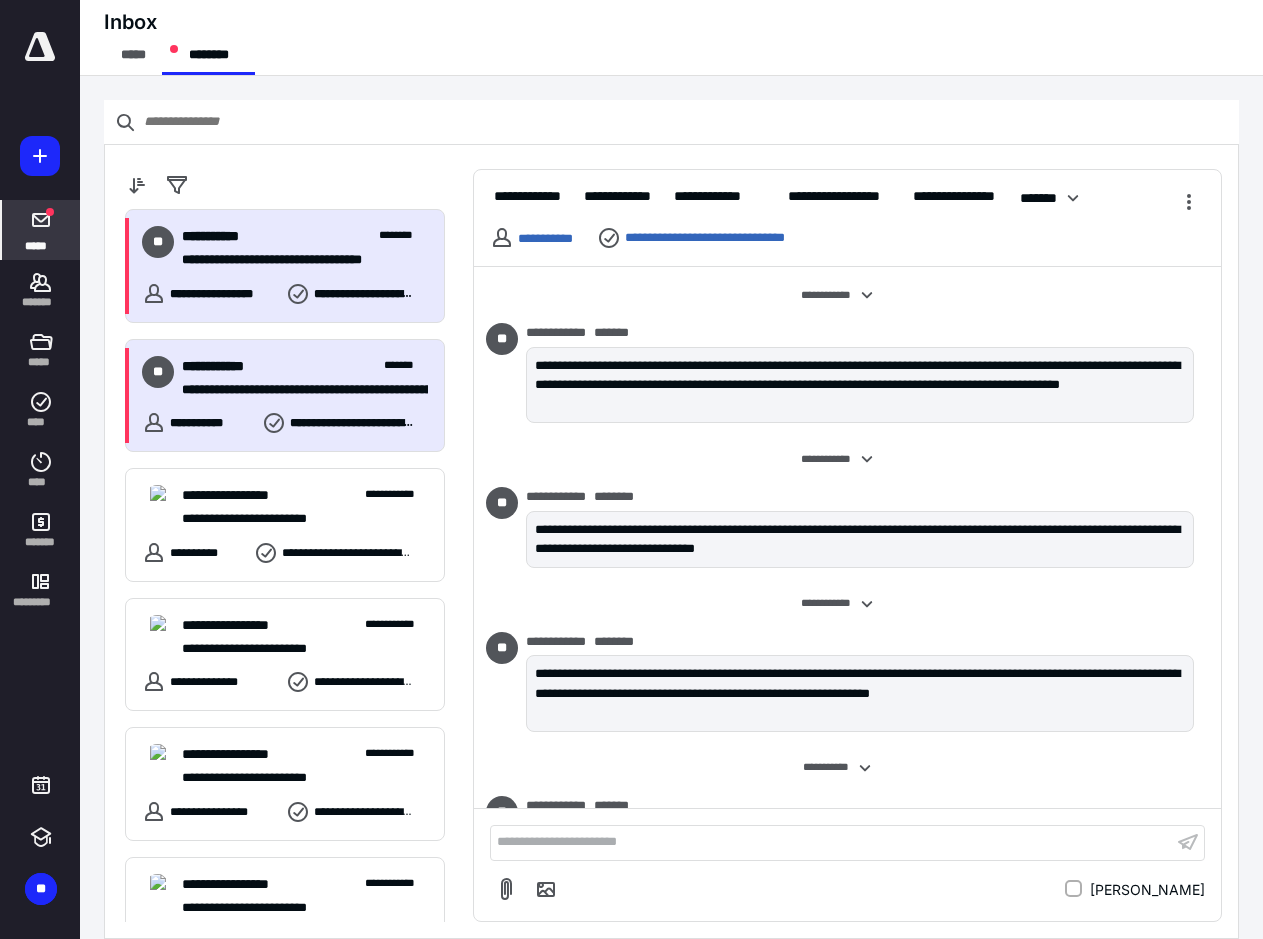 scroll, scrollTop: 3838, scrollLeft: 0, axis: vertical 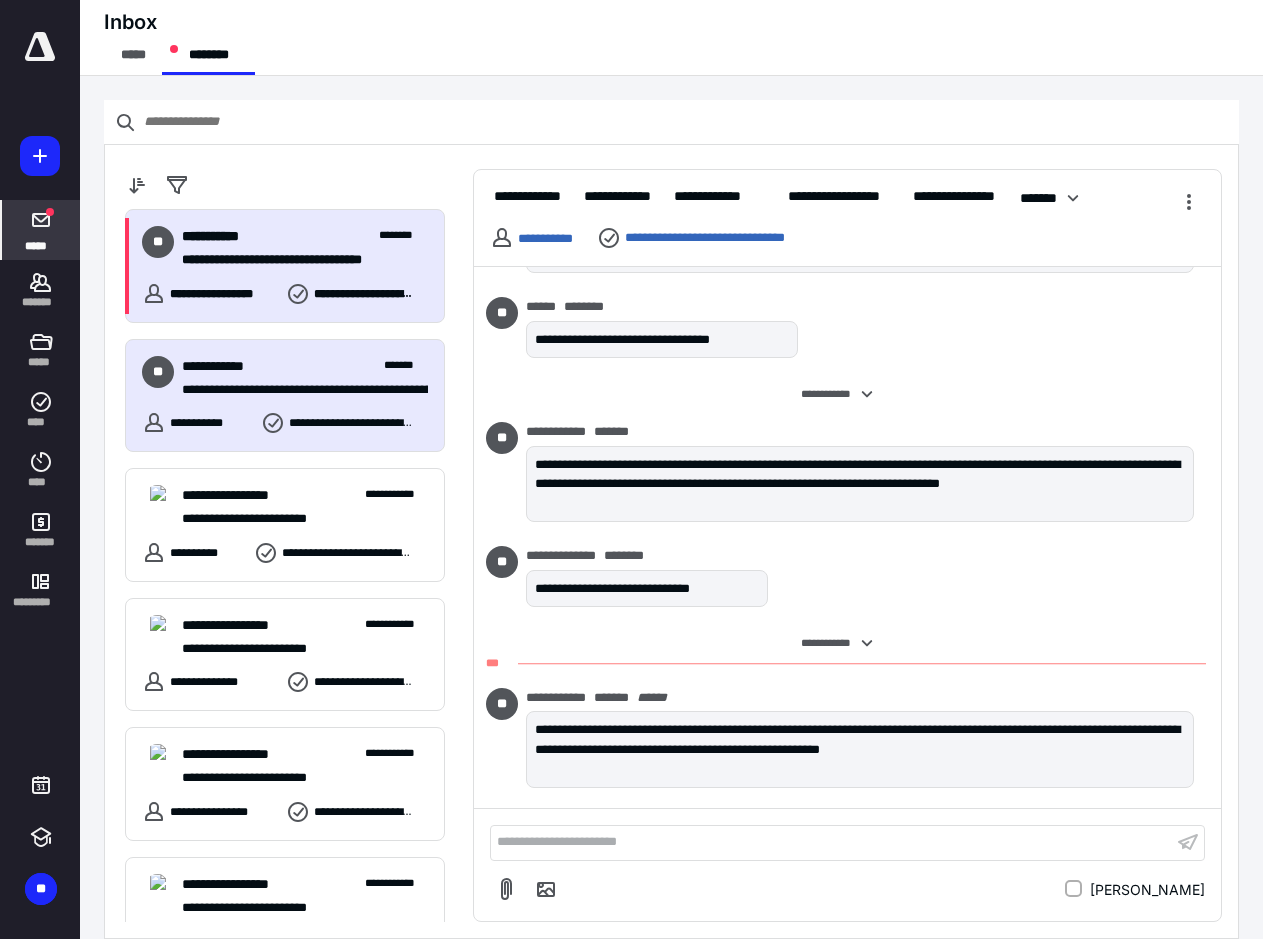 click on "**********" at bounding box center (305, 248) 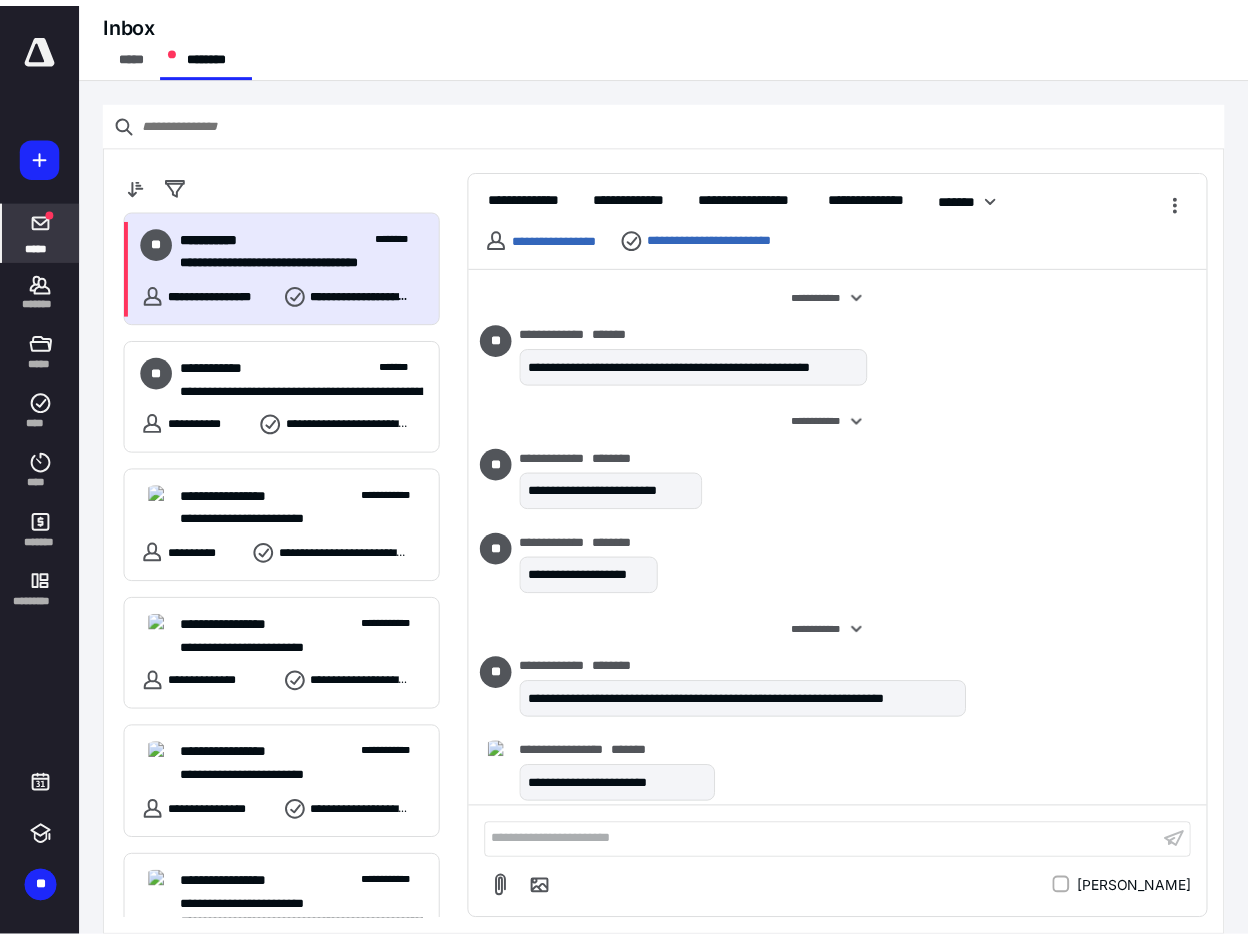 scroll, scrollTop: 1118, scrollLeft: 0, axis: vertical 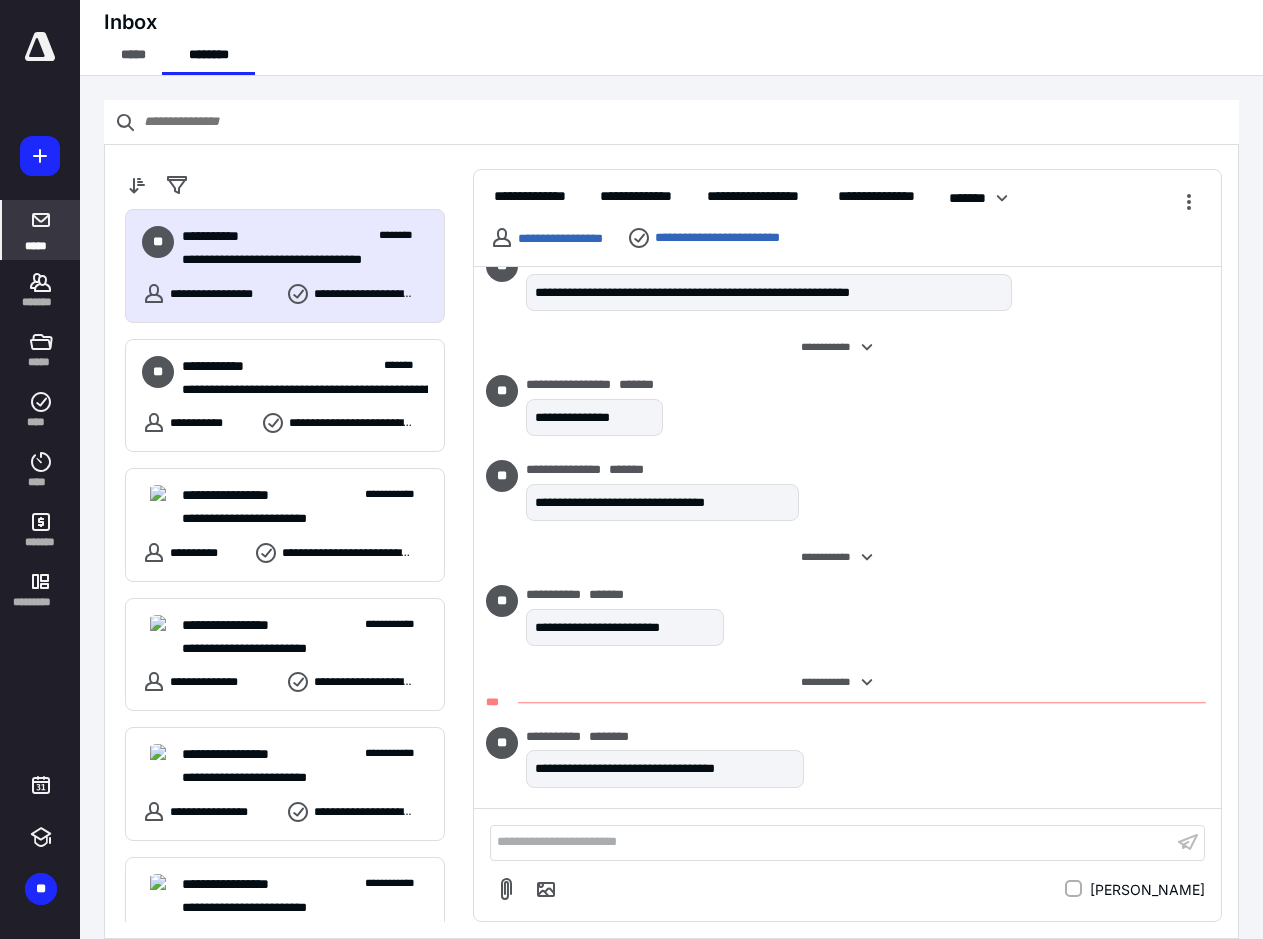 click at bounding box center (40, 50) 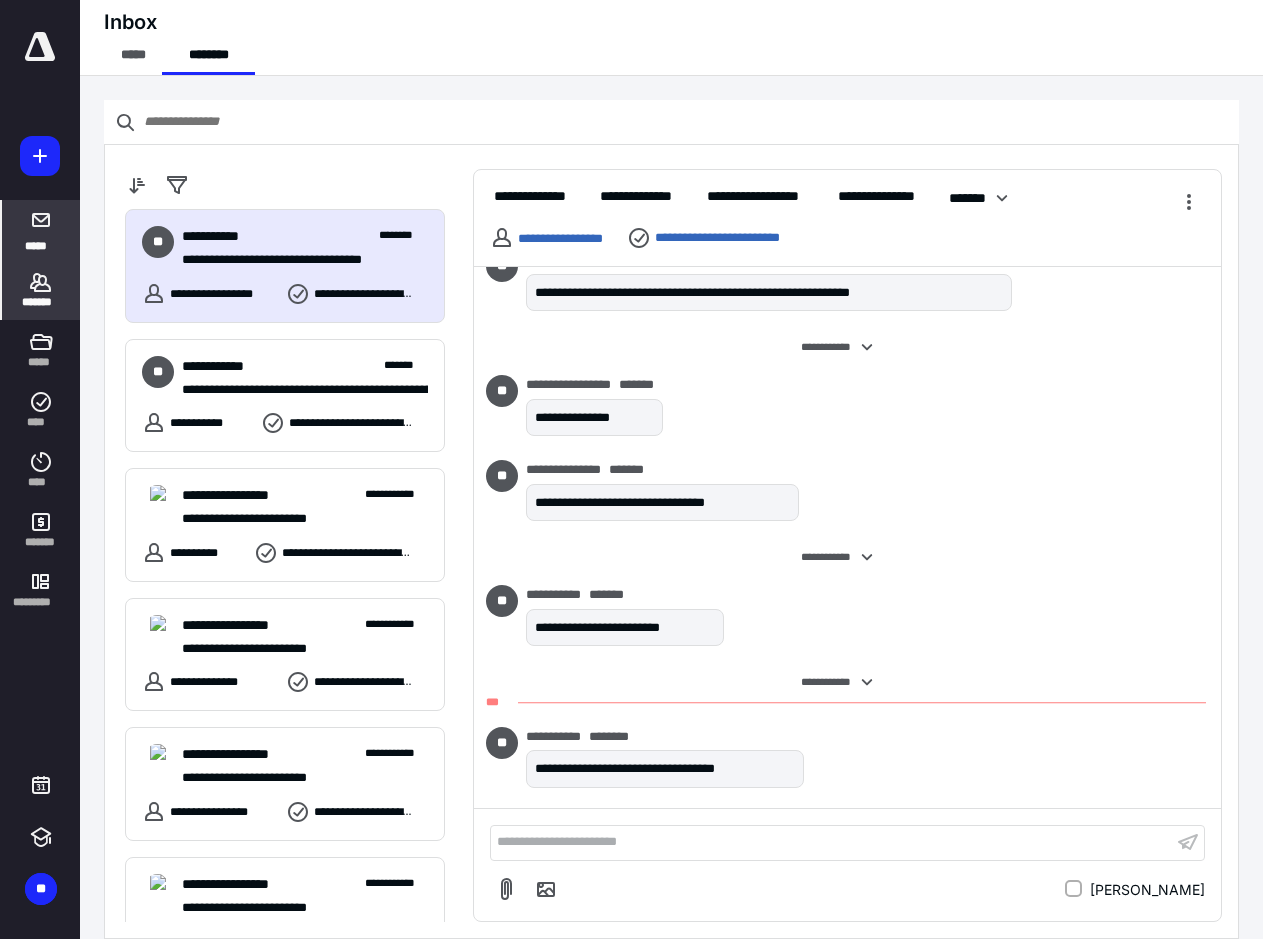 click on "*******" at bounding box center (41, 302) 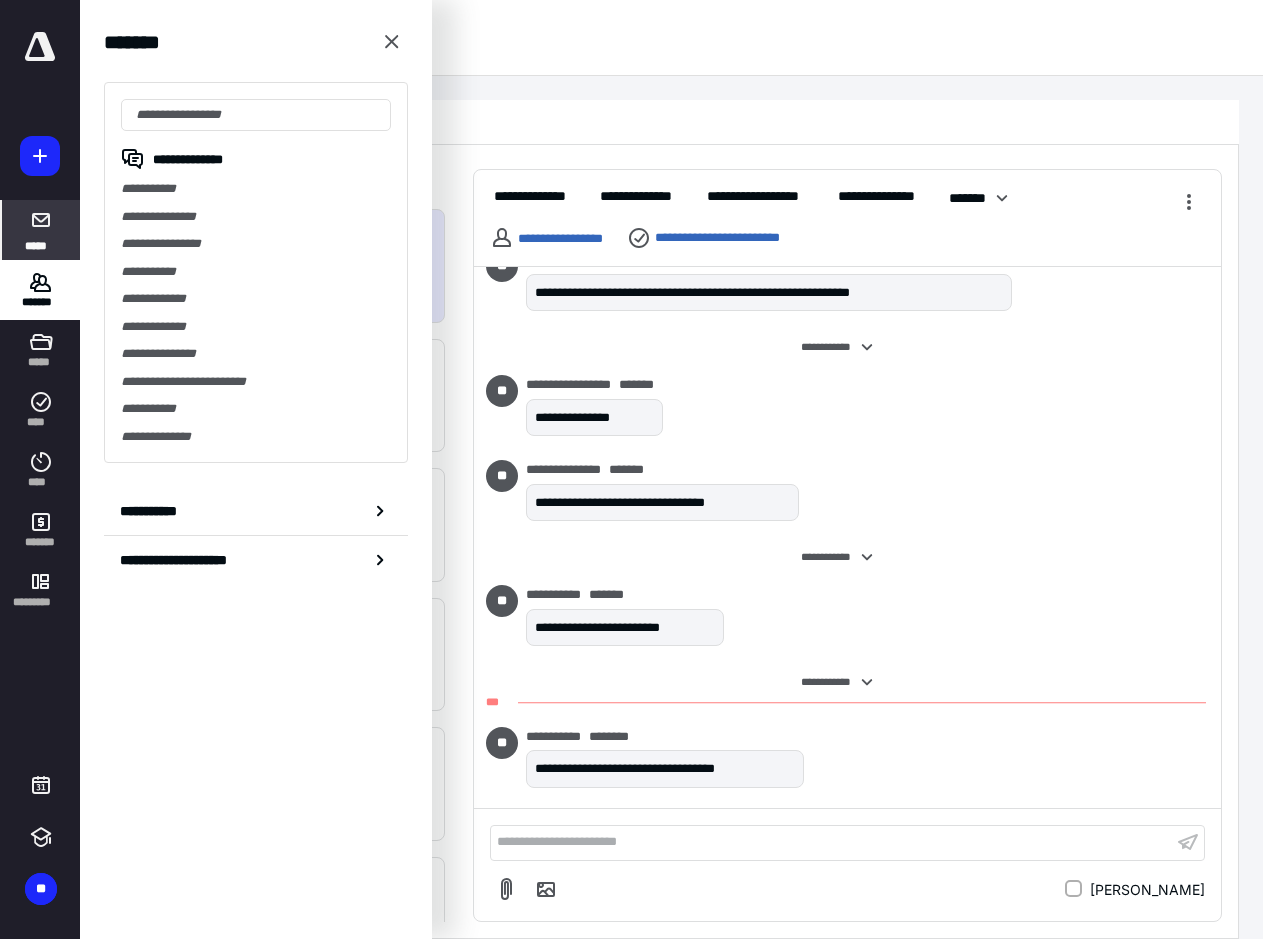 click at bounding box center [40, 47] 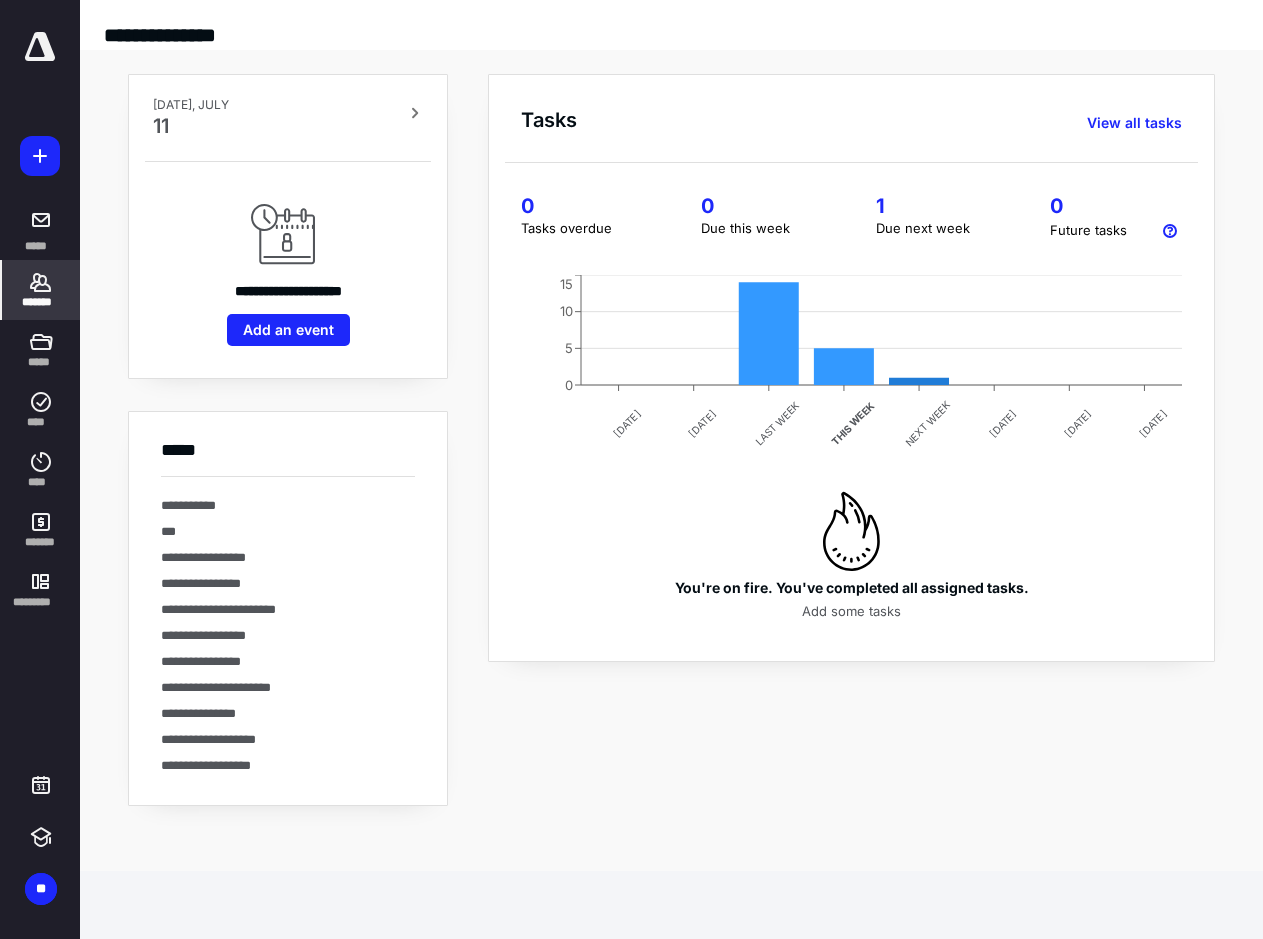 click on "*******" at bounding box center [41, 290] 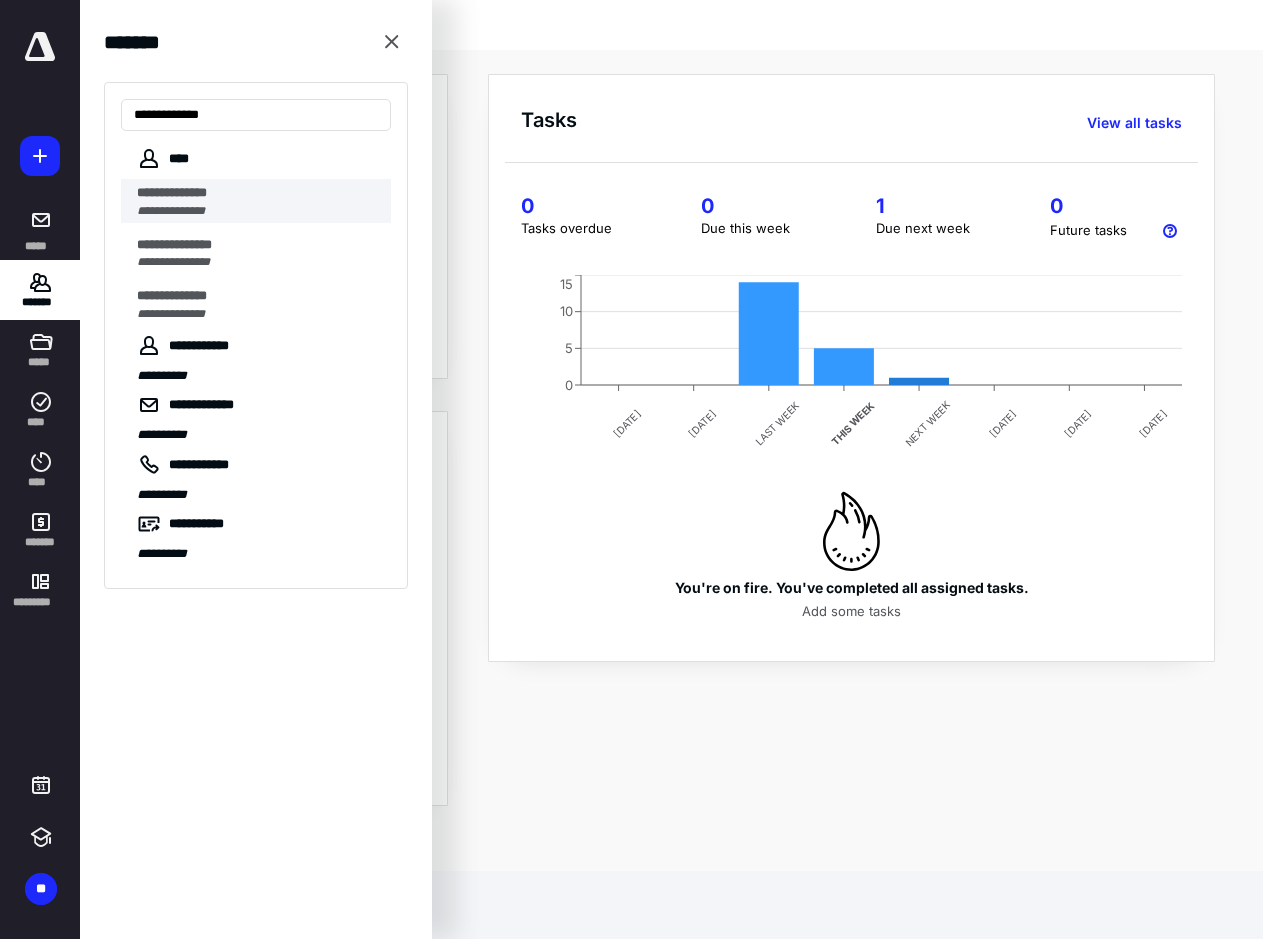 type on "**********" 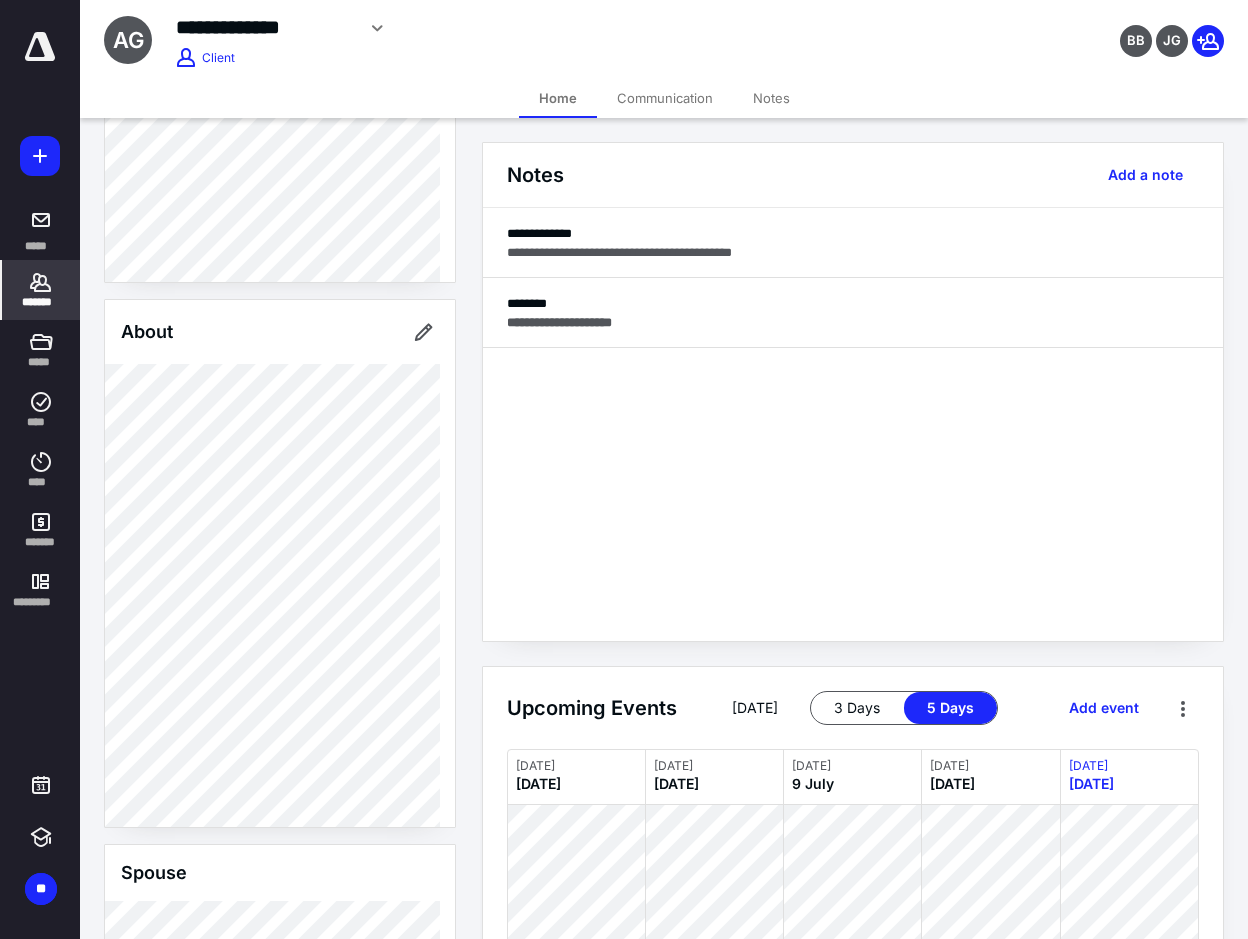 scroll, scrollTop: 0, scrollLeft: 0, axis: both 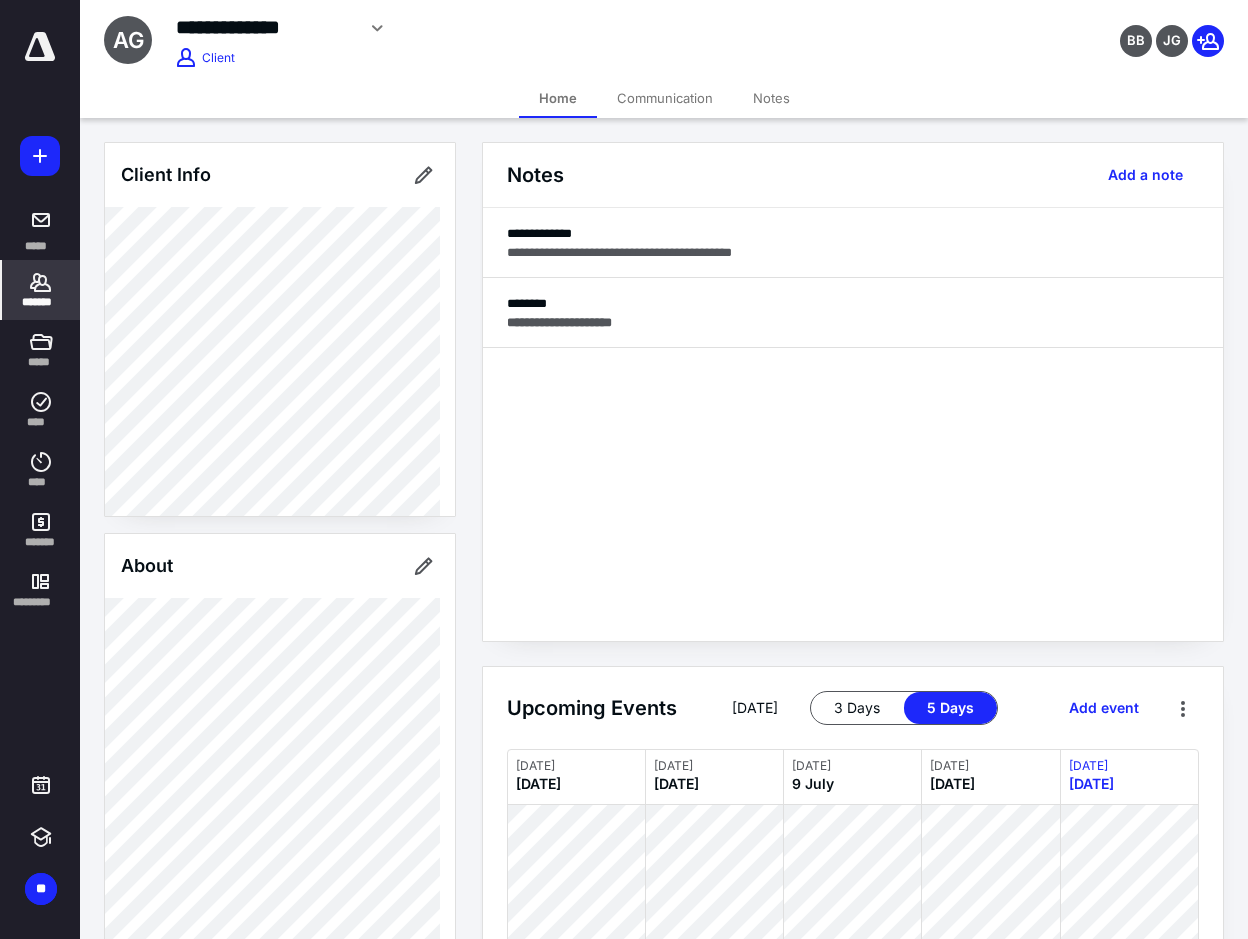 click 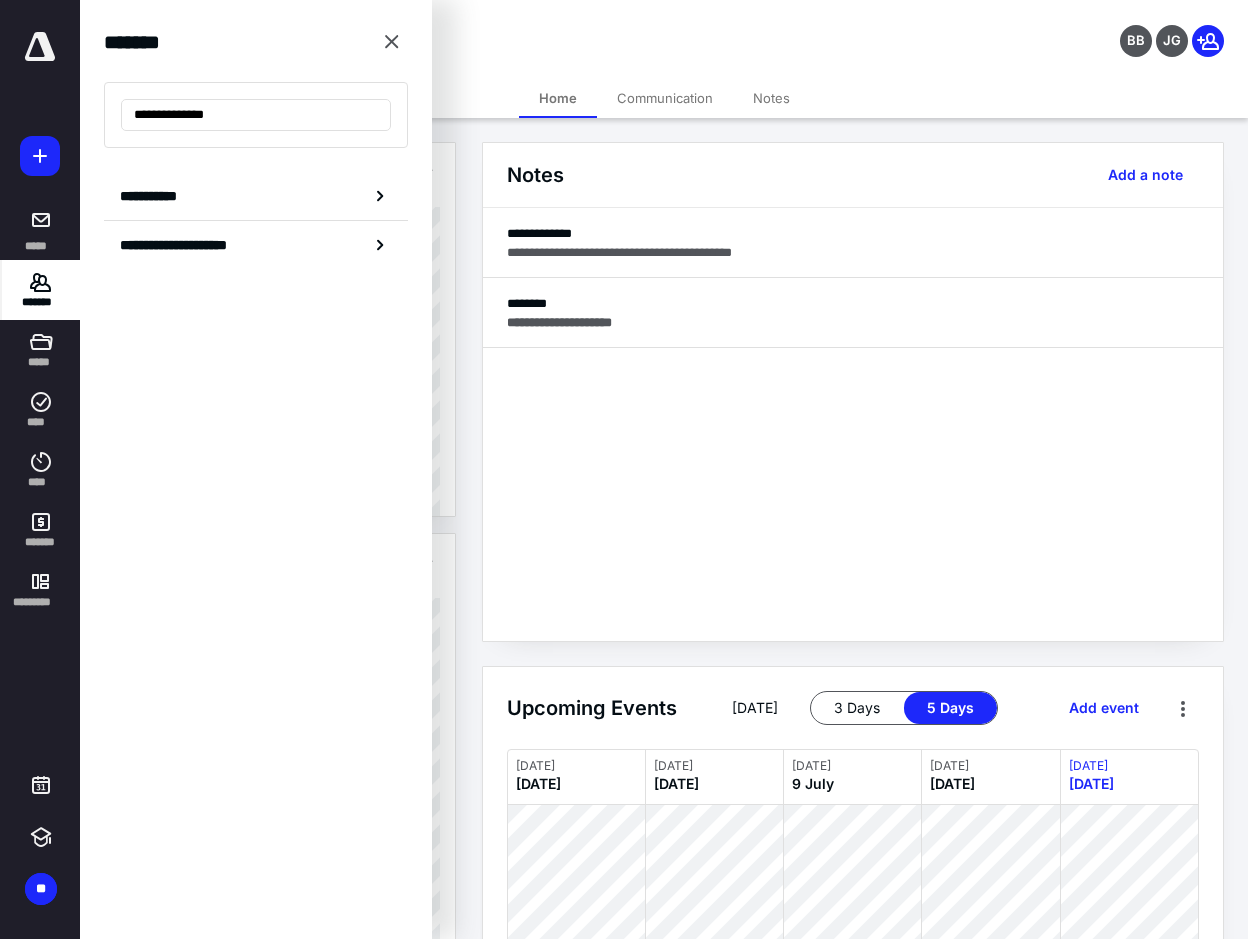 drag, startPoint x: 255, startPoint y: 108, endPoint x: 290, endPoint y: 138, distance: 46.09772 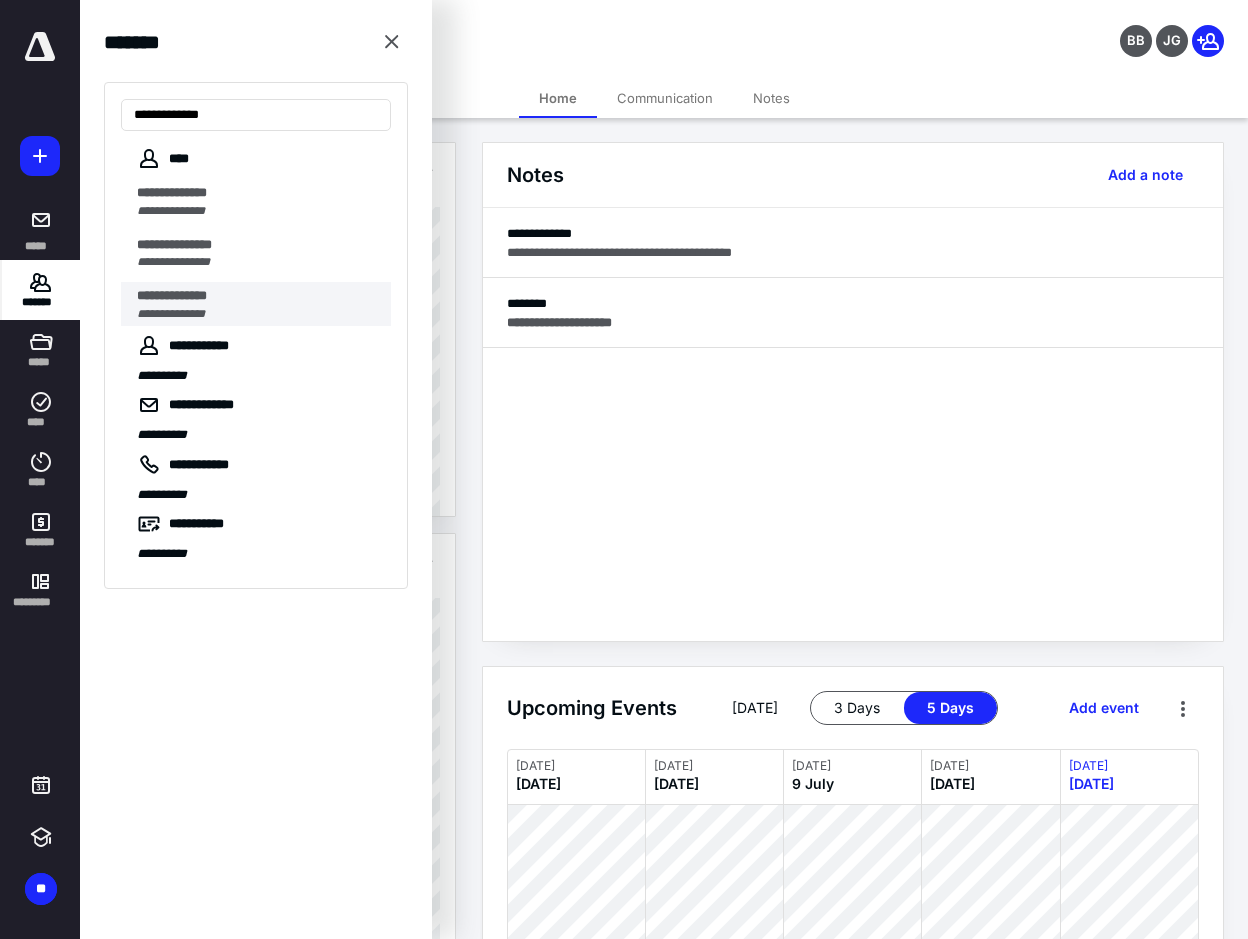 type on "**********" 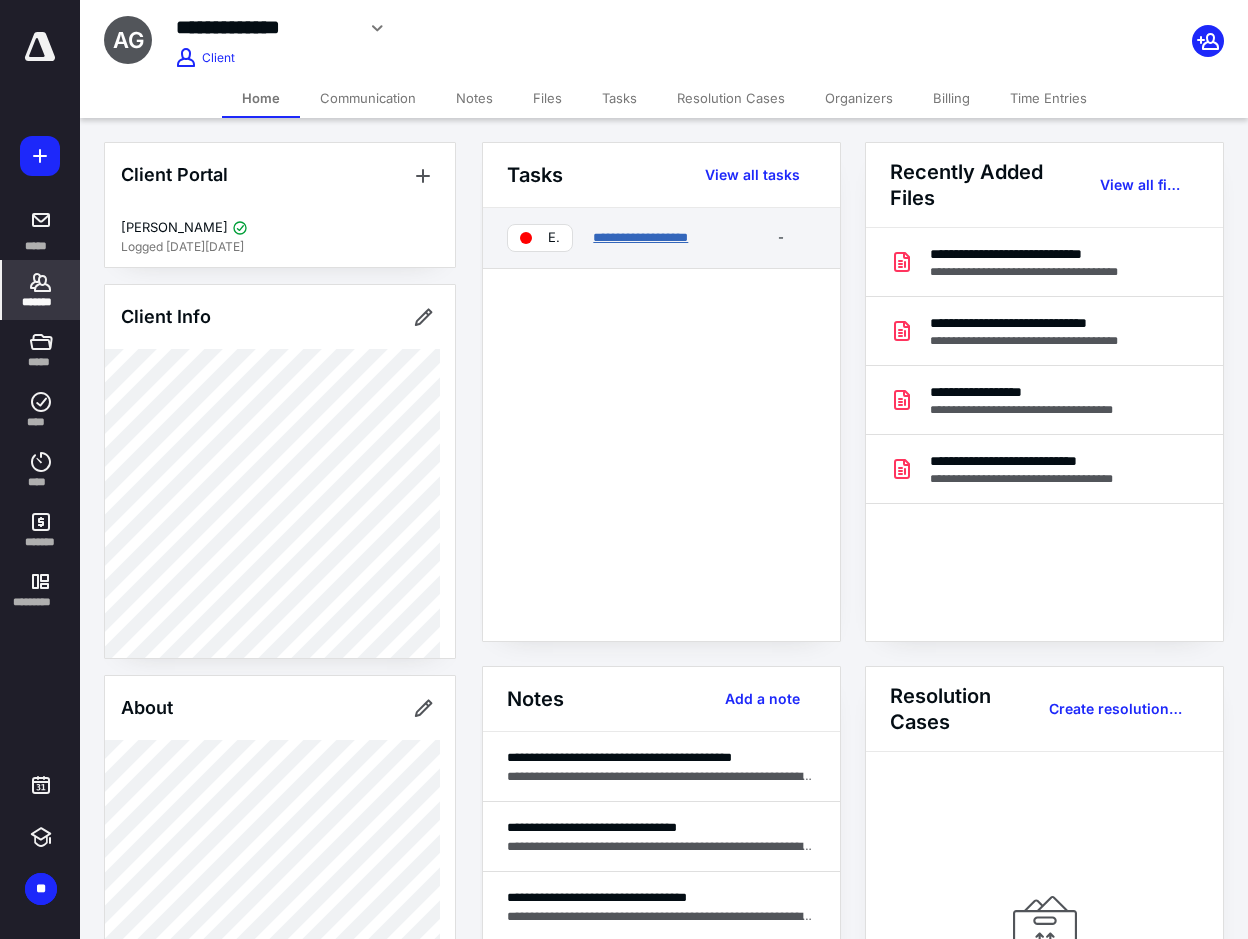 click on "**********" at bounding box center [640, 237] 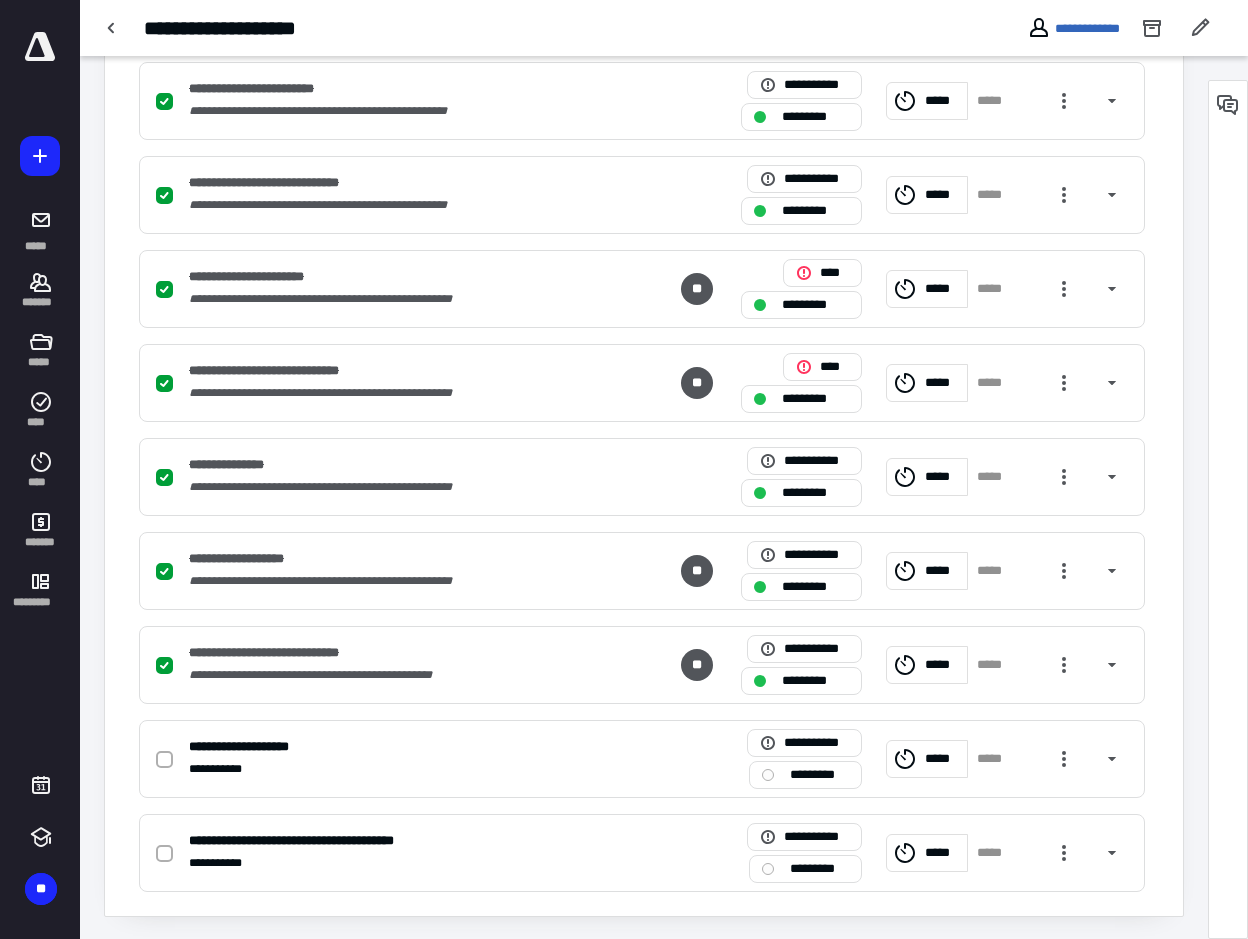 scroll, scrollTop: 612, scrollLeft: 0, axis: vertical 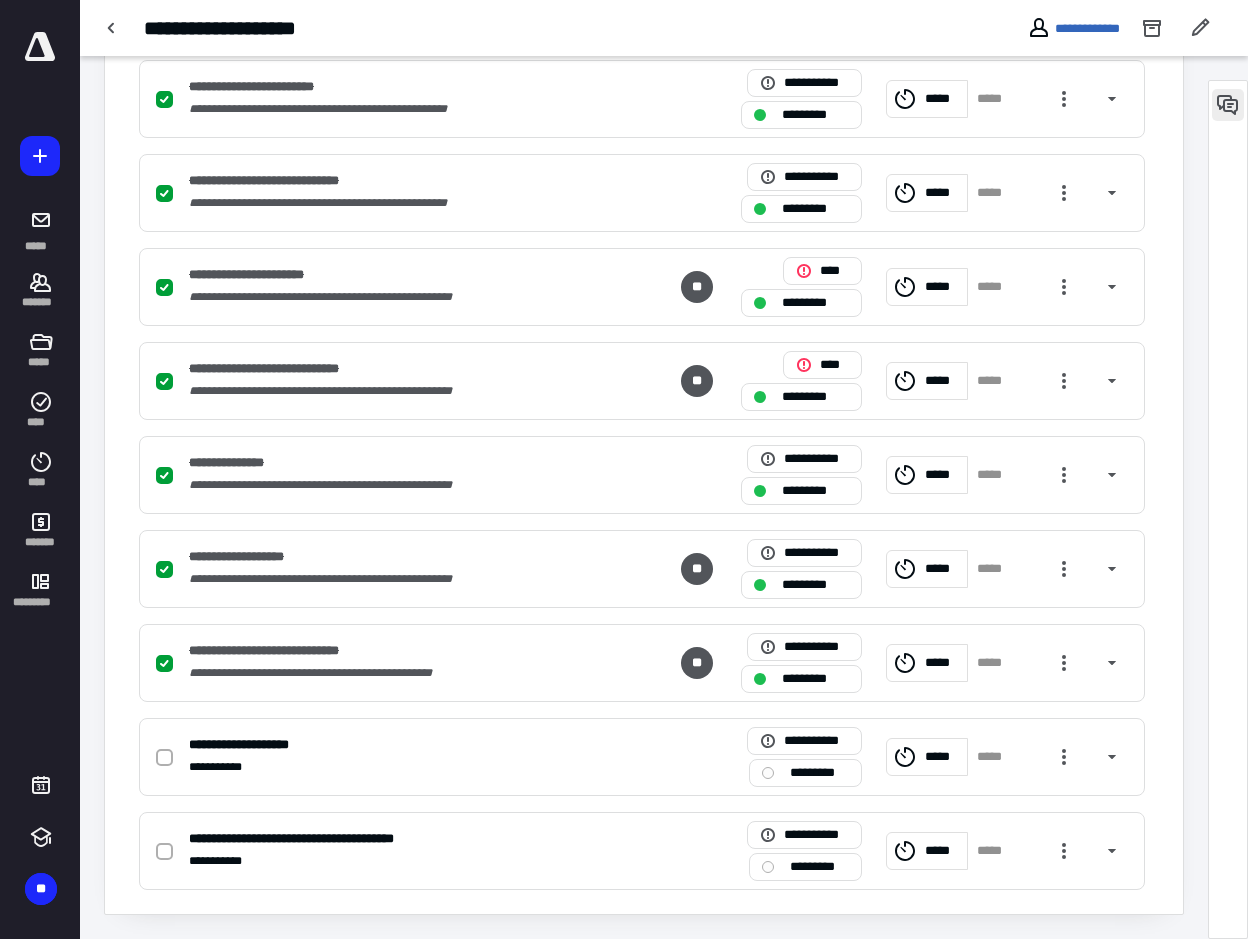 click at bounding box center [1228, 105] 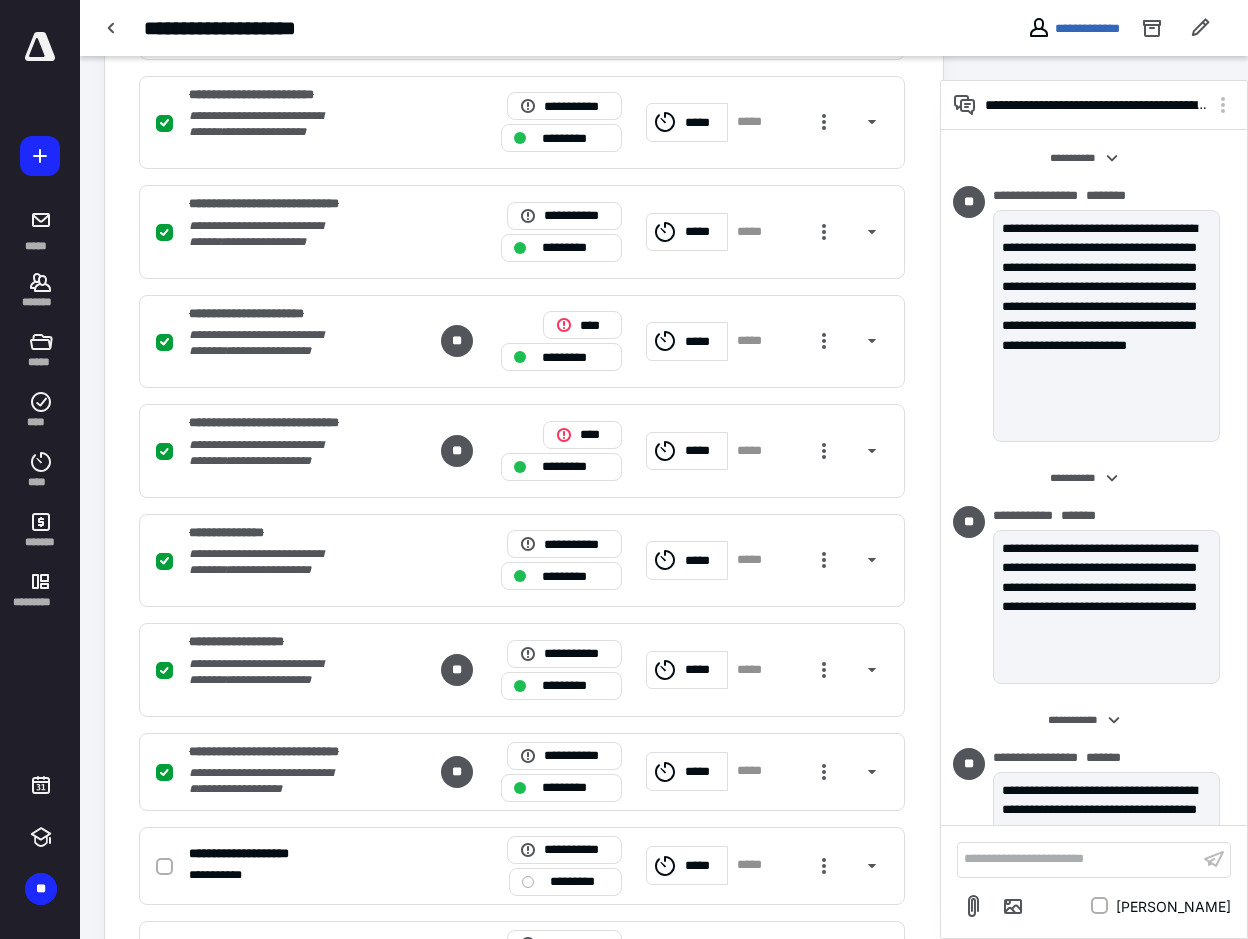 scroll, scrollTop: 776, scrollLeft: 0, axis: vertical 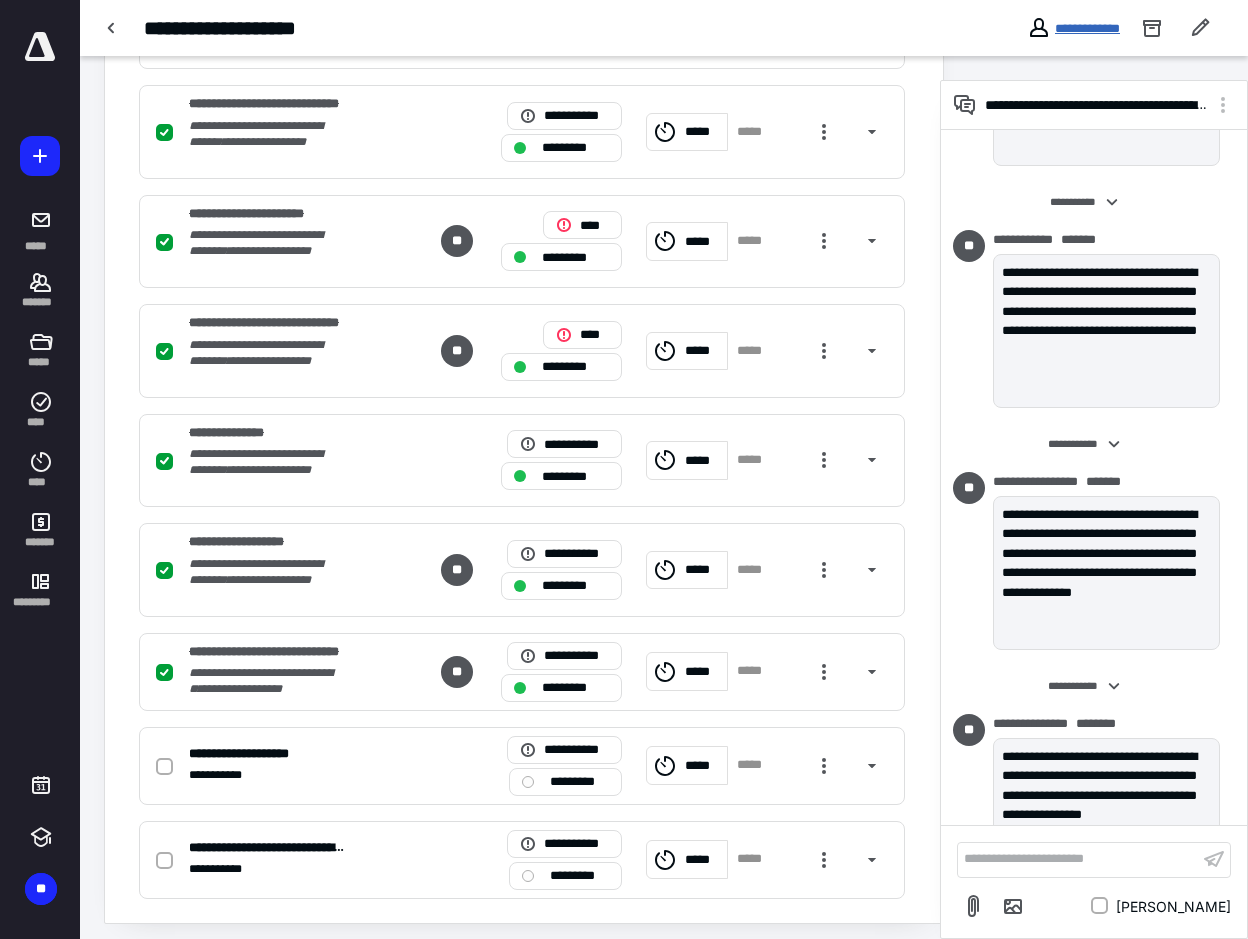 click on "**********" at bounding box center [1087, 28] 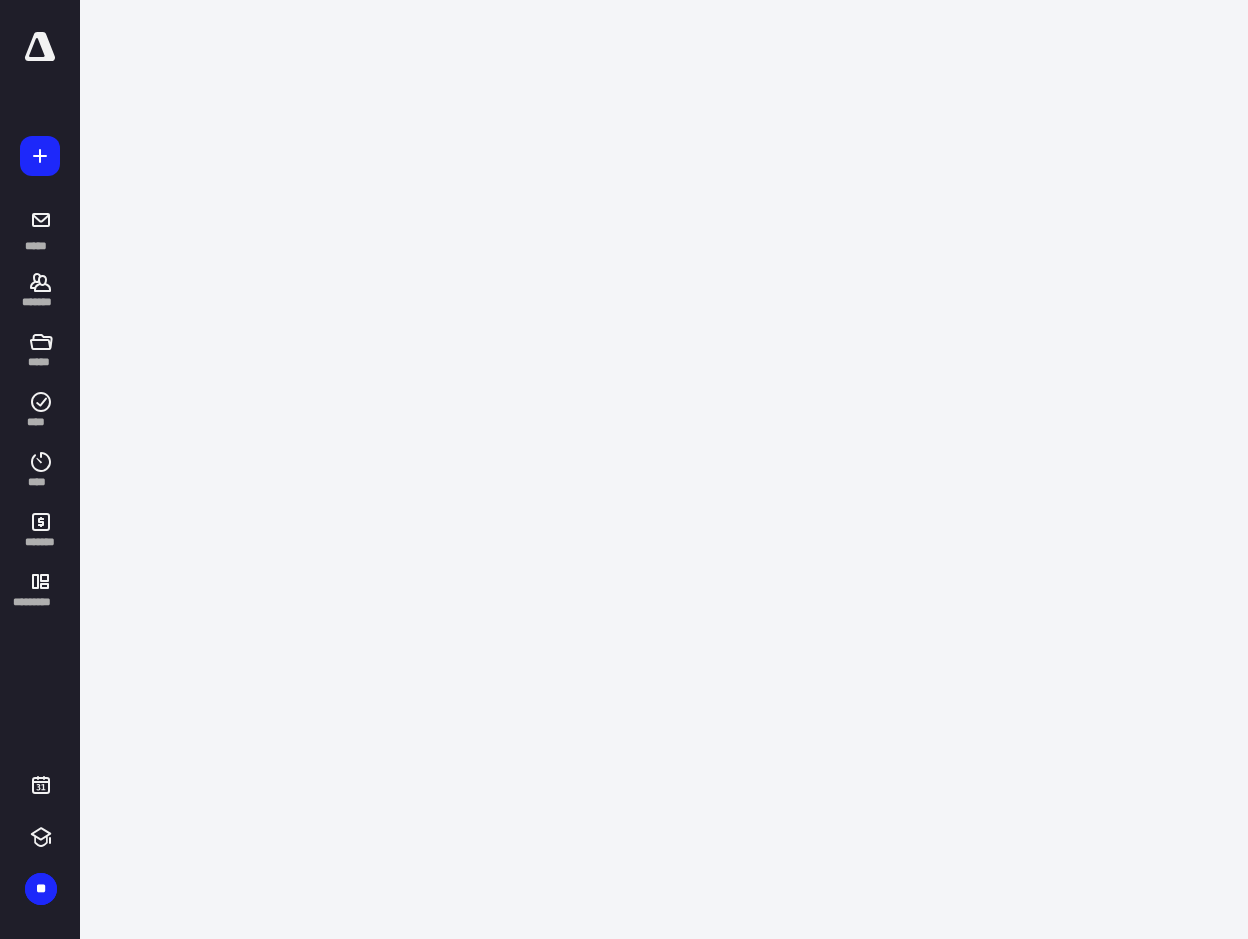 scroll, scrollTop: 0, scrollLeft: 0, axis: both 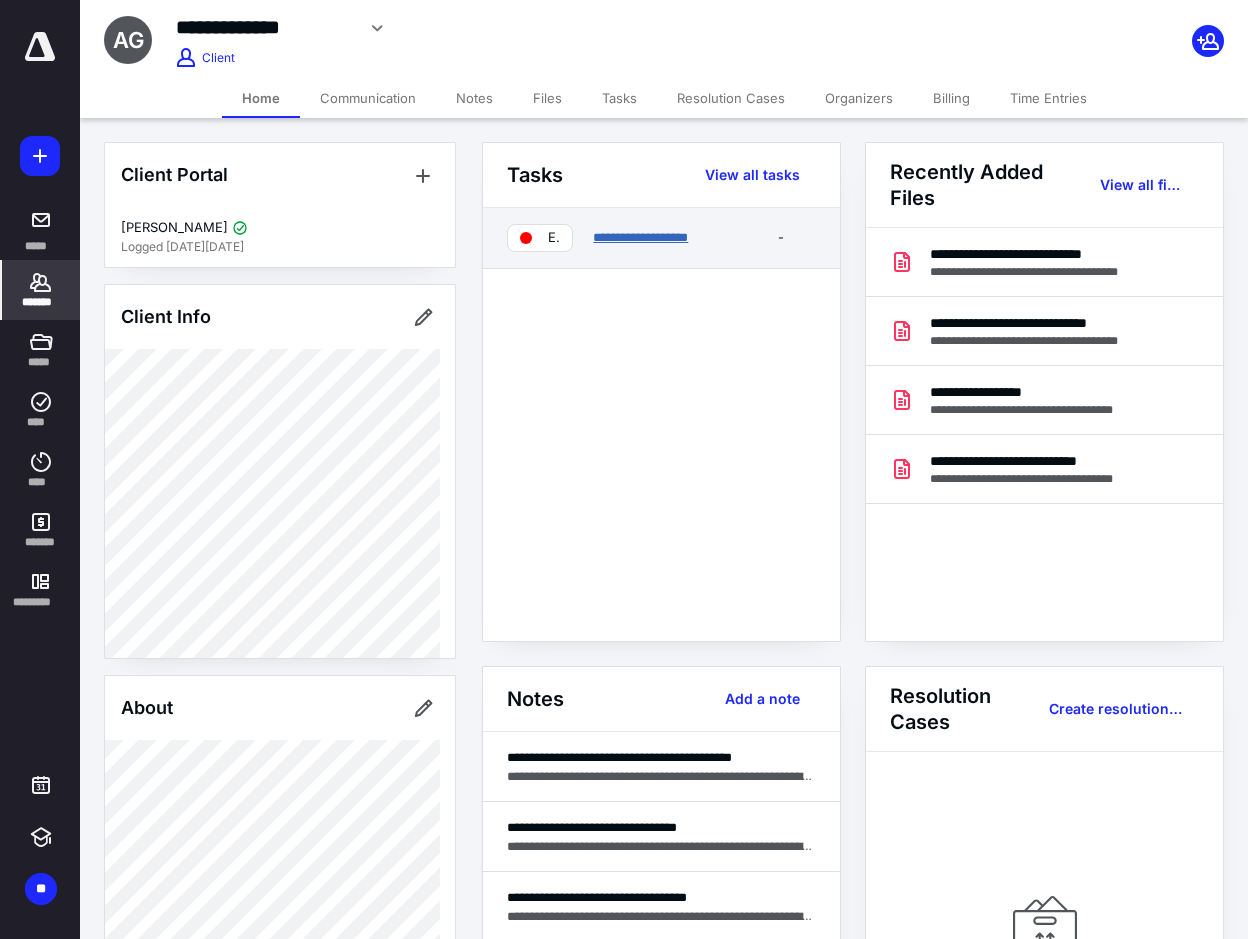 click on "**********" at bounding box center [640, 237] 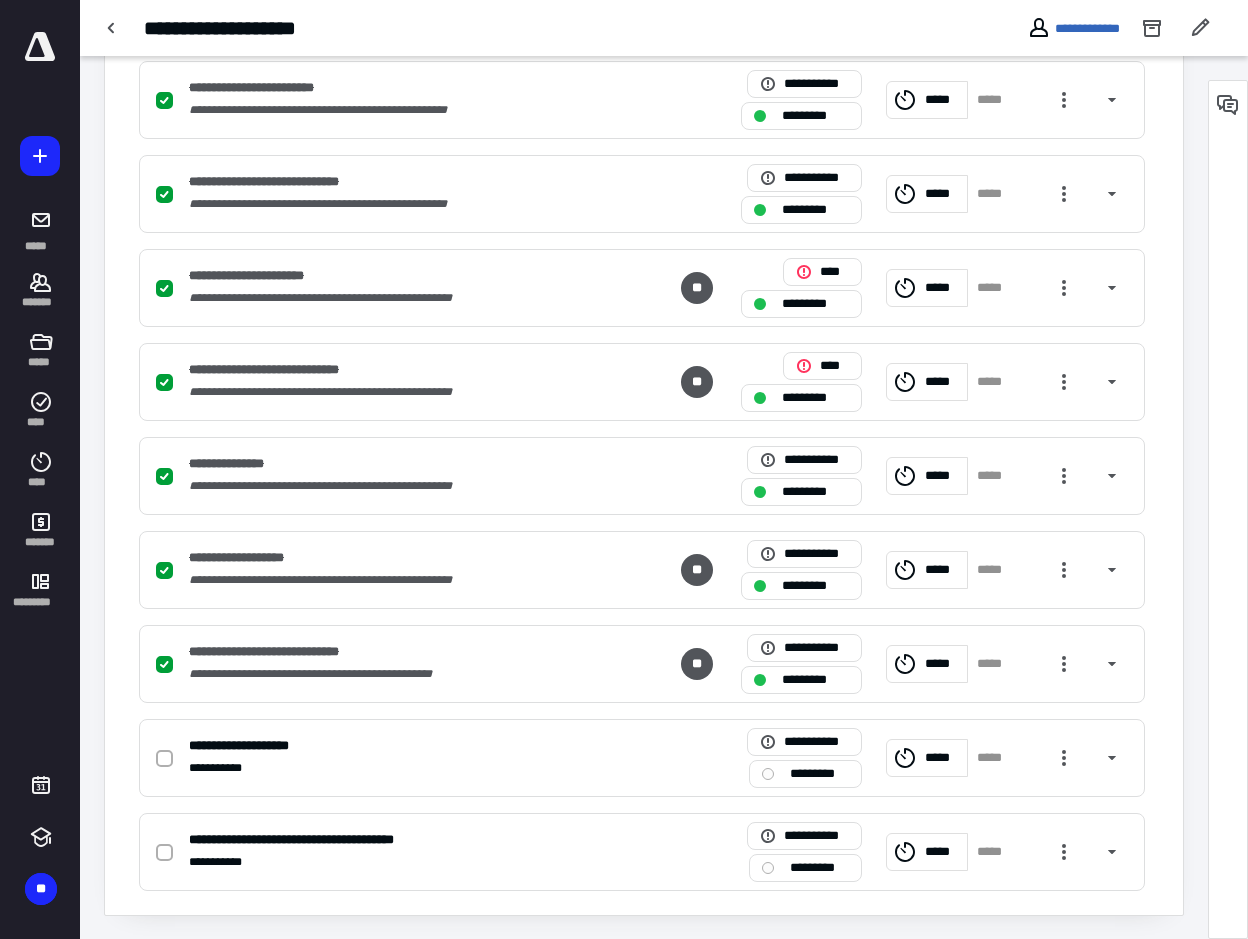 scroll, scrollTop: 612, scrollLeft: 0, axis: vertical 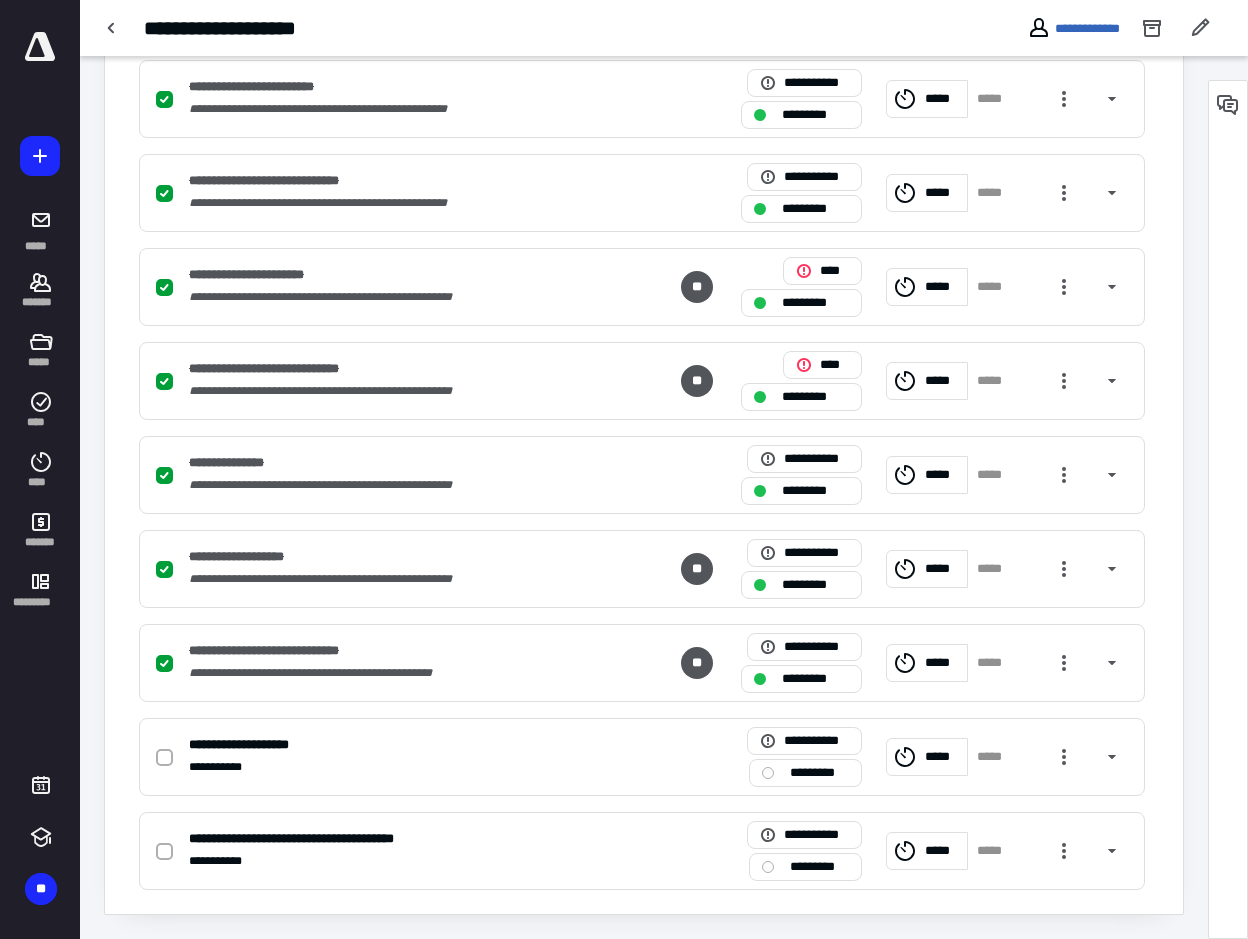 click at bounding box center [40, 47] 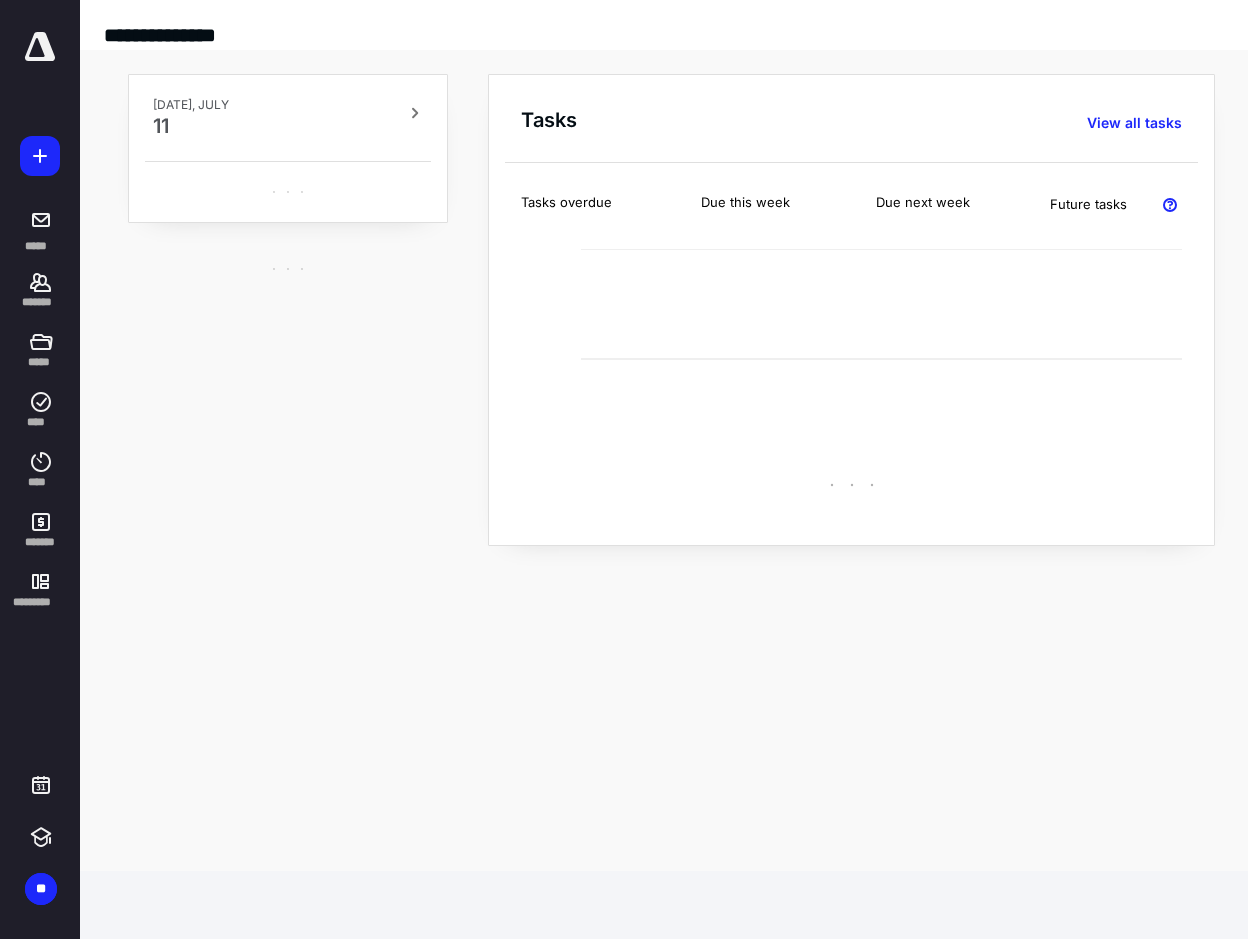 scroll, scrollTop: 0, scrollLeft: 0, axis: both 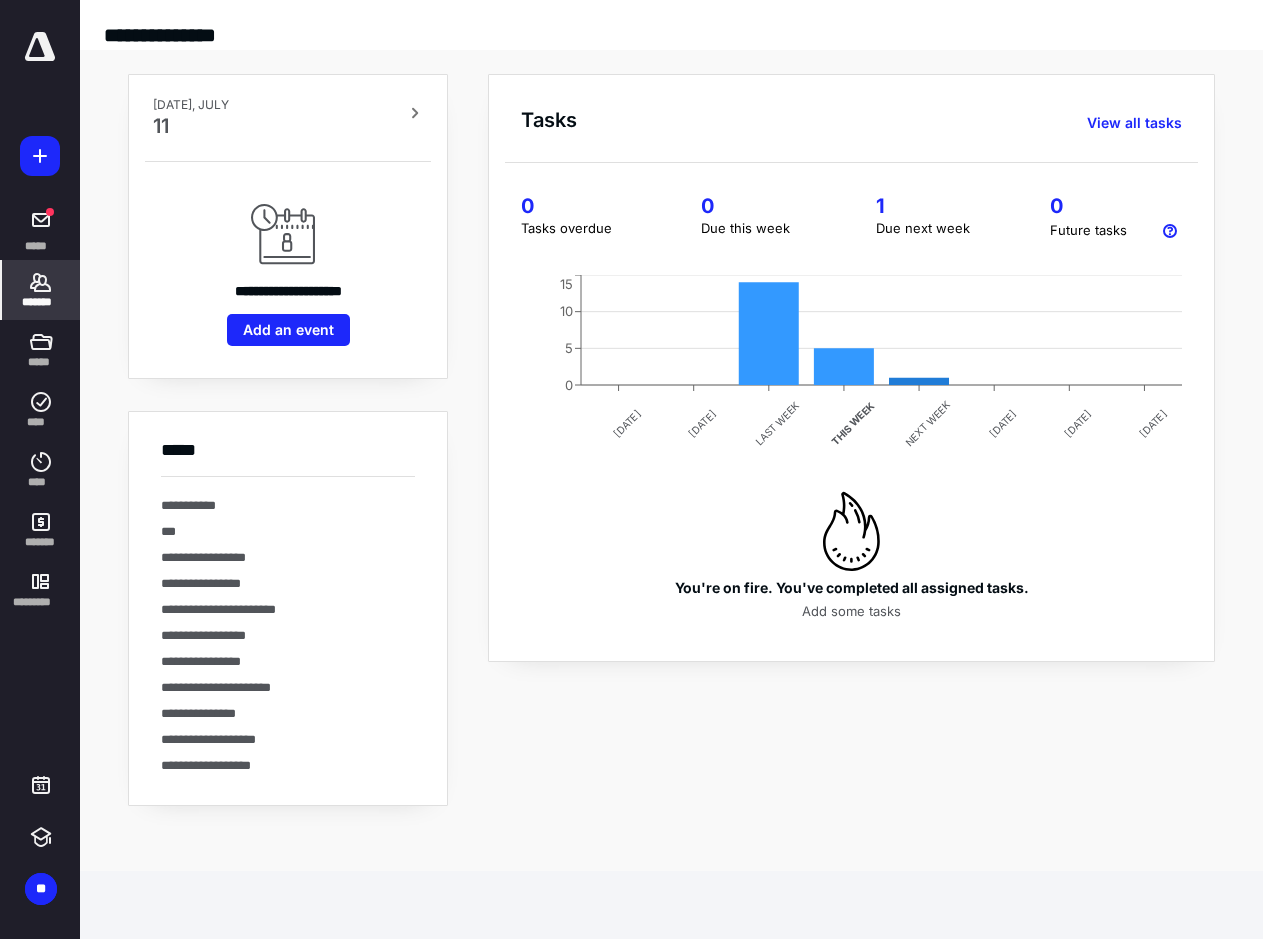 click 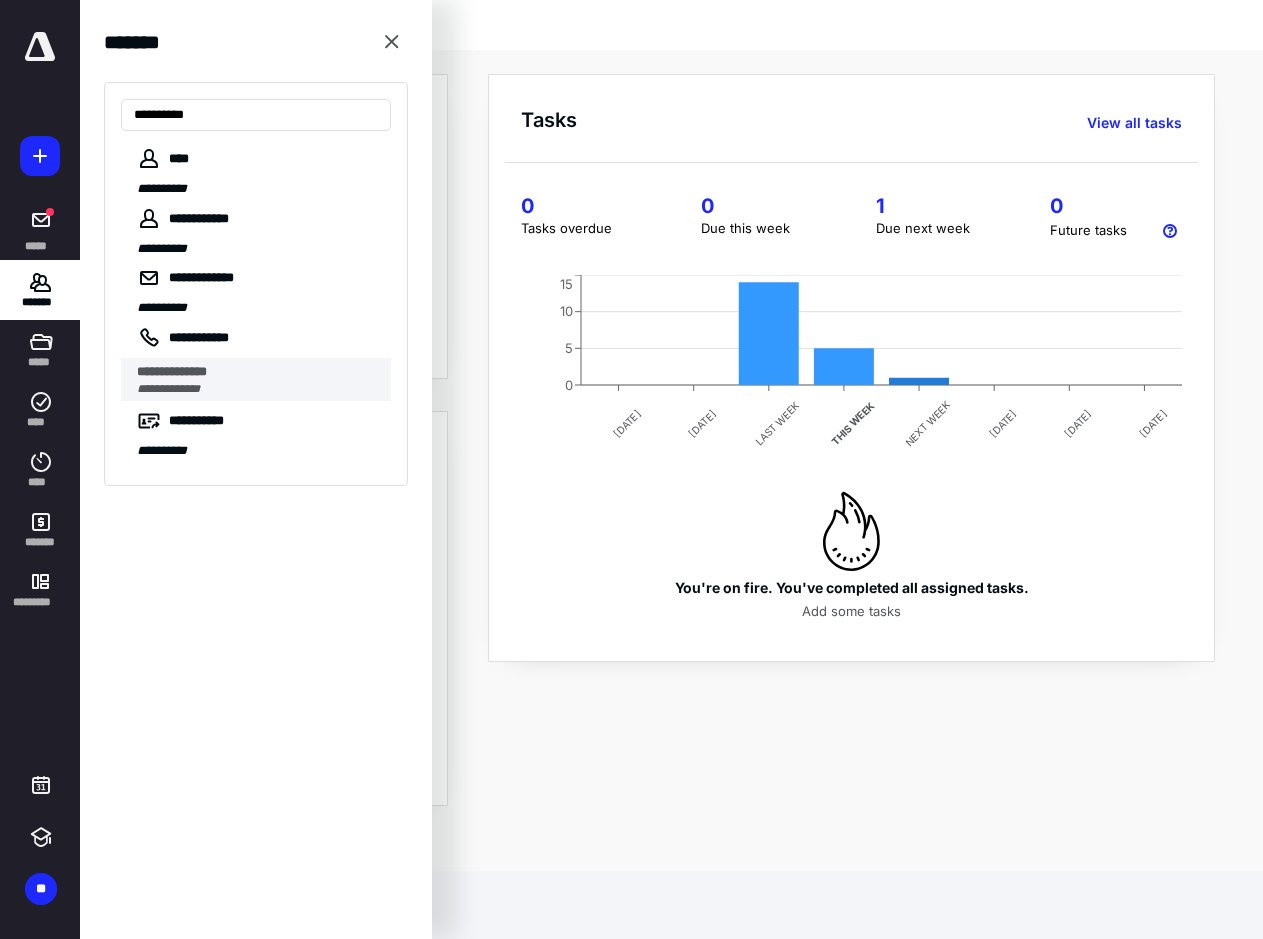 type on "**********" 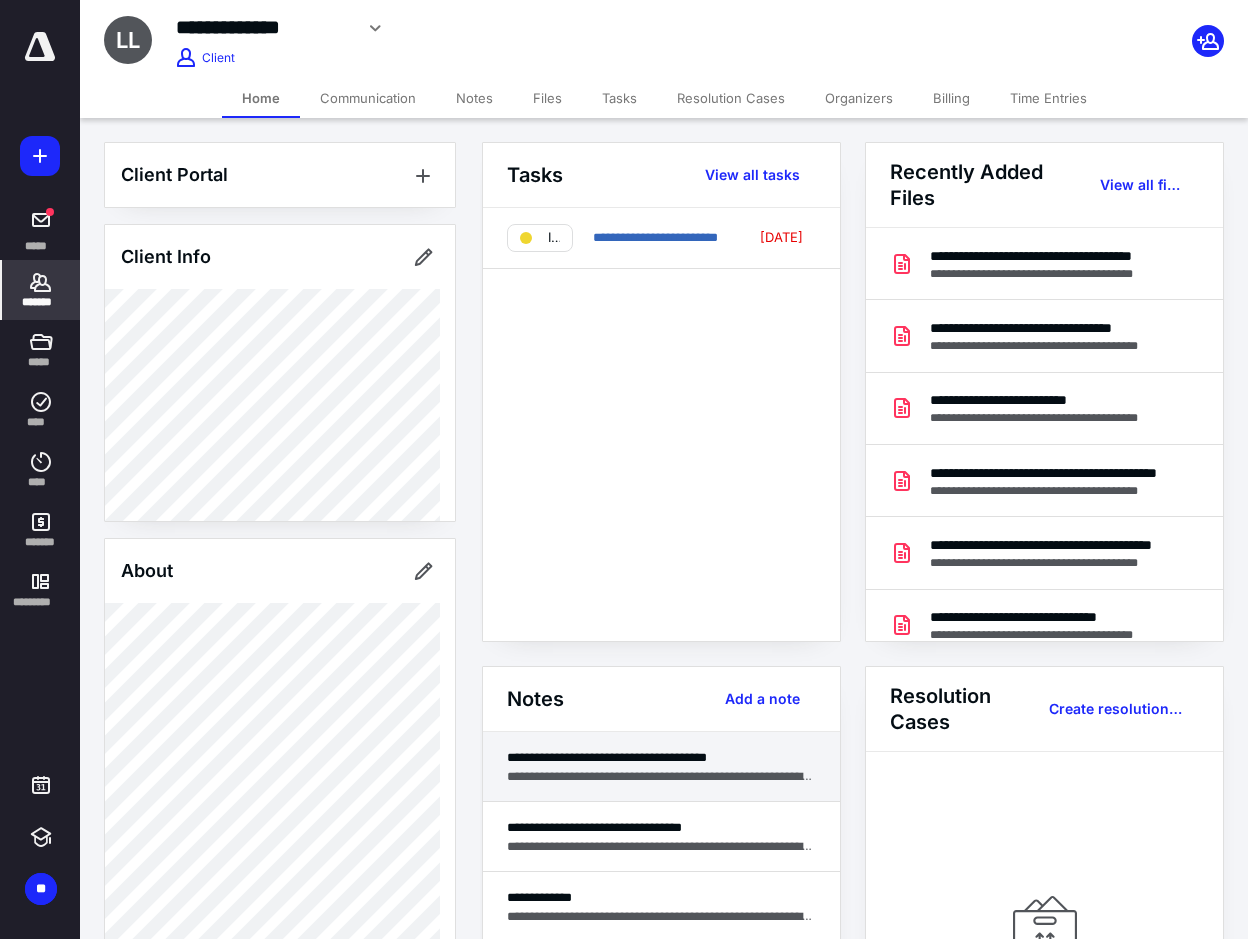 click on "**********" at bounding box center (661, 776) 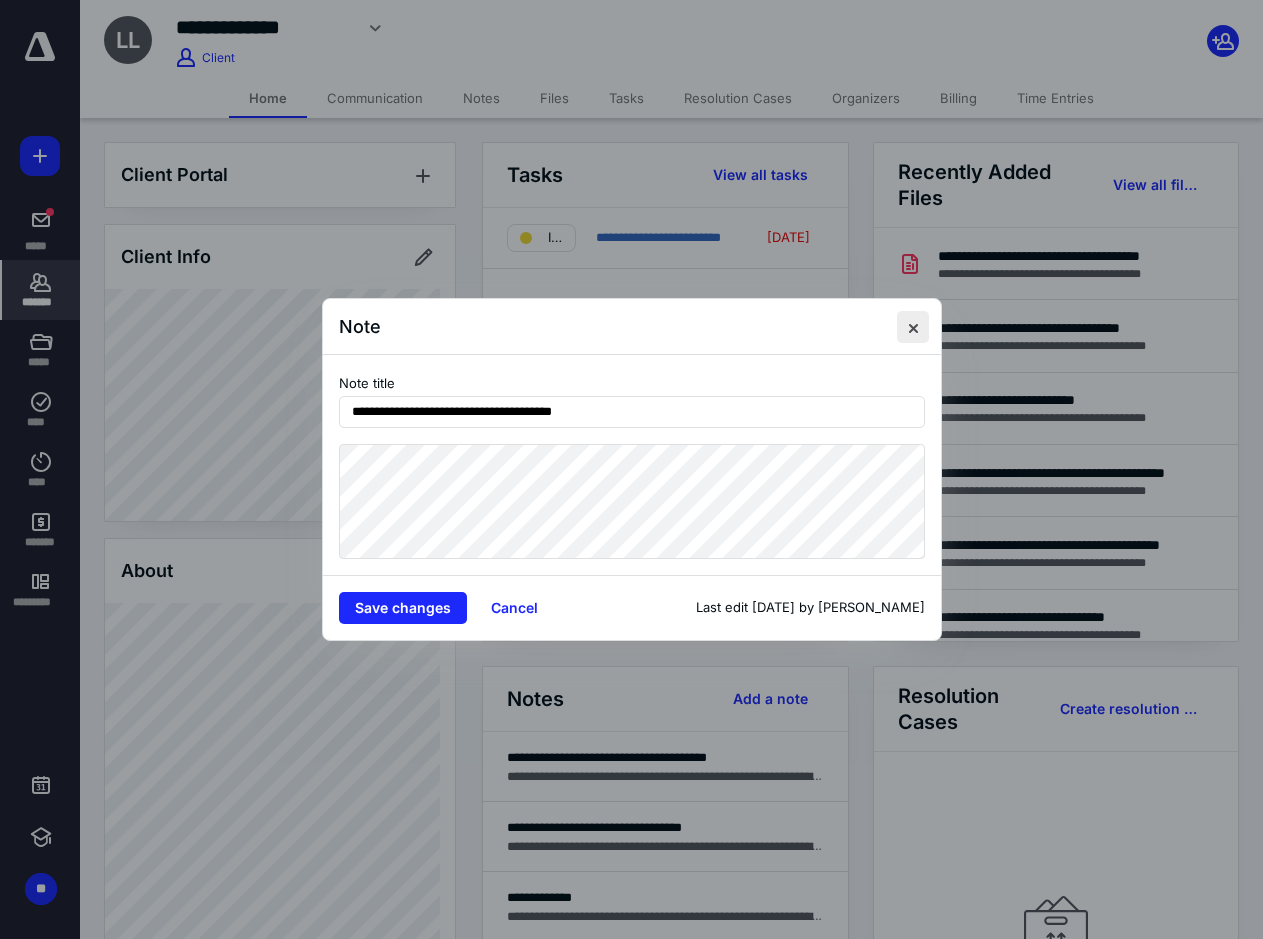 click at bounding box center [913, 327] 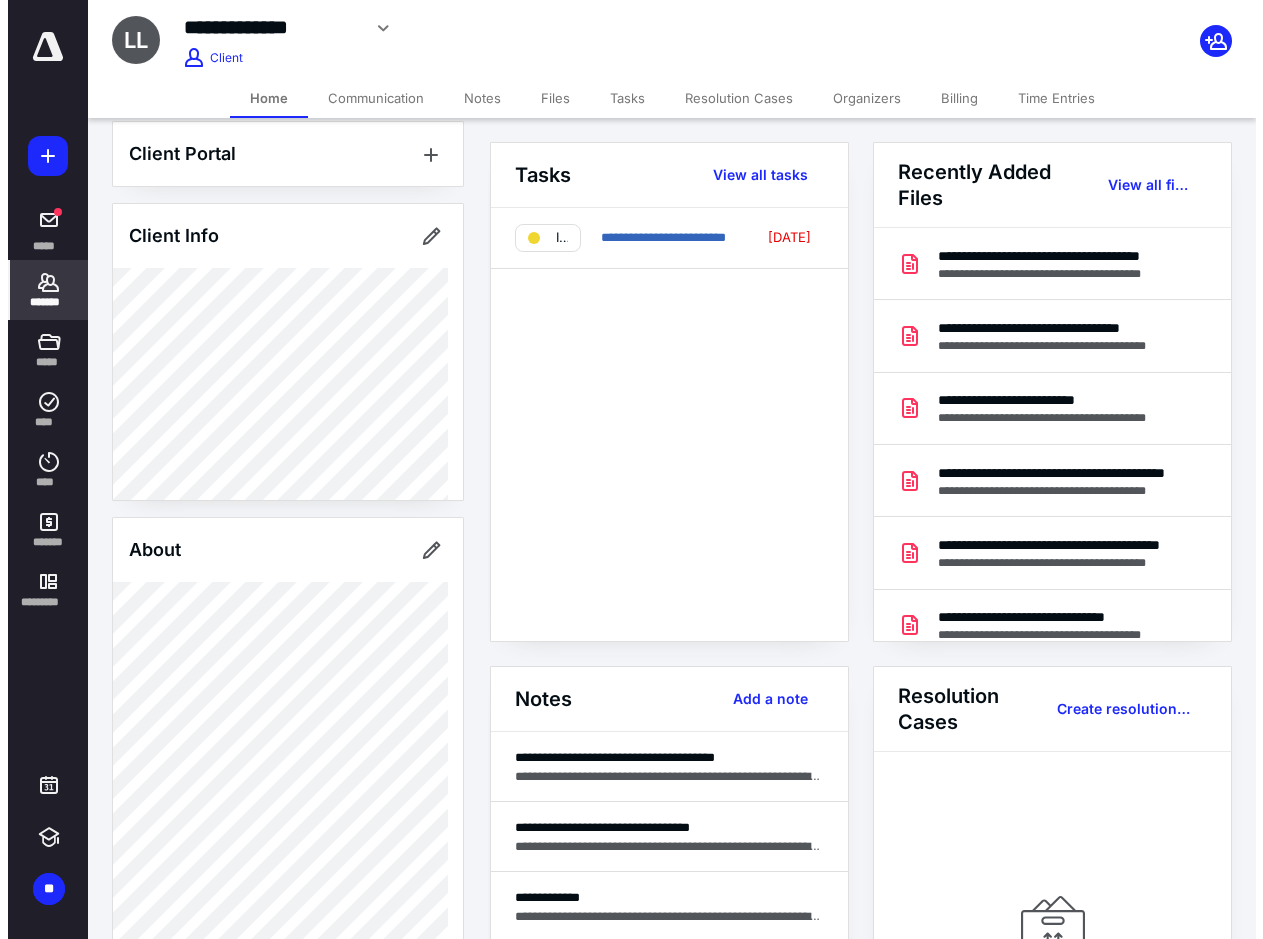 scroll, scrollTop: 0, scrollLeft: 0, axis: both 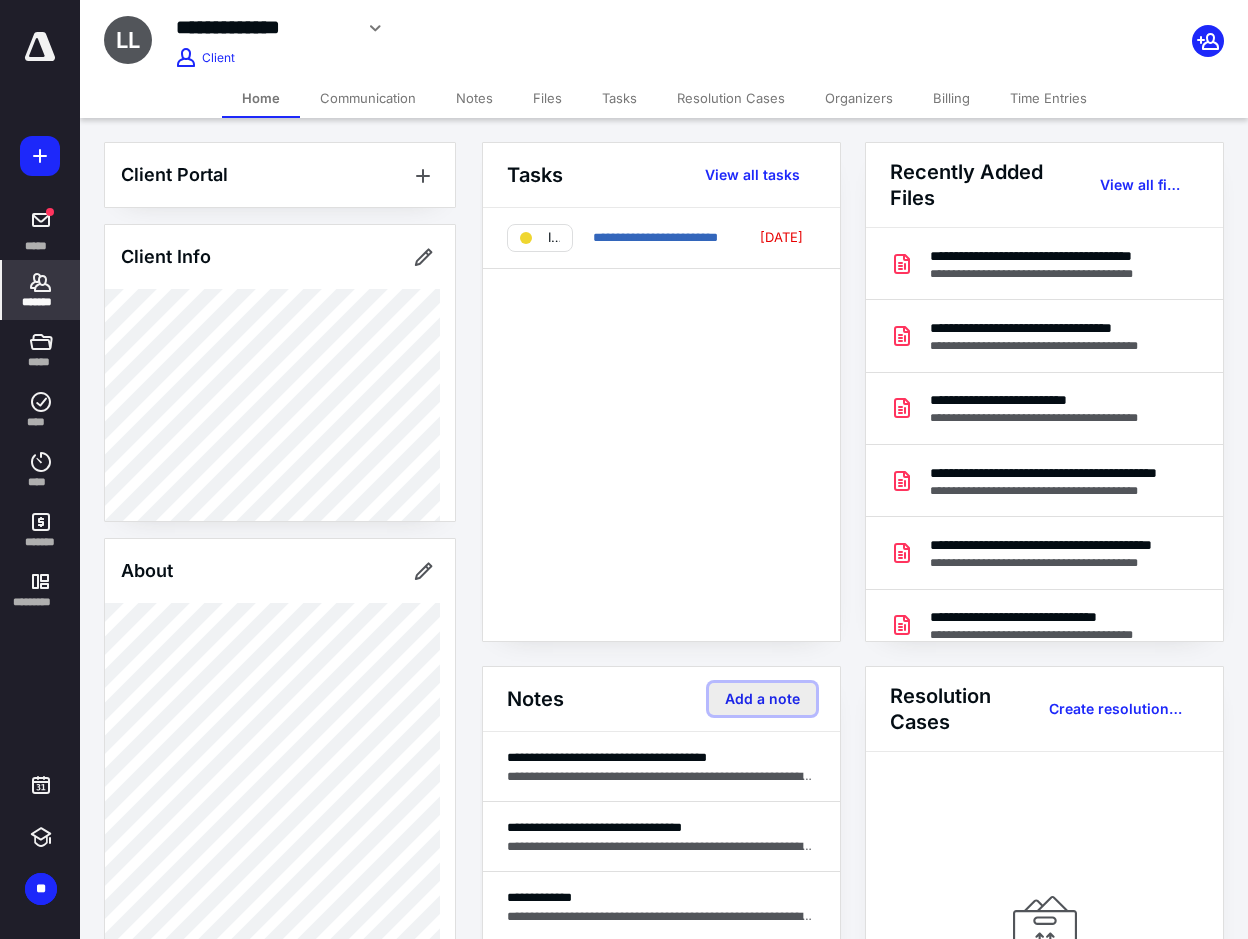 click on "Add a note" at bounding box center (762, 699) 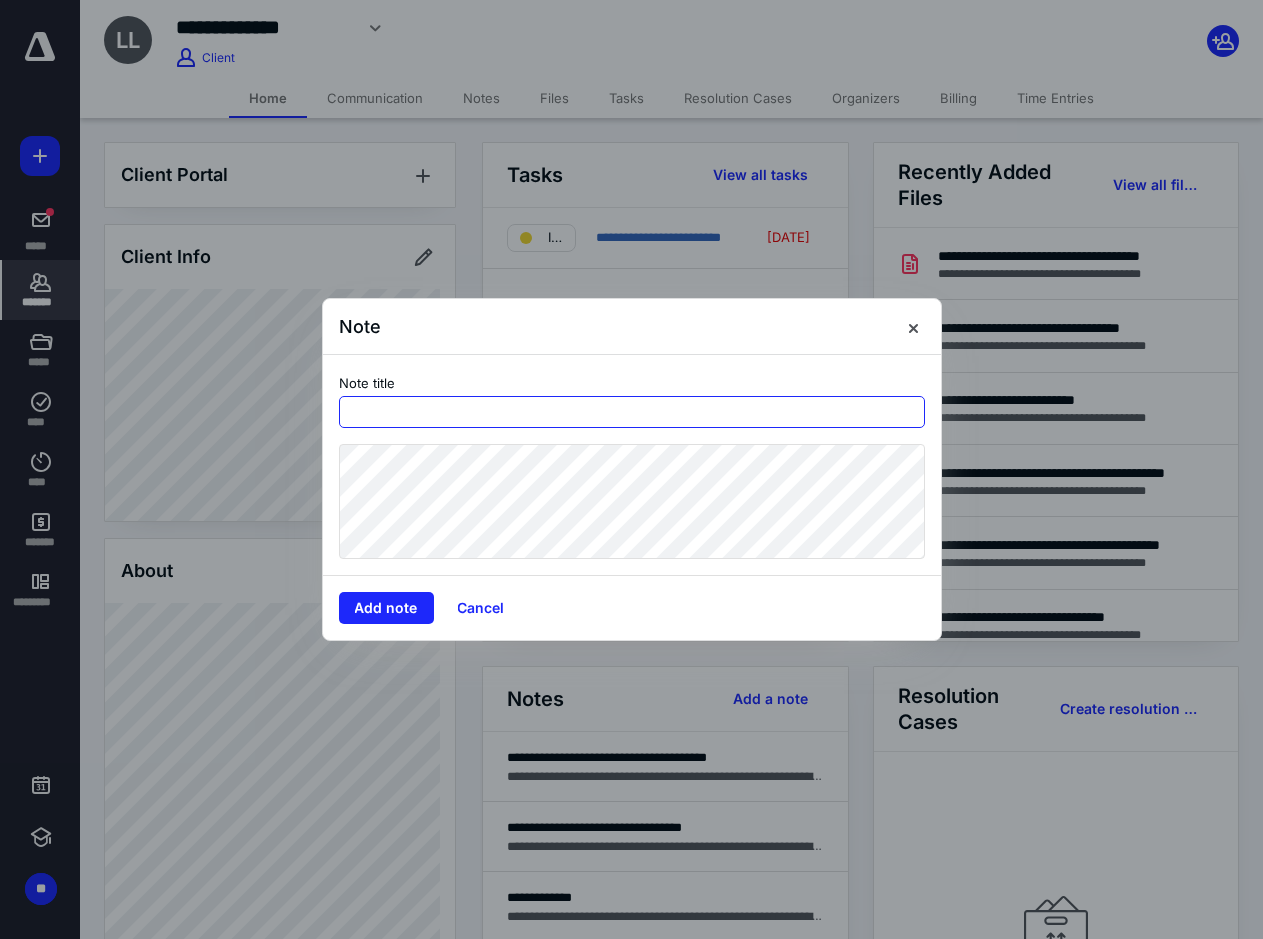 click at bounding box center (632, 412) 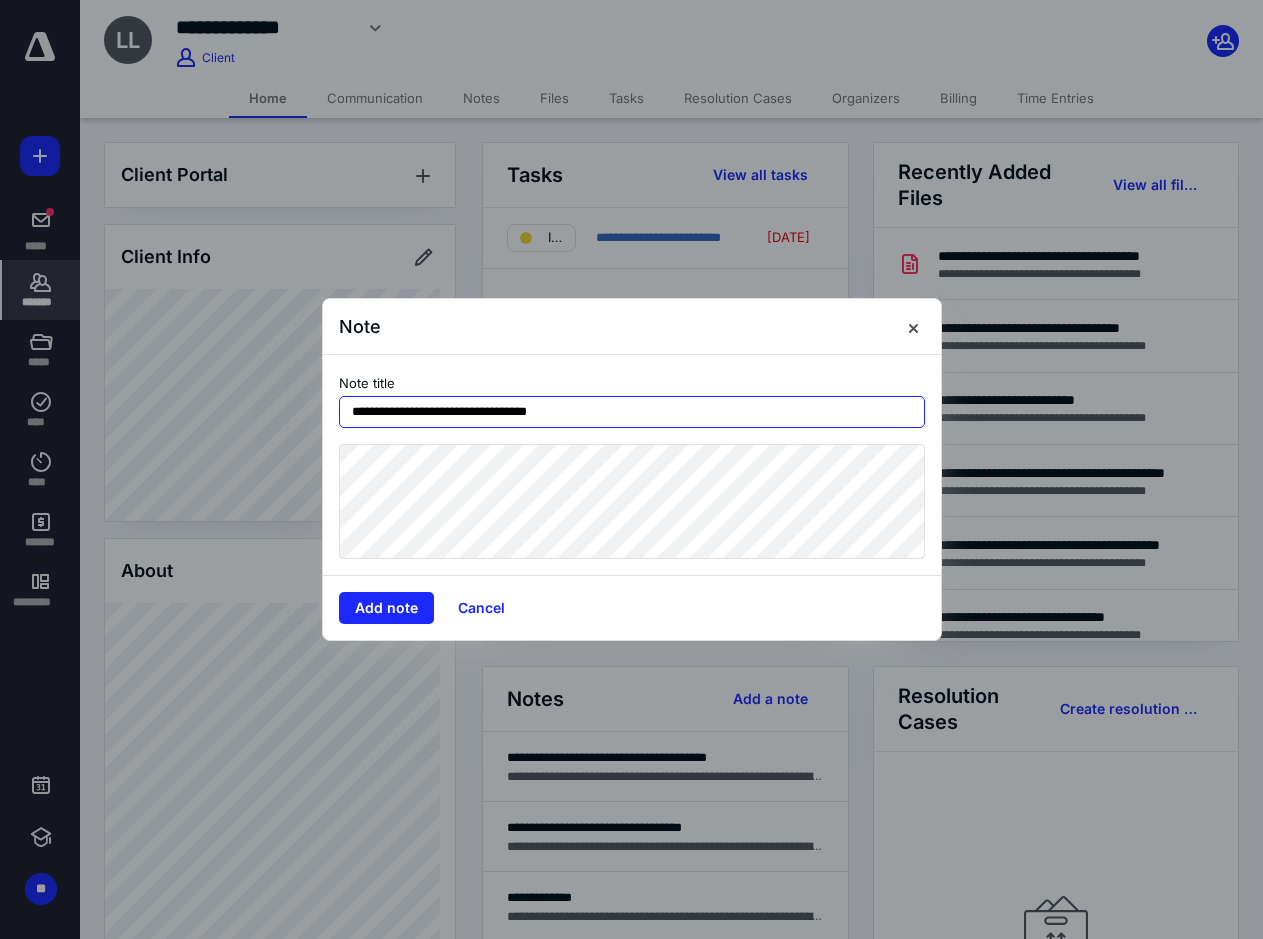 click on "**********" at bounding box center (632, 412) 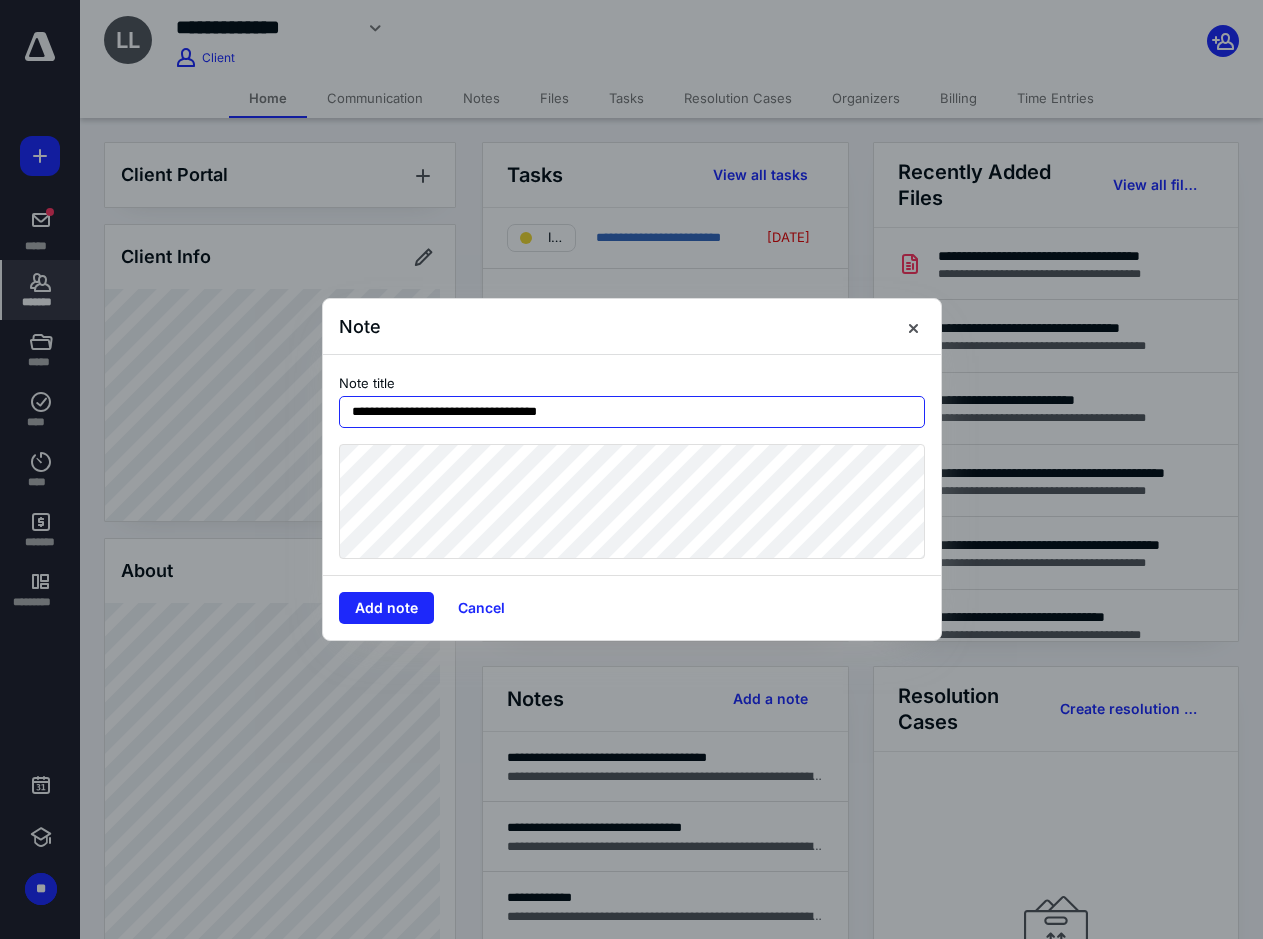 type on "**********" 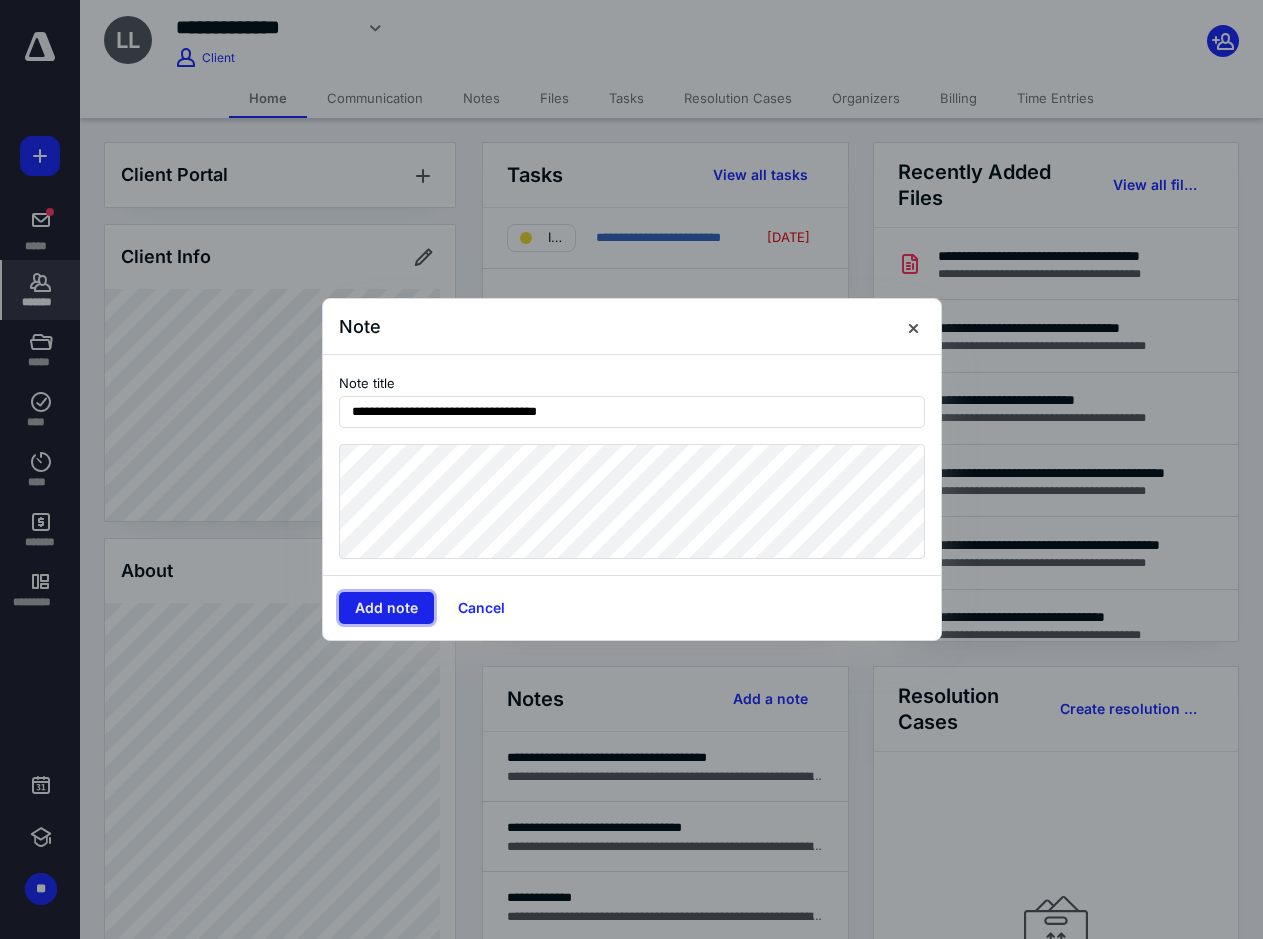 click on "Add note" at bounding box center (386, 608) 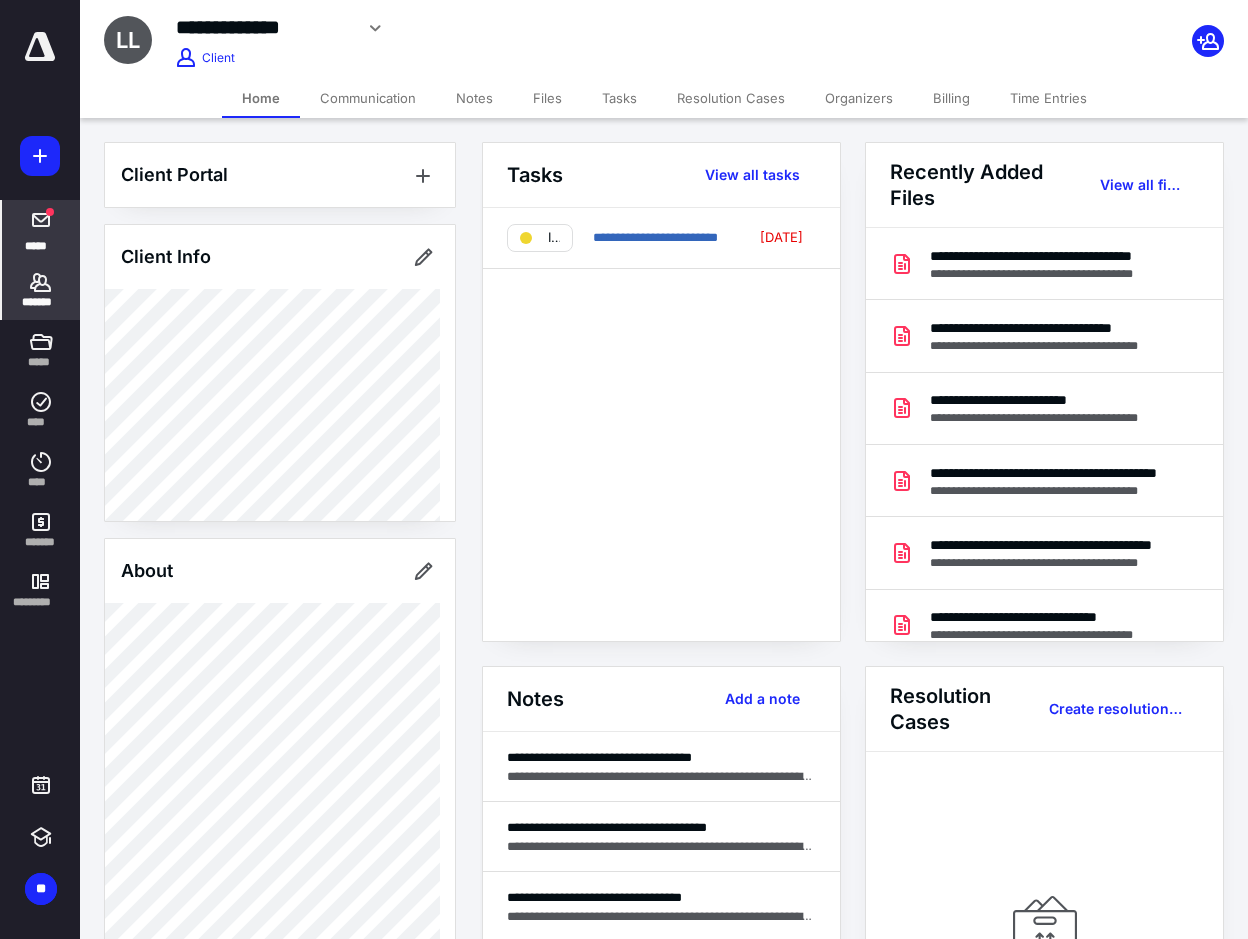 click 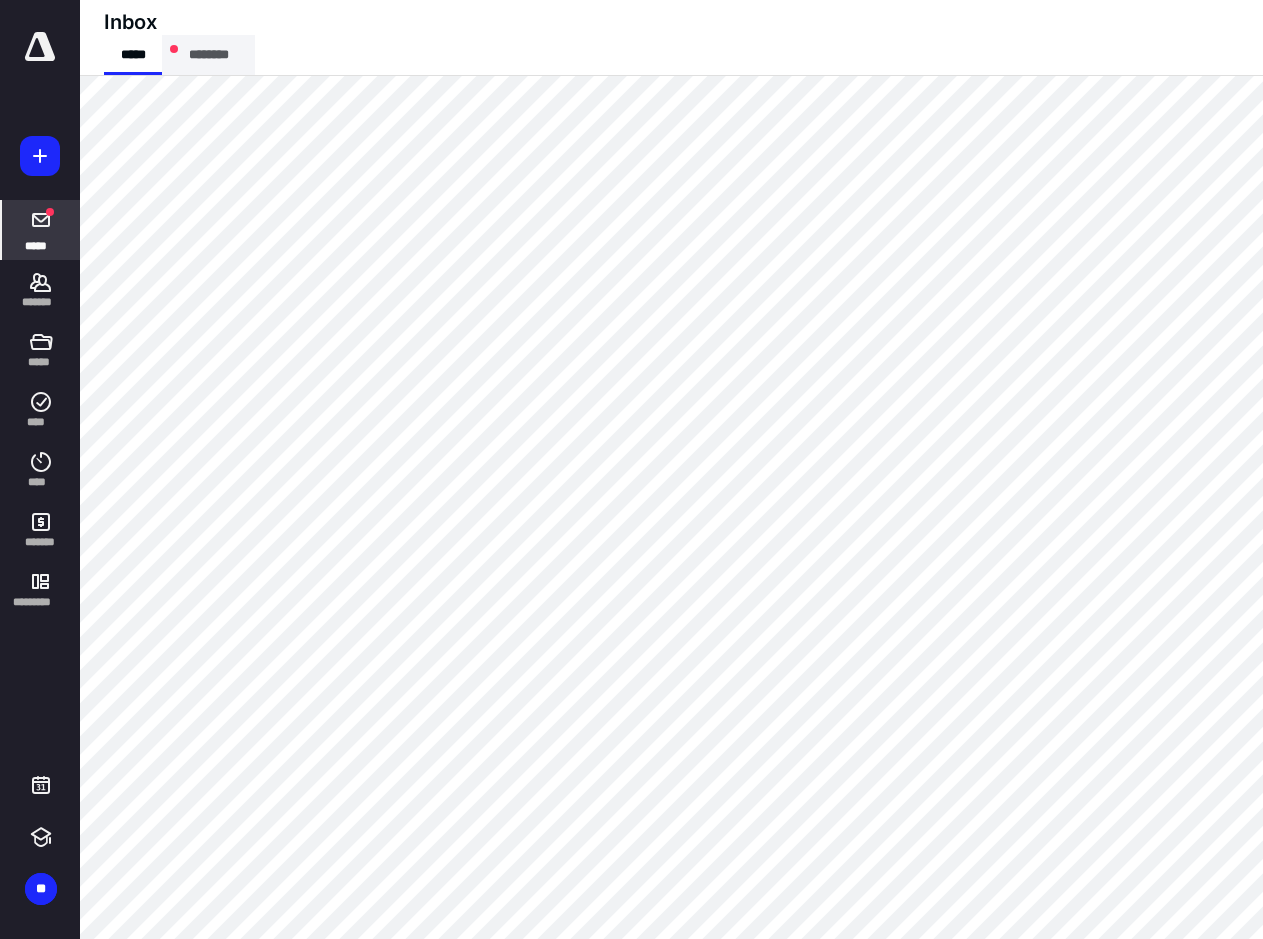 click on "********" at bounding box center [208, 55] 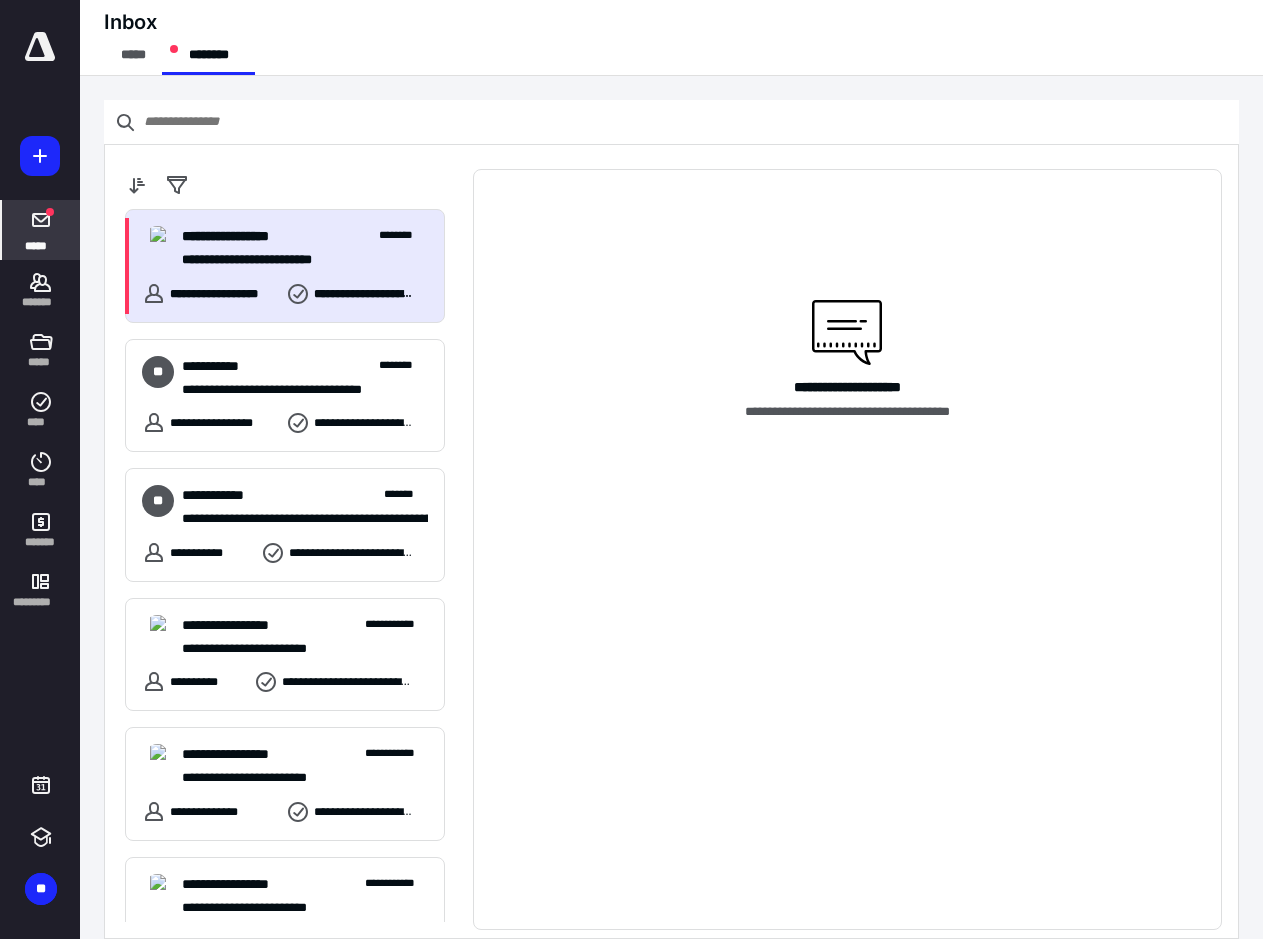 click on "**********" at bounding box center (305, 248) 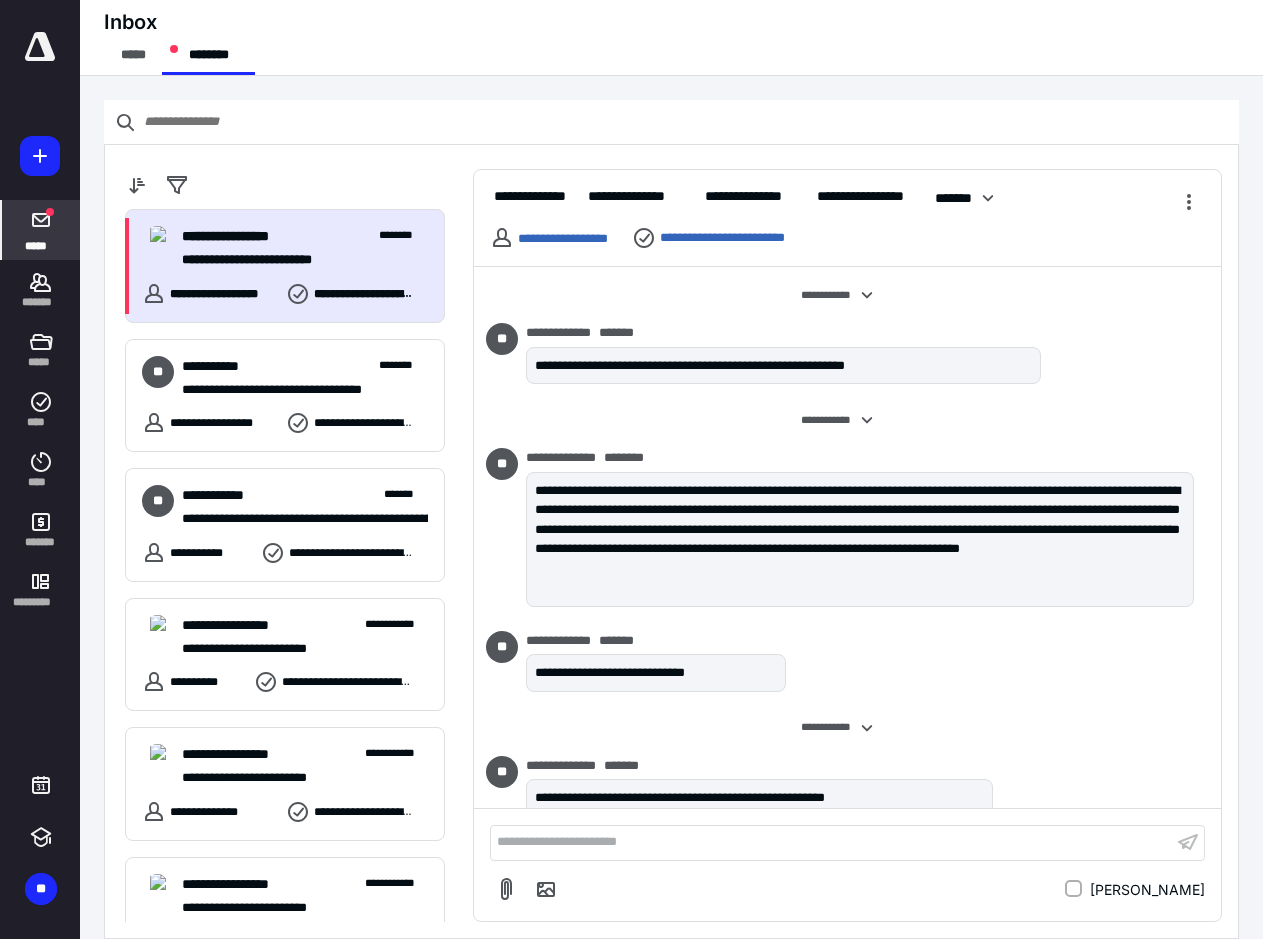 scroll, scrollTop: 1128, scrollLeft: 0, axis: vertical 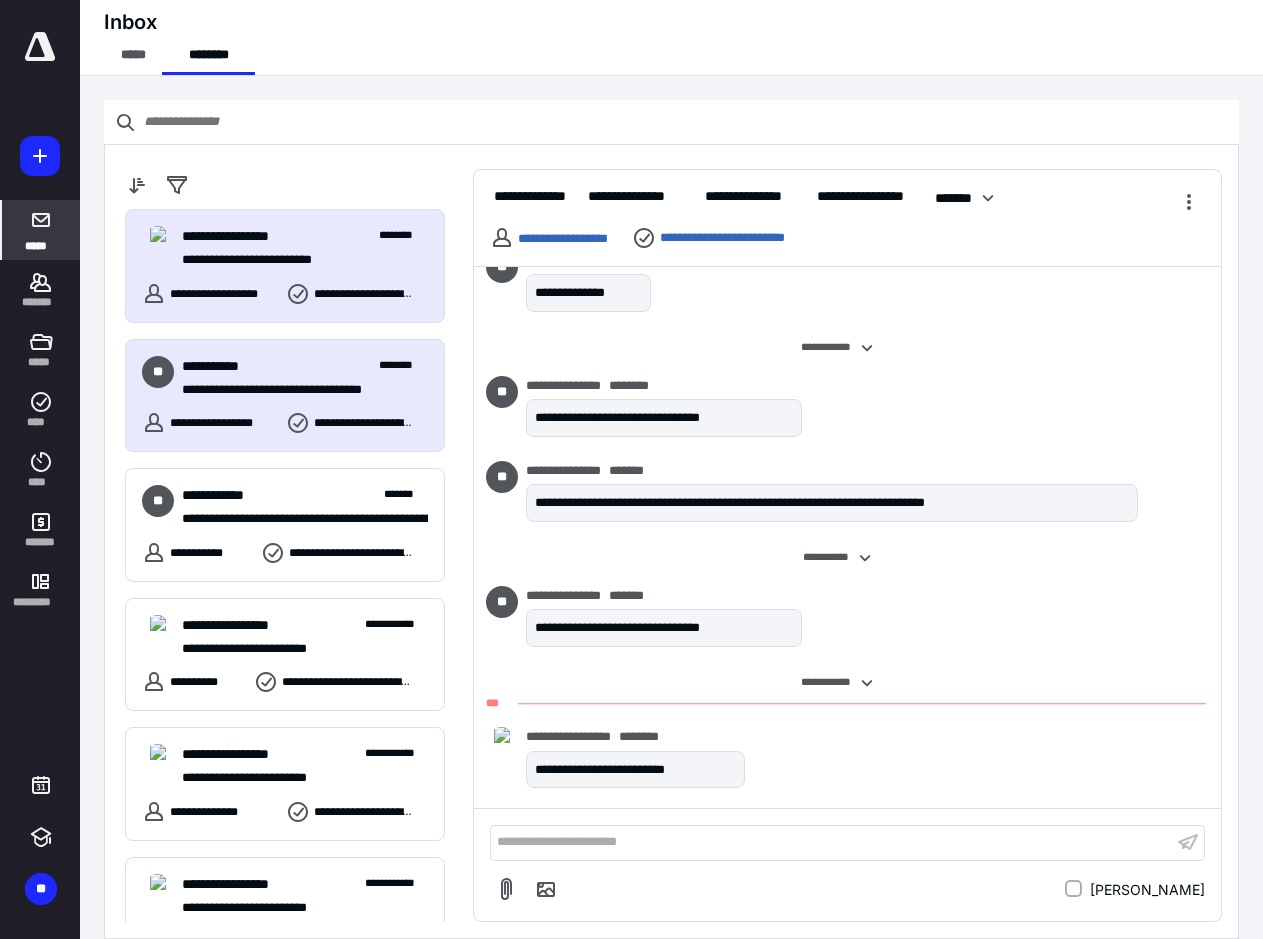 click on "**********" at bounding box center (226, 366) 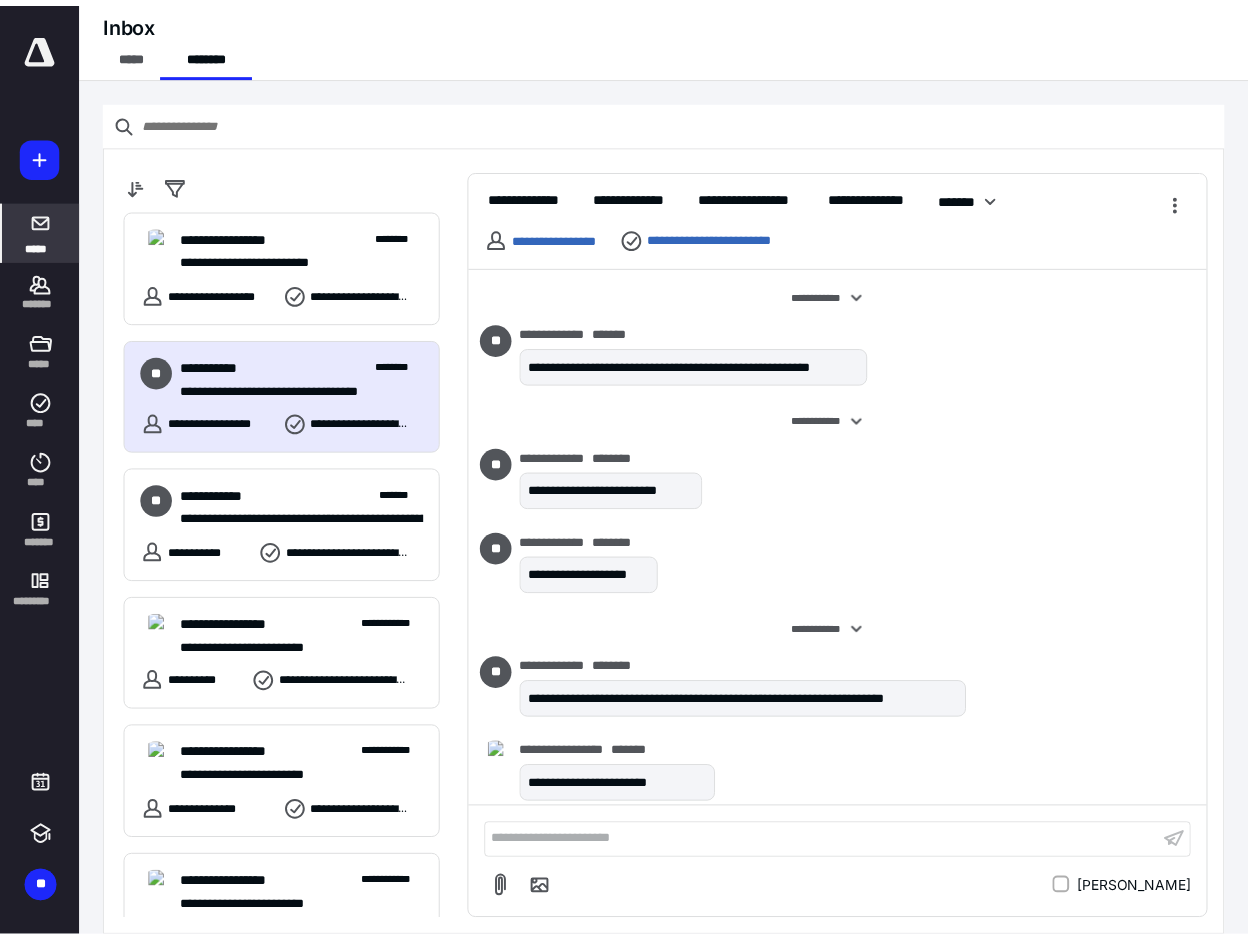 scroll, scrollTop: 1101, scrollLeft: 0, axis: vertical 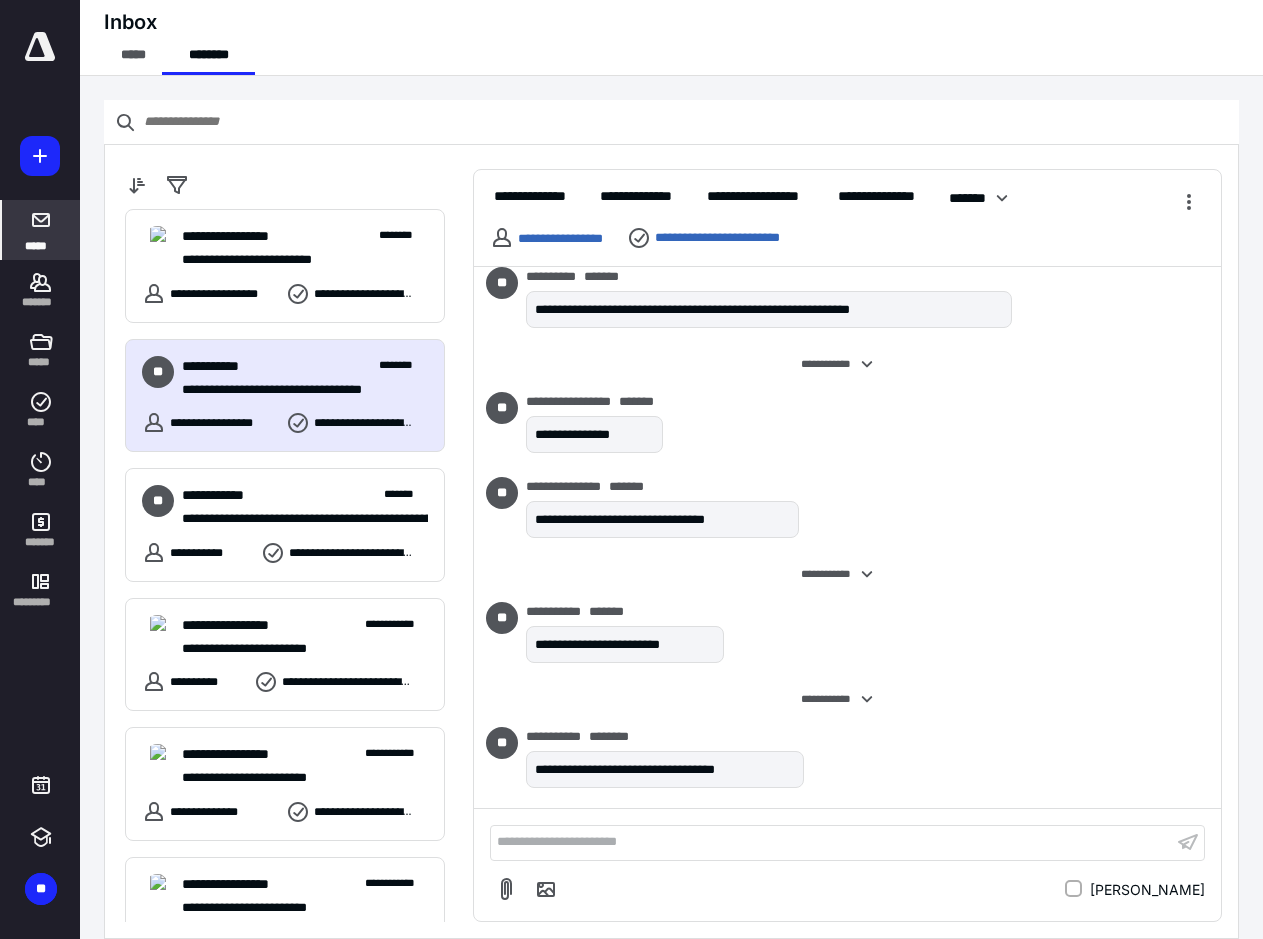 click at bounding box center (40, 47) 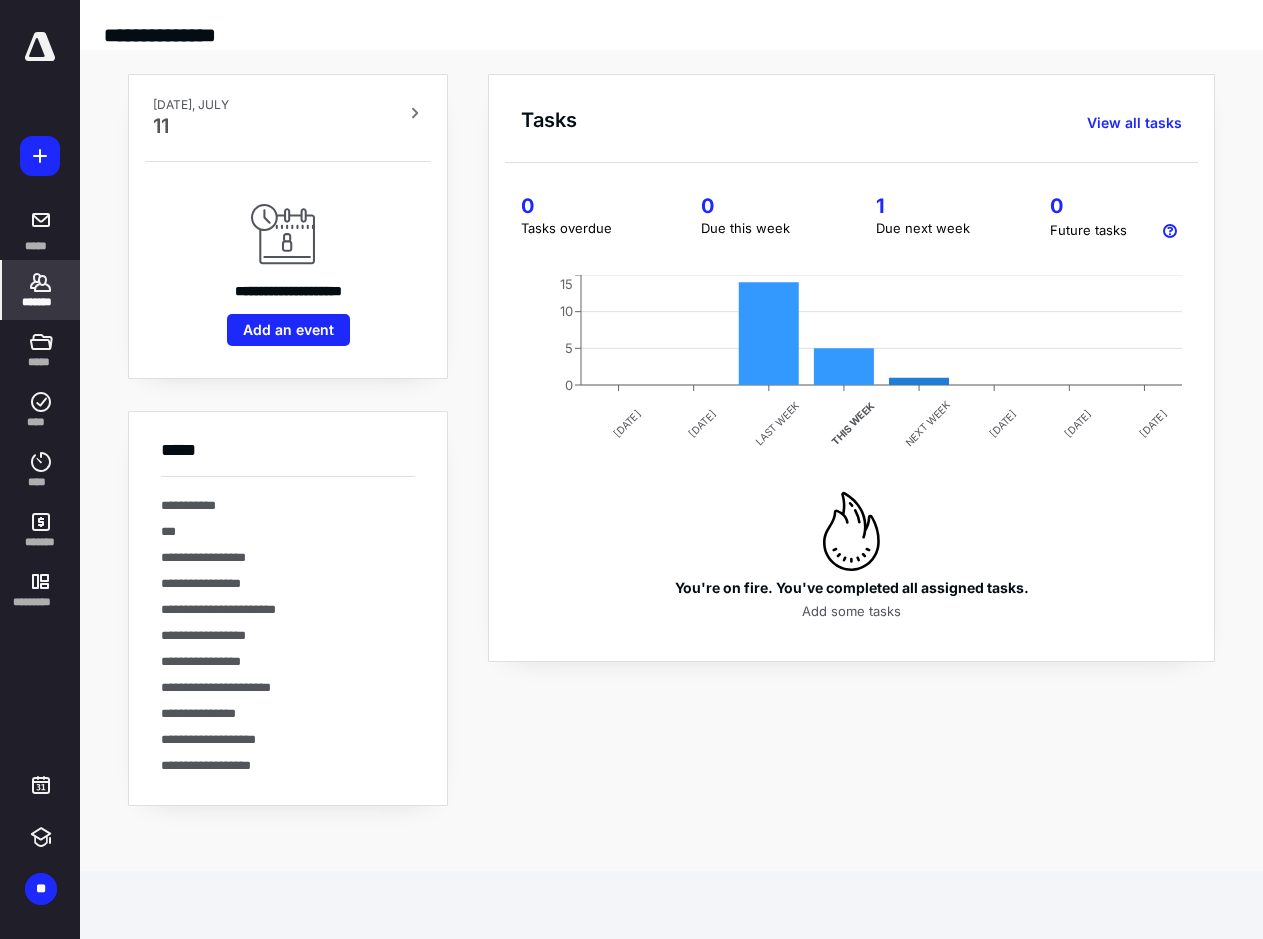 click on "*******" at bounding box center [41, 290] 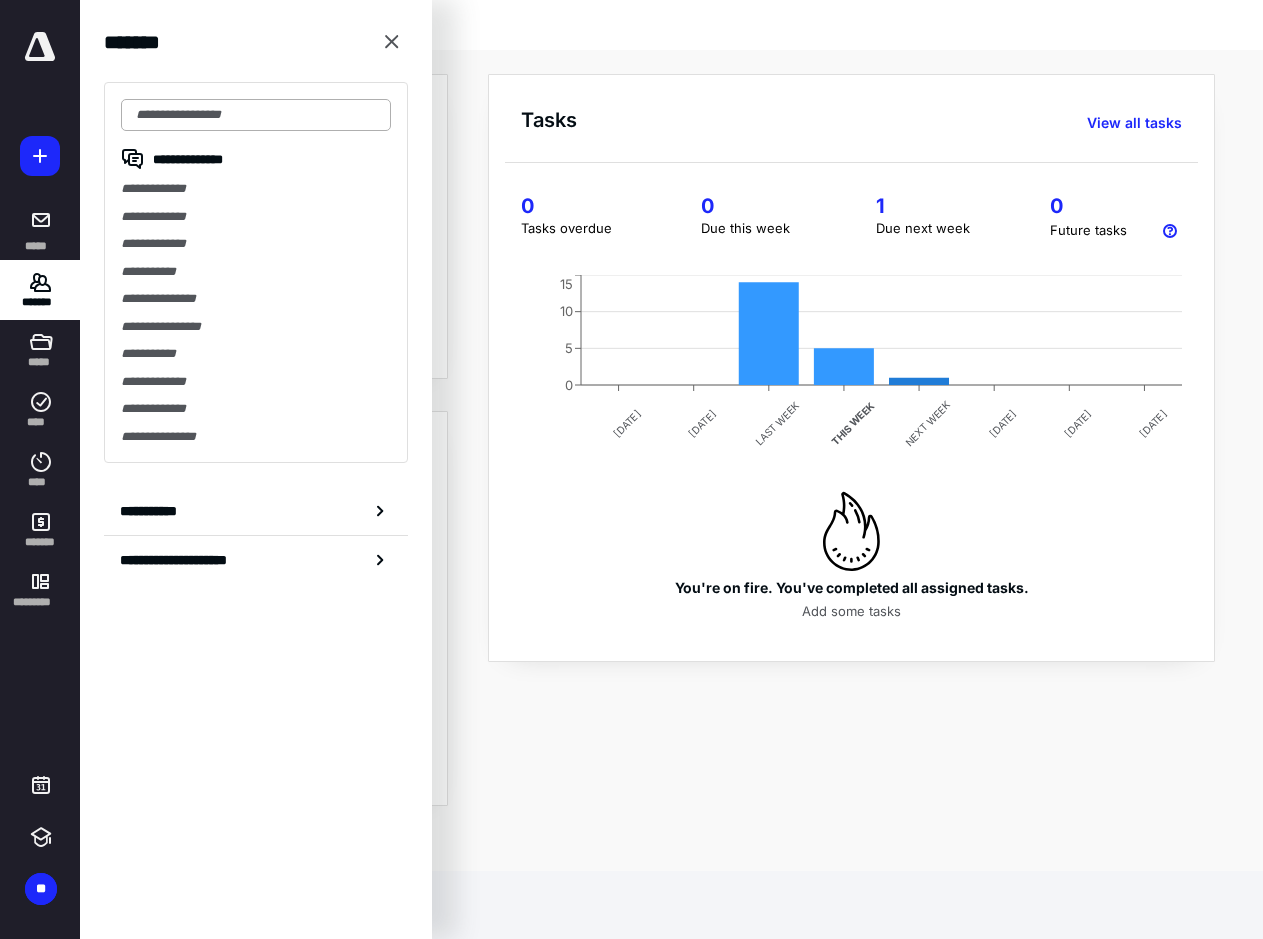 click at bounding box center (256, 115) 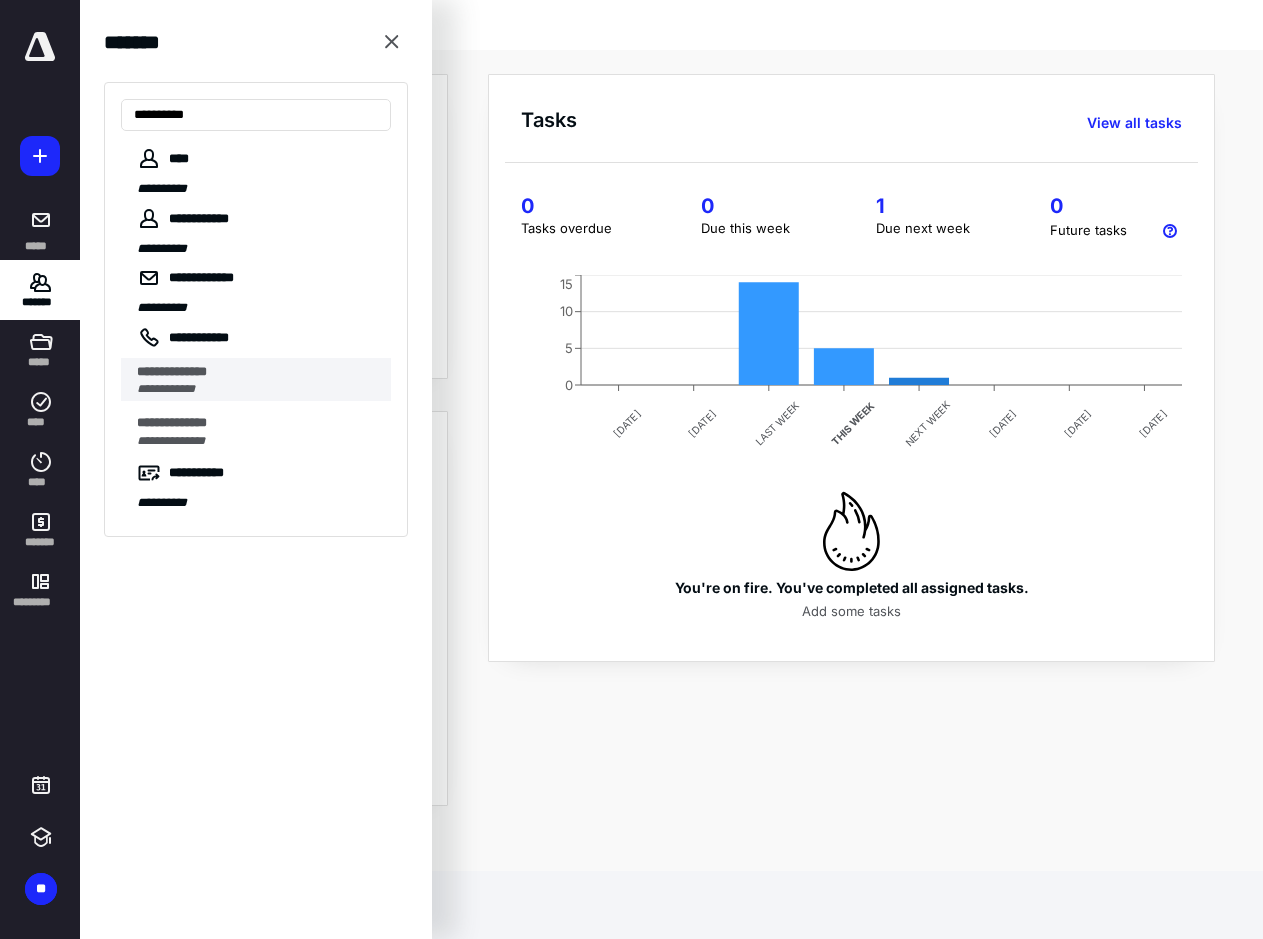 type on "**********" 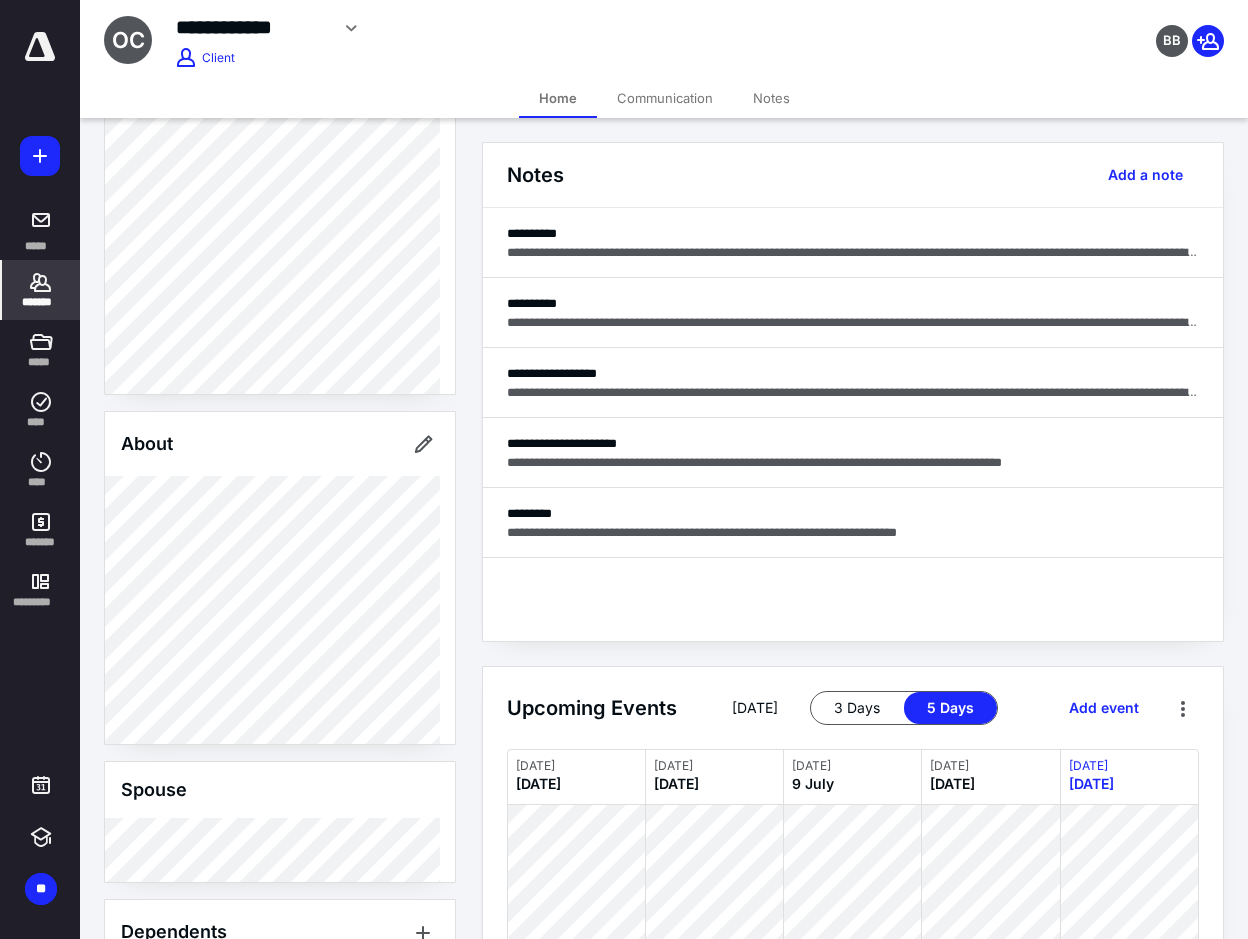 scroll, scrollTop: 200, scrollLeft: 0, axis: vertical 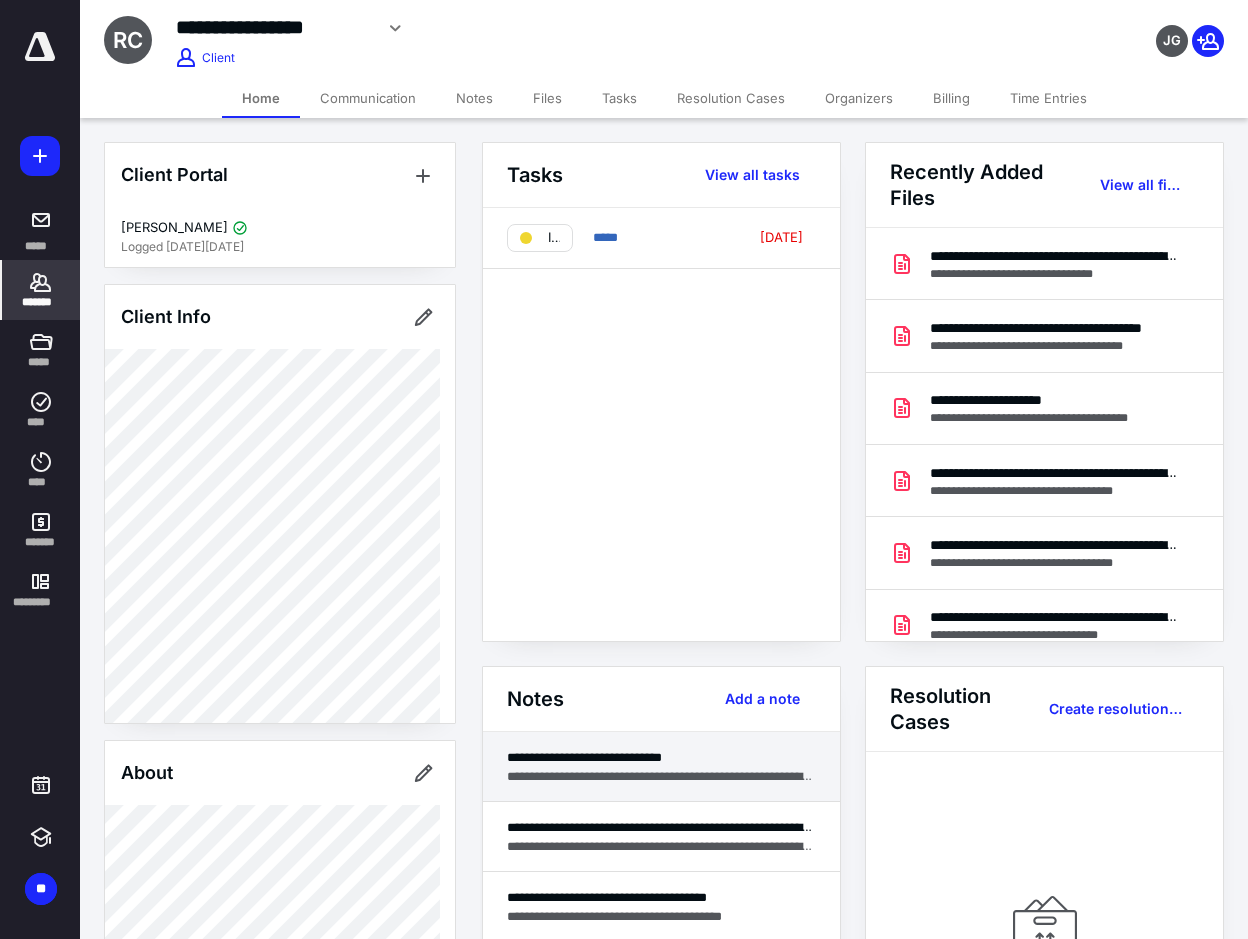 click on "**********" at bounding box center [661, 776] 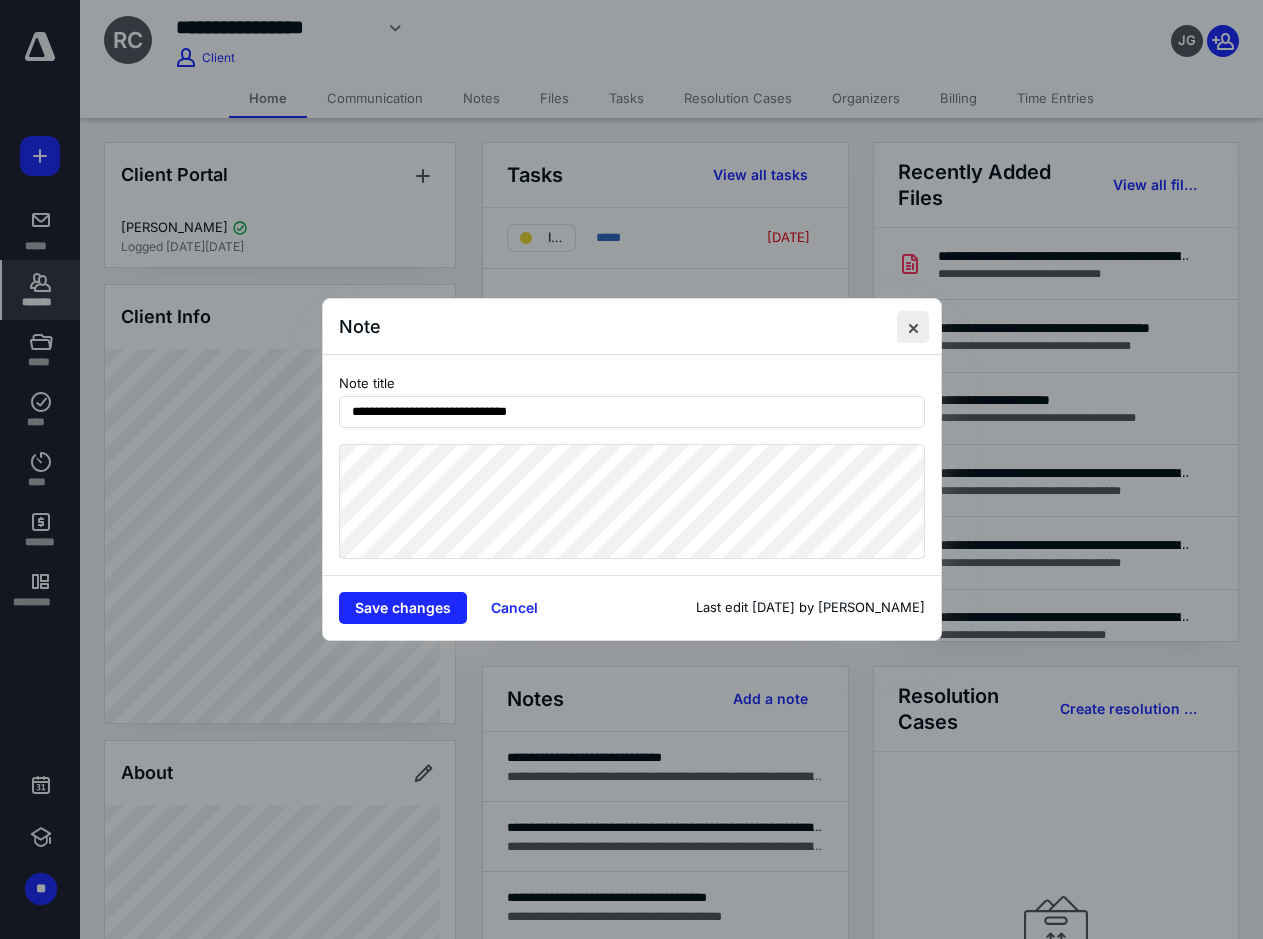 click at bounding box center [913, 327] 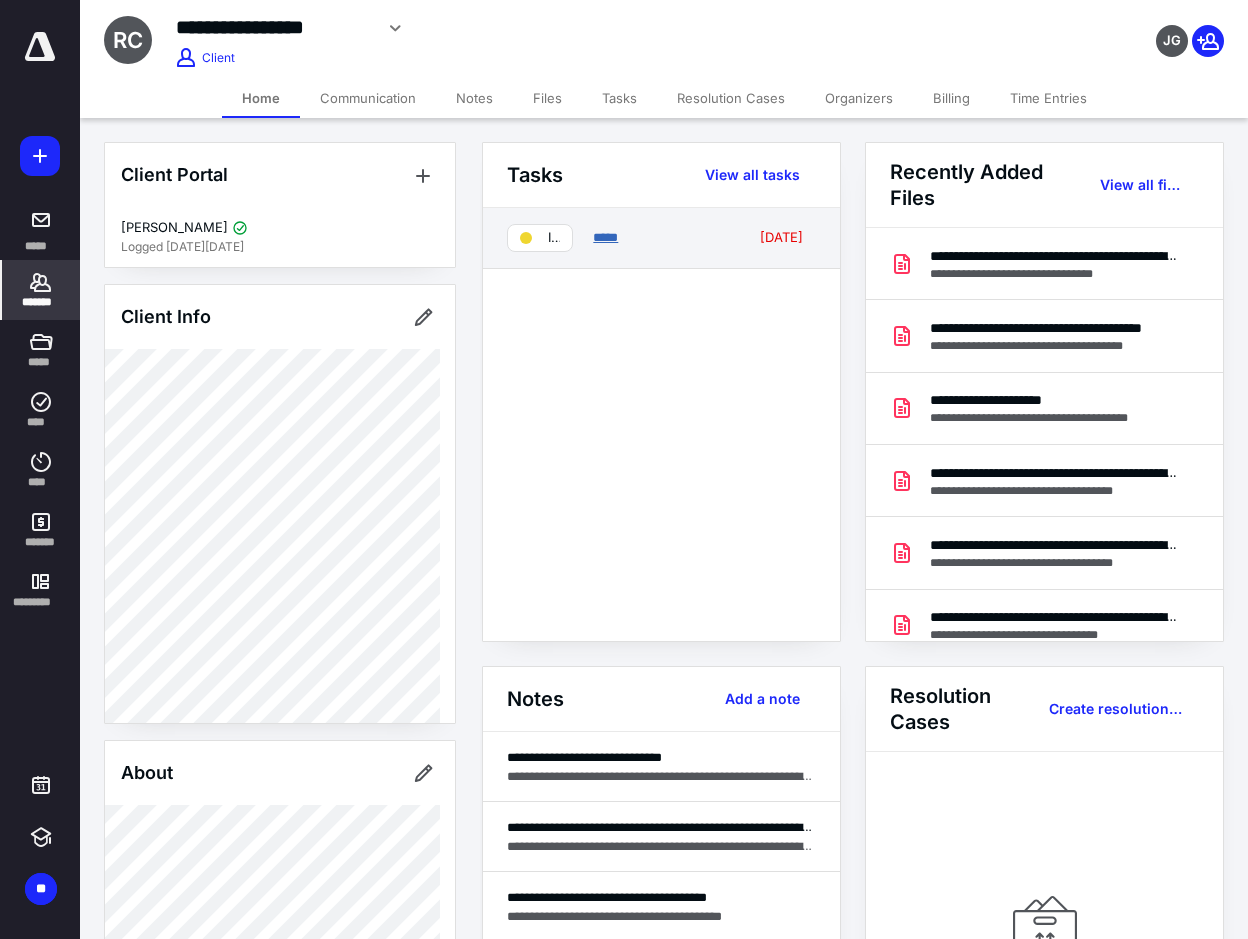 click on "*****" at bounding box center (605, 237) 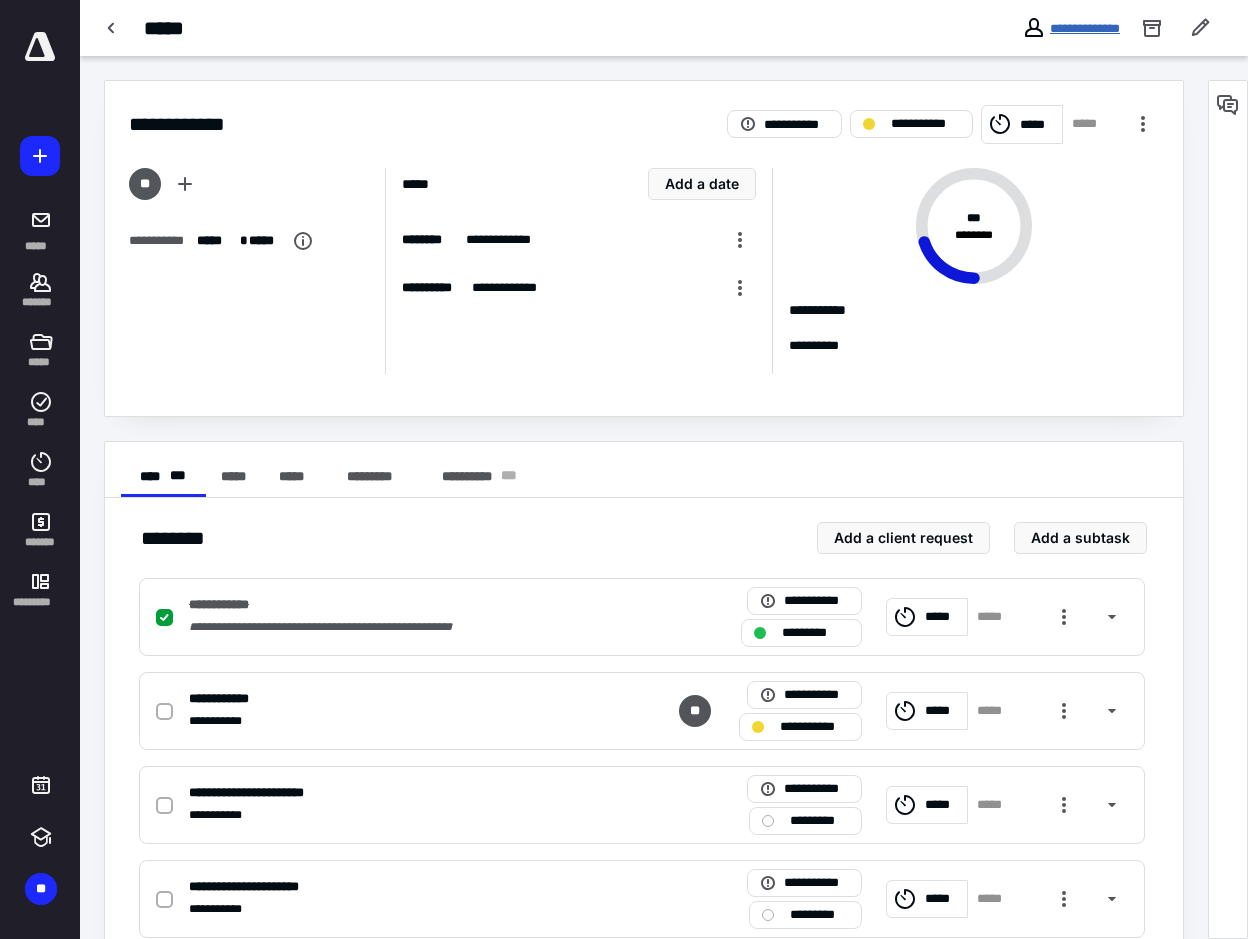 click on "**********" at bounding box center [1085, 28] 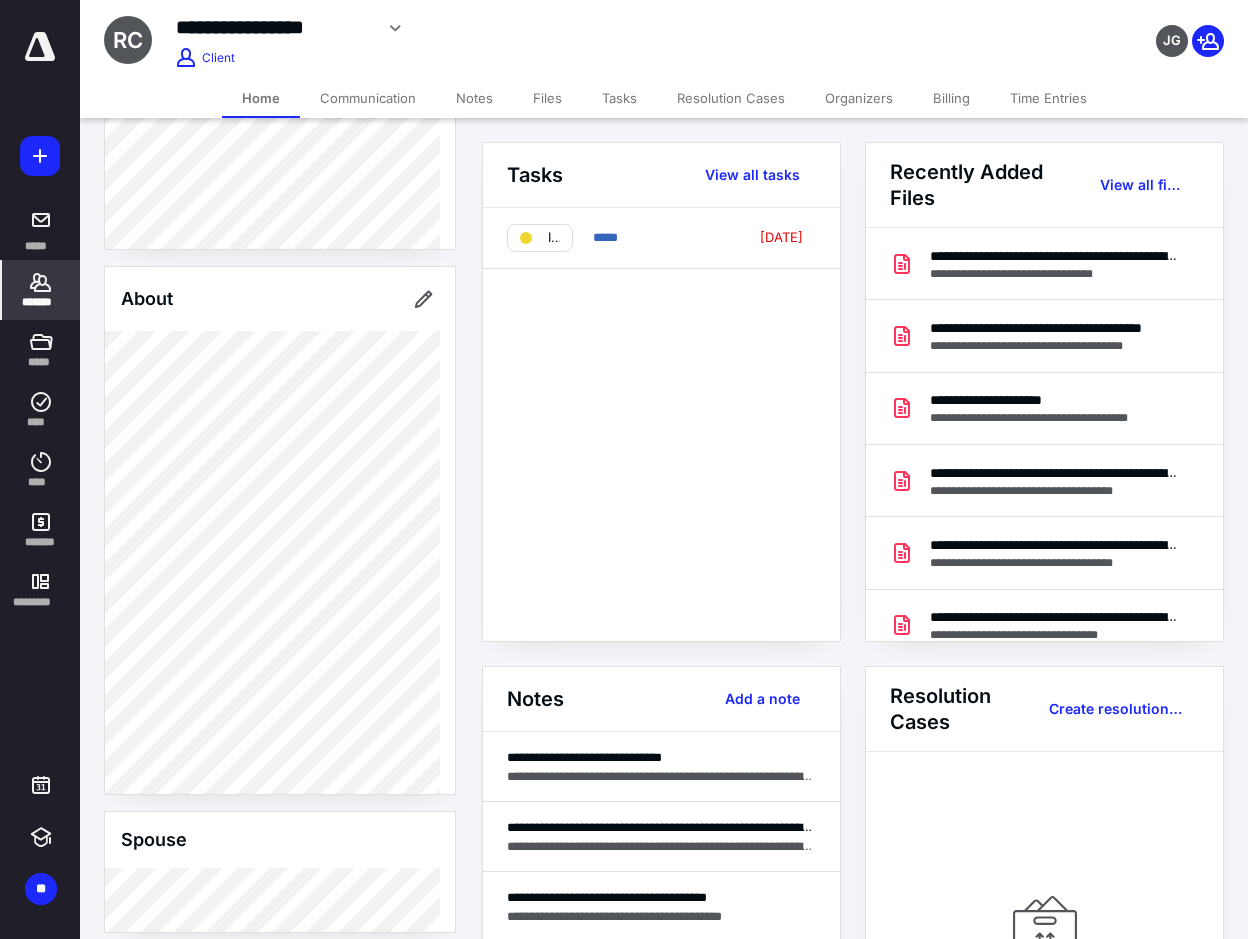 scroll, scrollTop: 300, scrollLeft: 0, axis: vertical 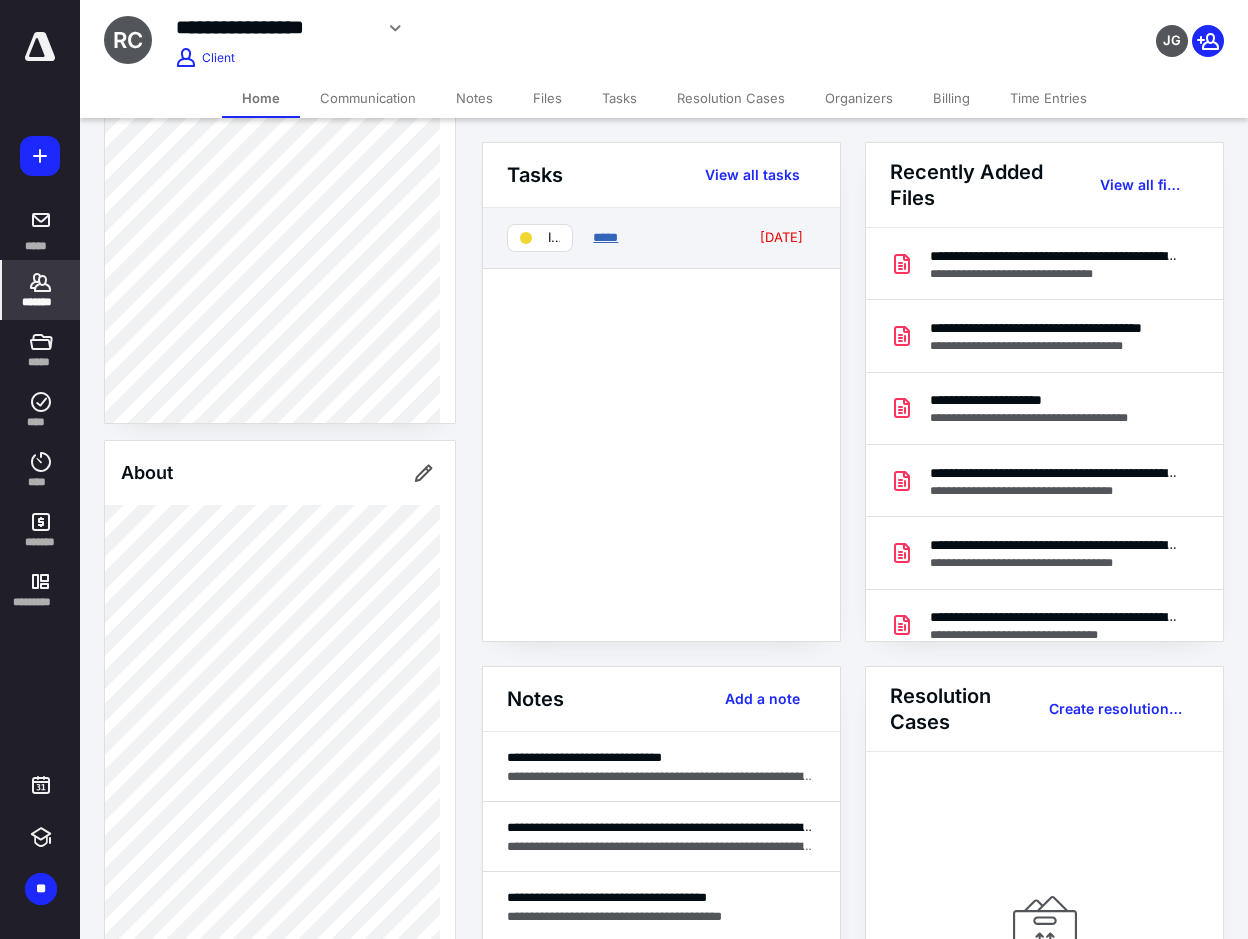 click on "*****" at bounding box center [605, 237] 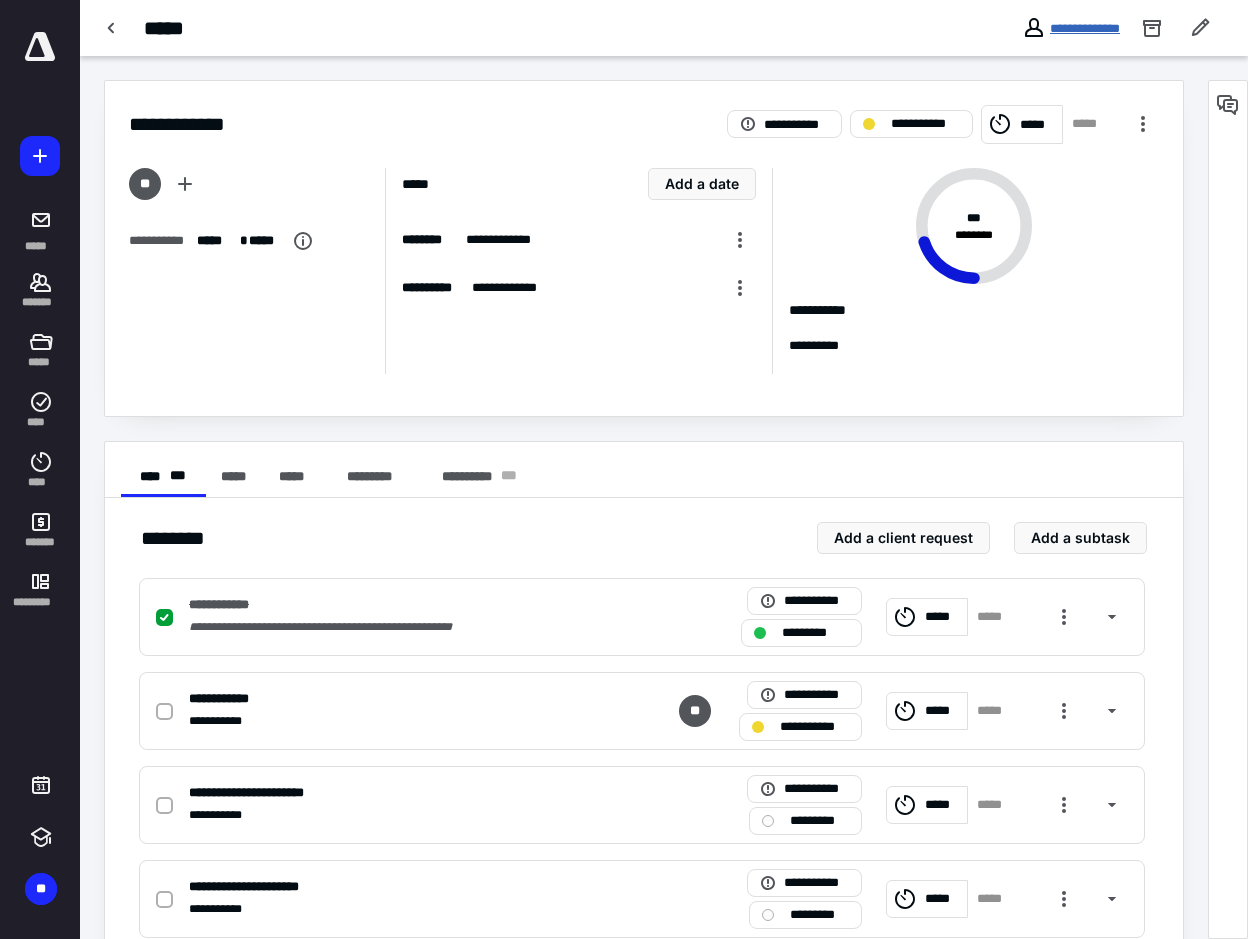 click on "**********" at bounding box center [1085, 28] 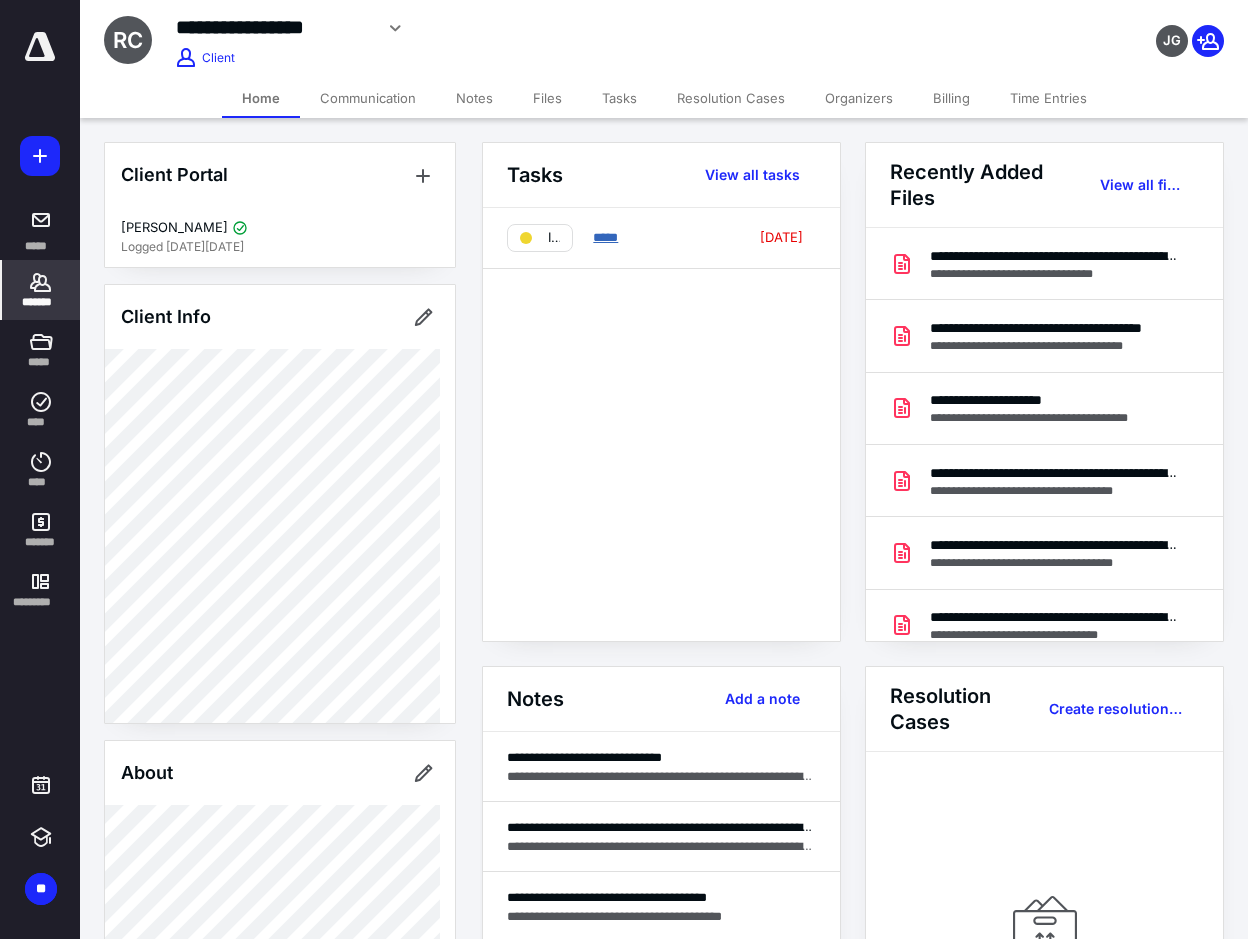 drag, startPoint x: 610, startPoint y: 235, endPoint x: 843, endPoint y: 303, distance: 242.72 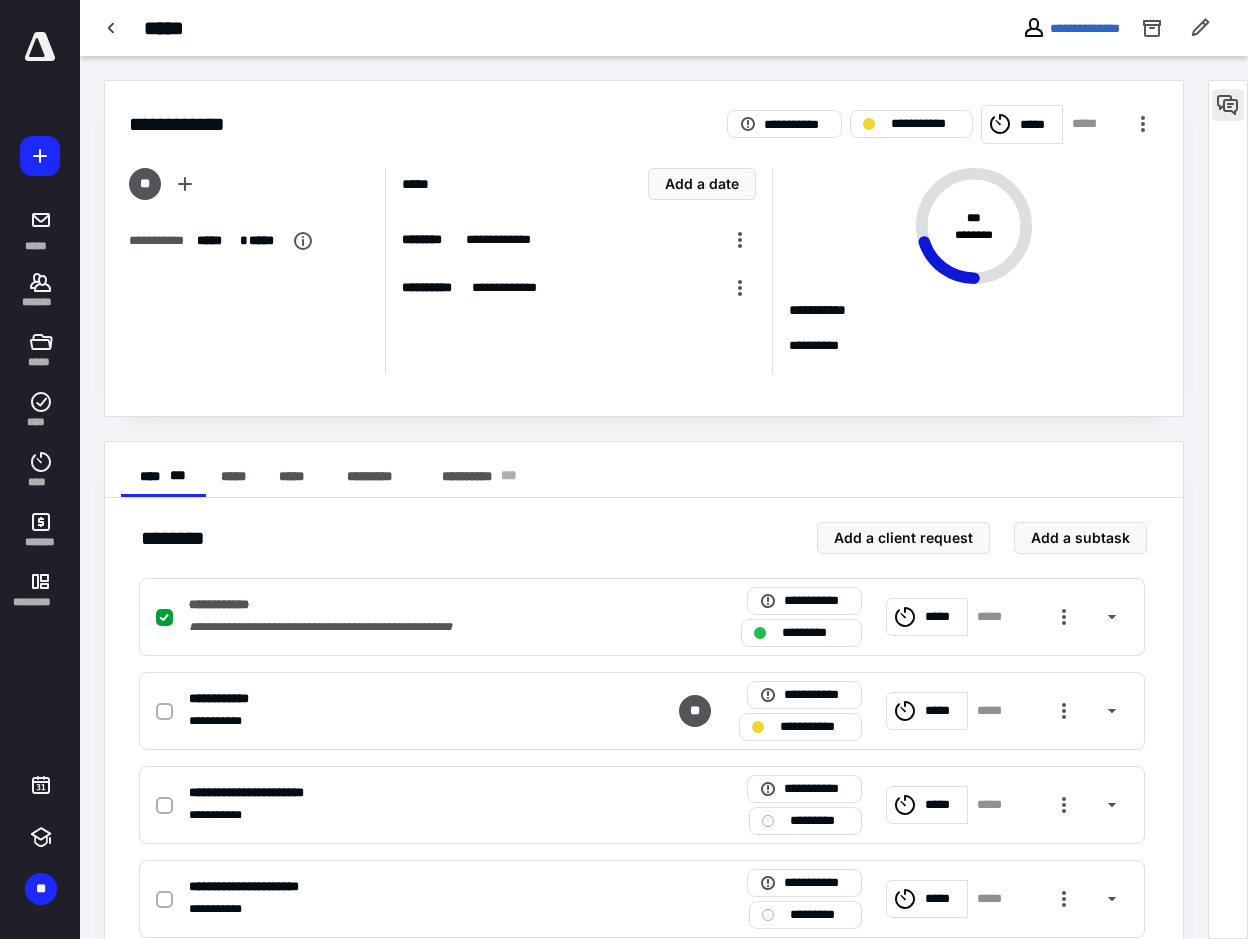 click at bounding box center (1228, 105) 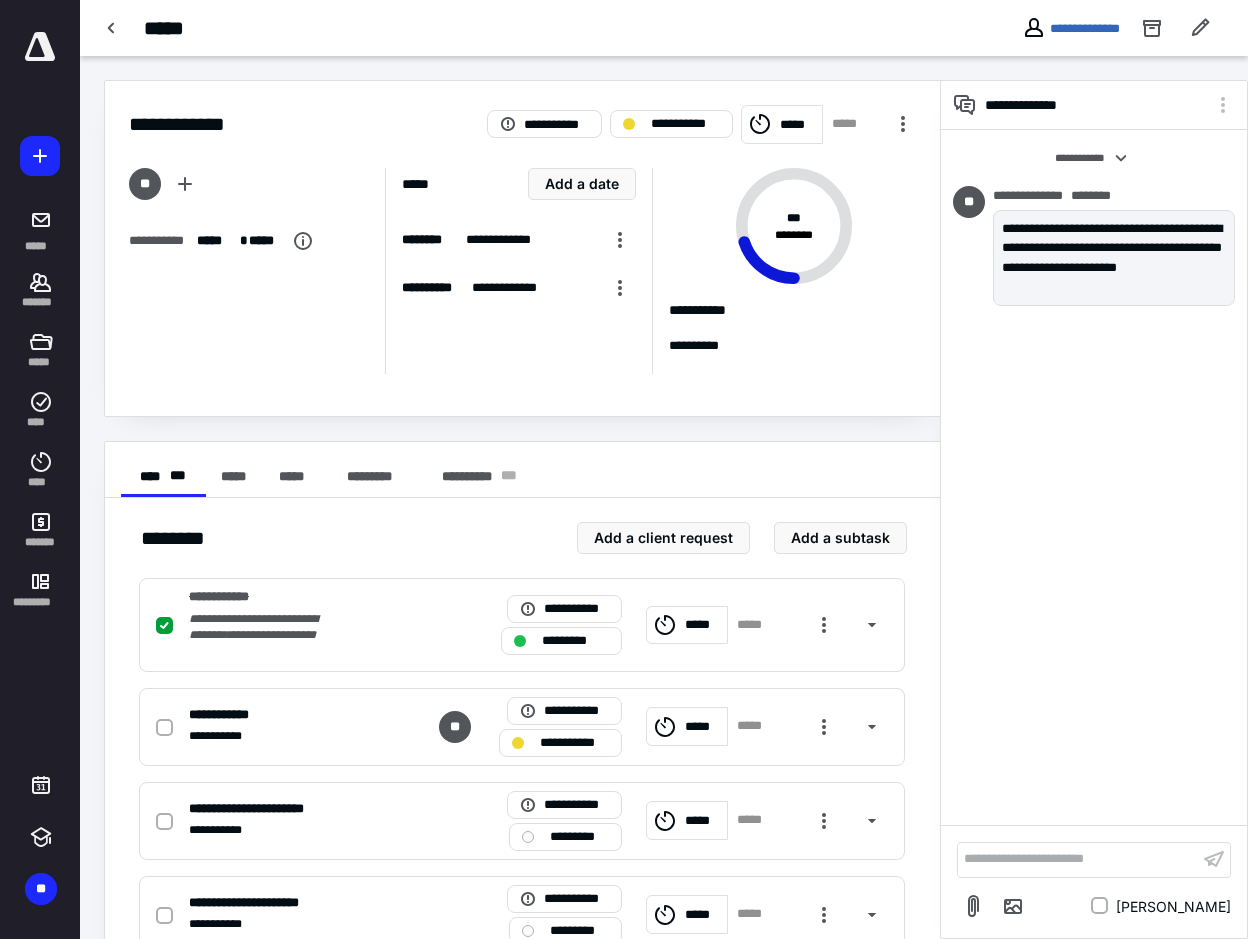 click on "**********" at bounding box center [1078, 859] 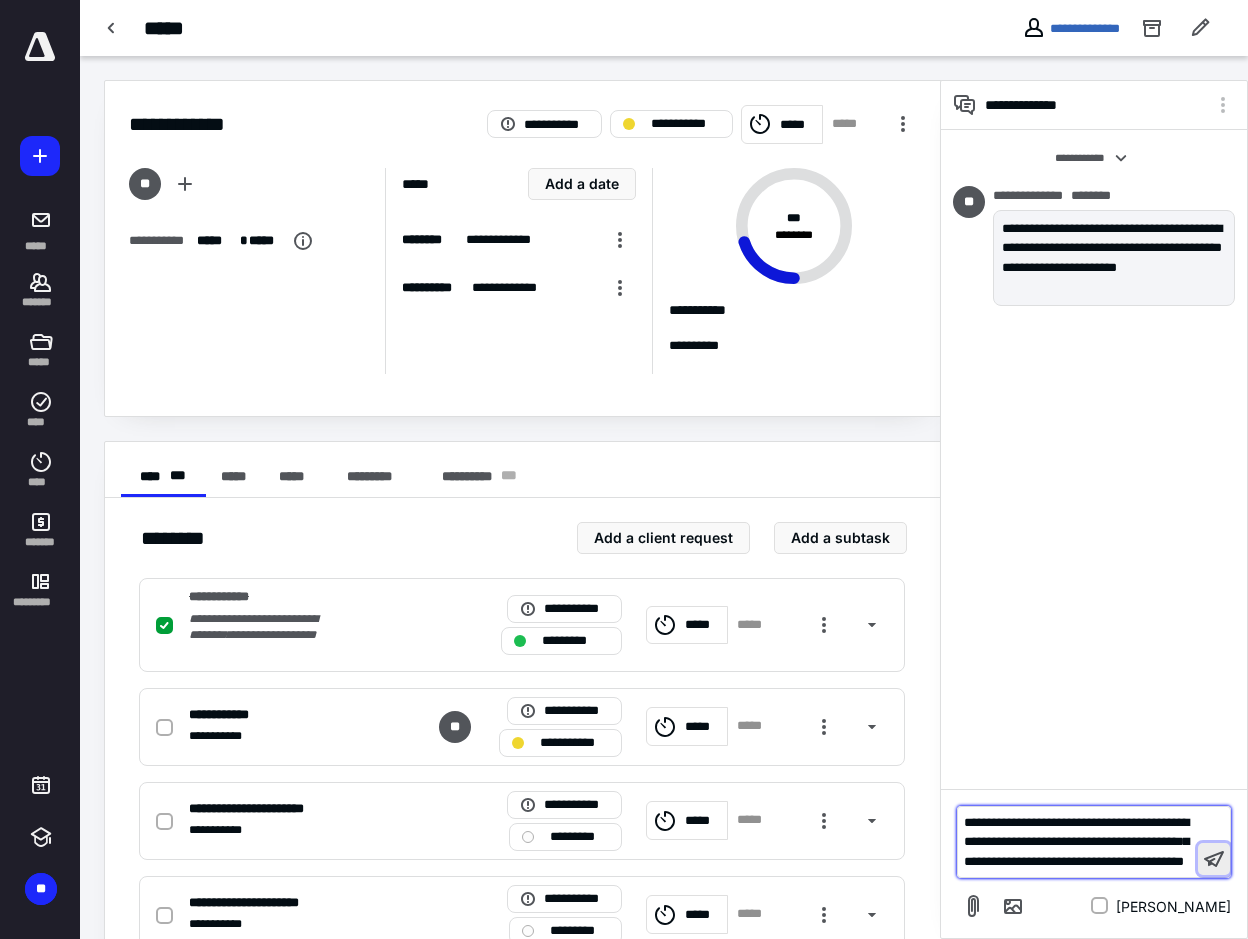 click at bounding box center [1214, 859] 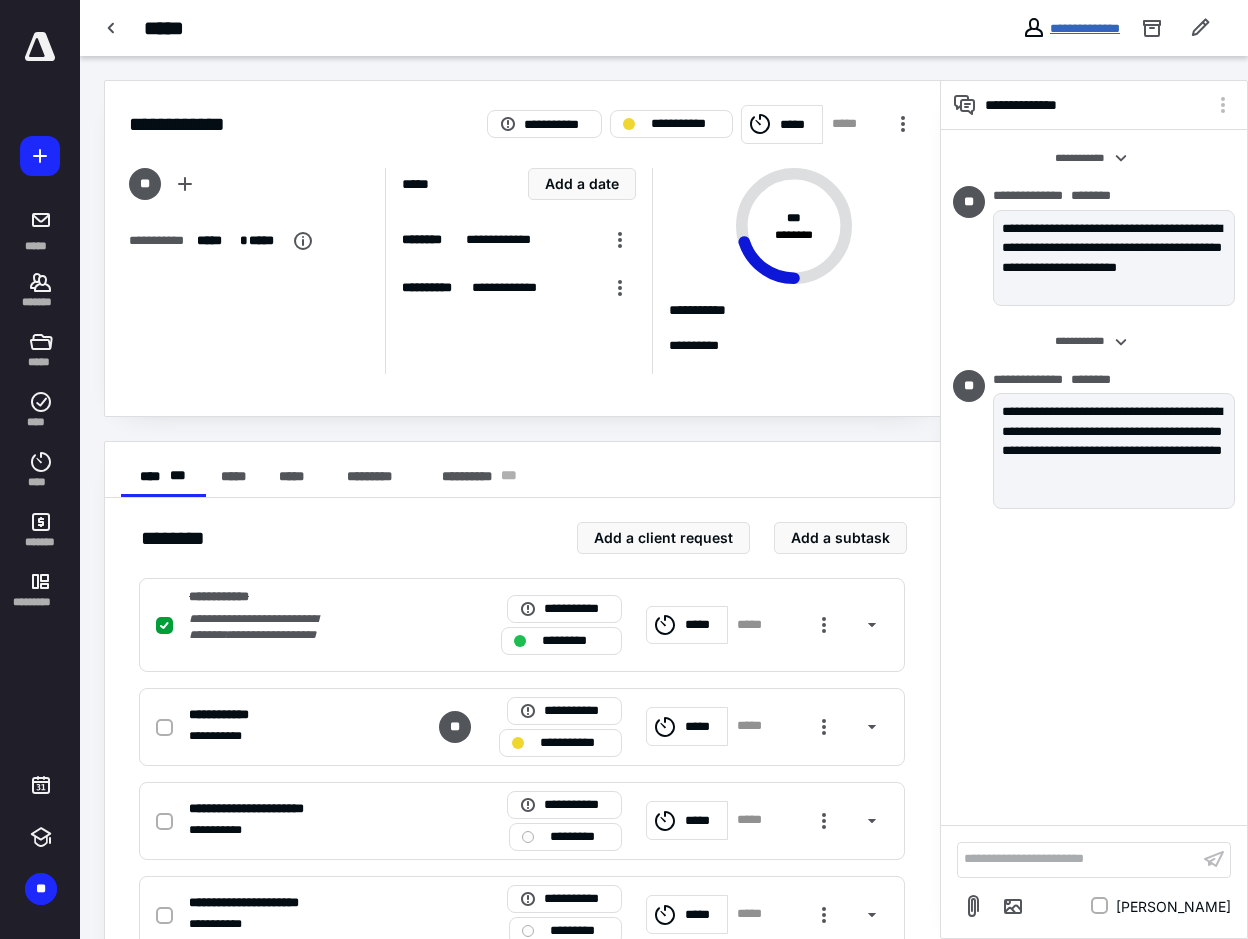 click on "**********" at bounding box center [1085, 28] 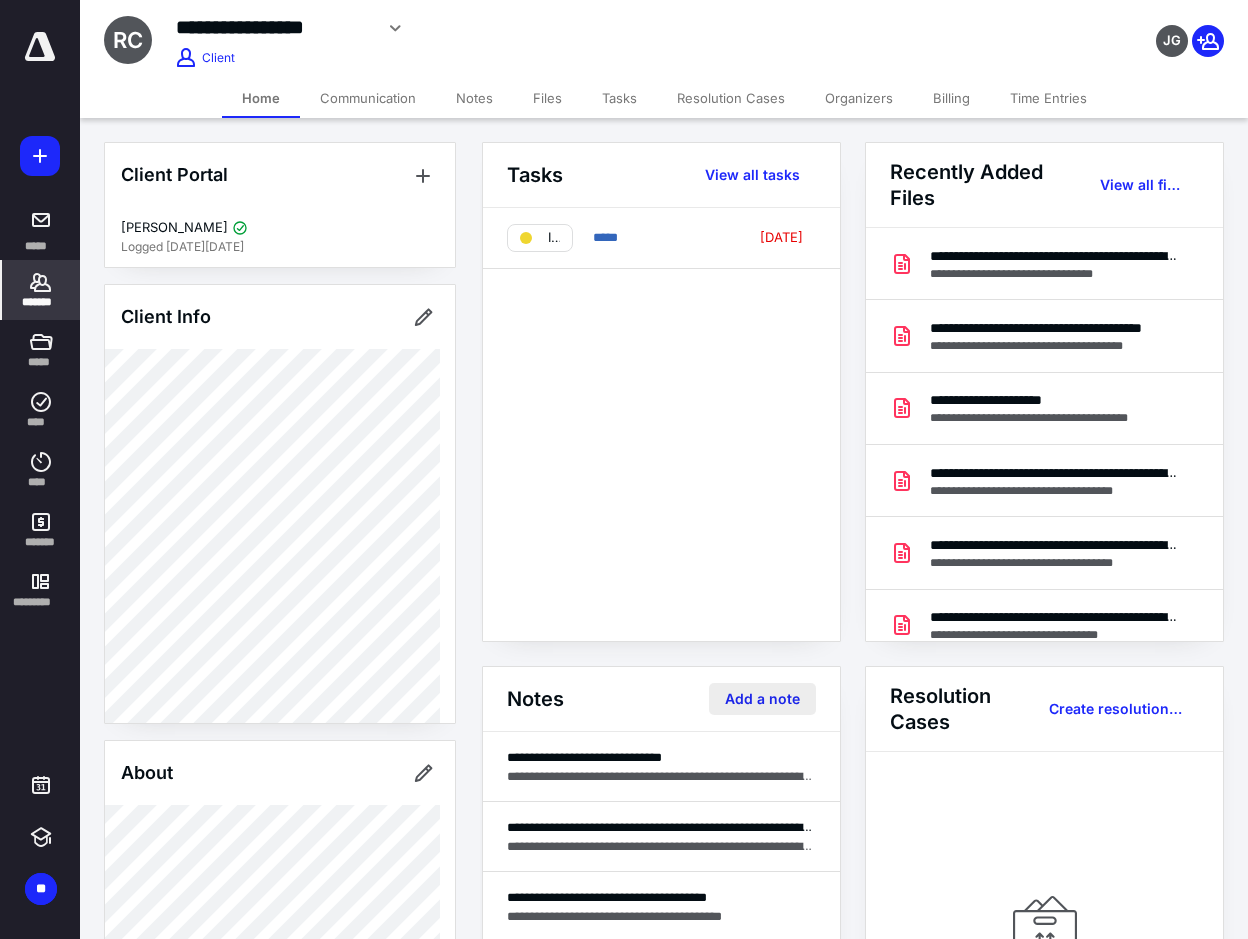 click on "Add a note" at bounding box center [762, 699] 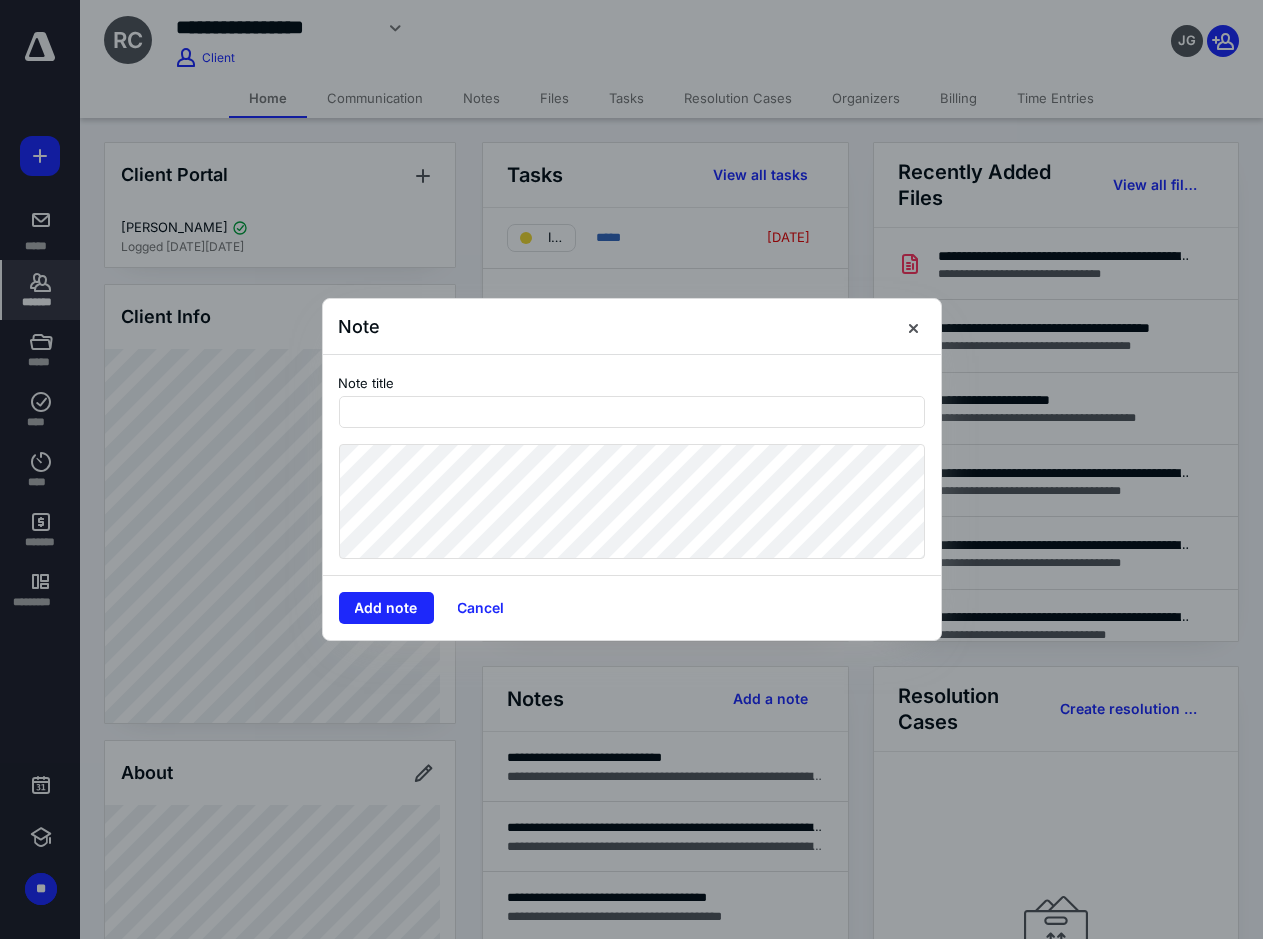 click on "Note Note title Add note Cancel" at bounding box center [631, 469] 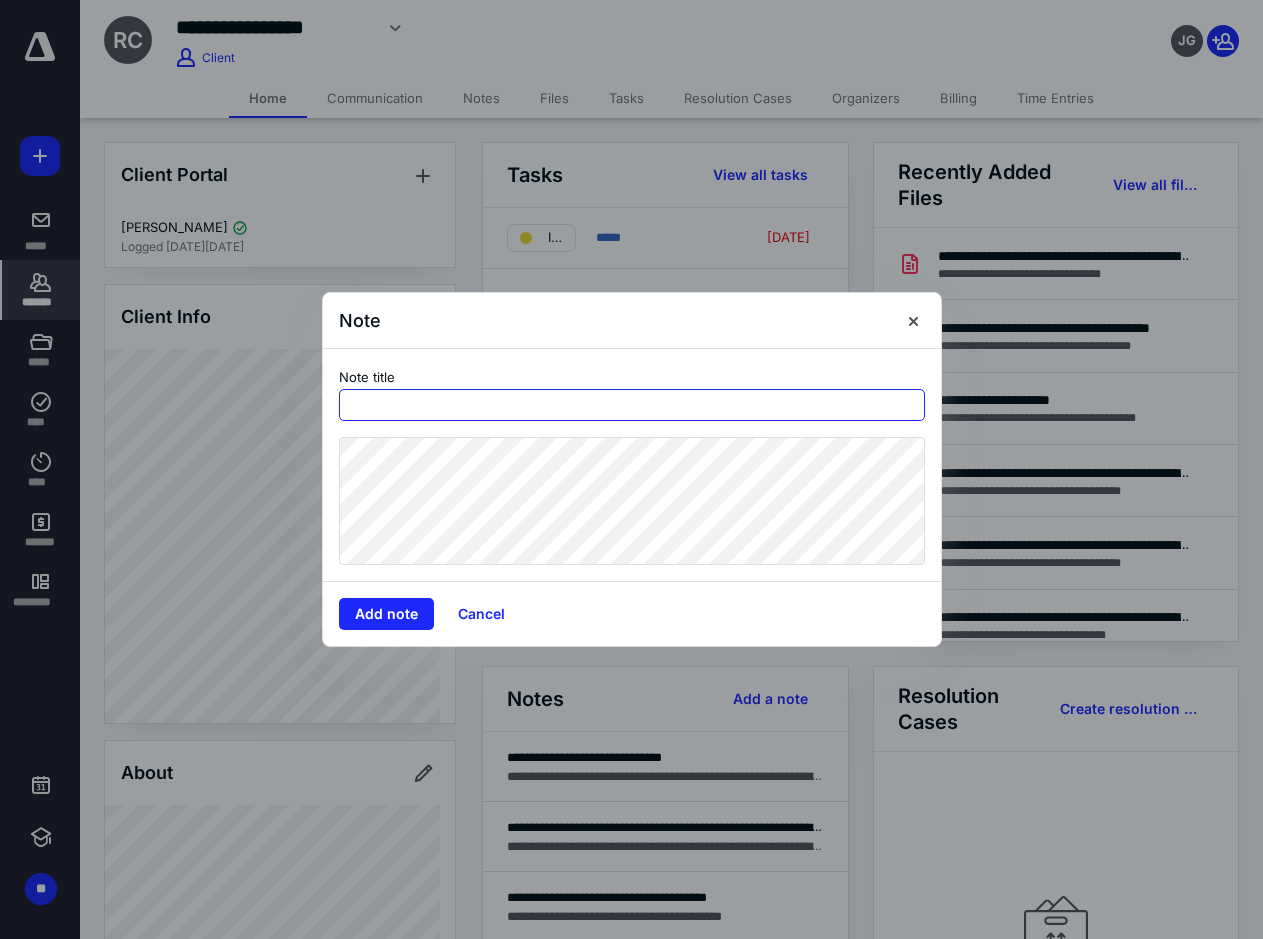 click at bounding box center (632, 405) 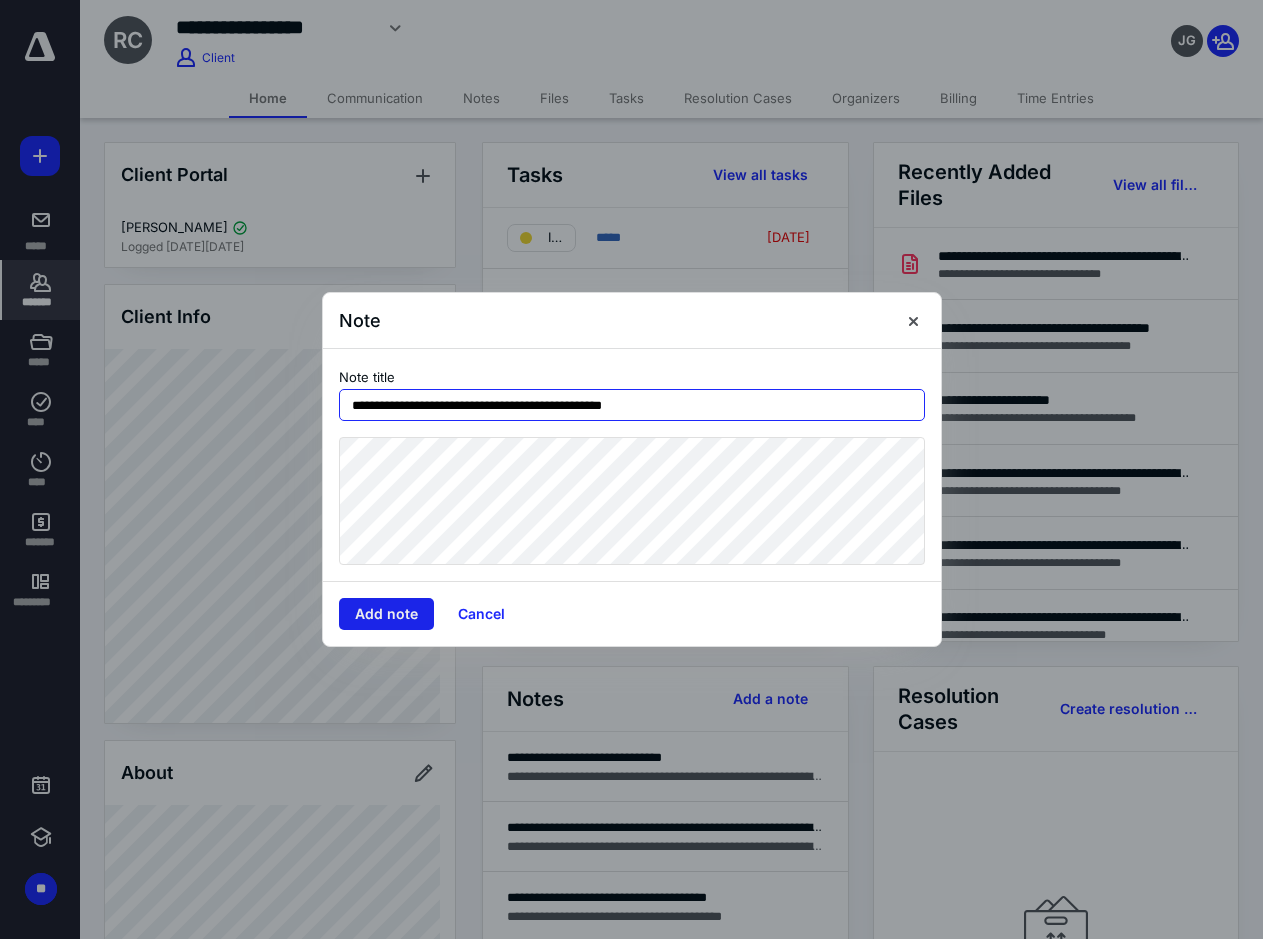 type on "**********" 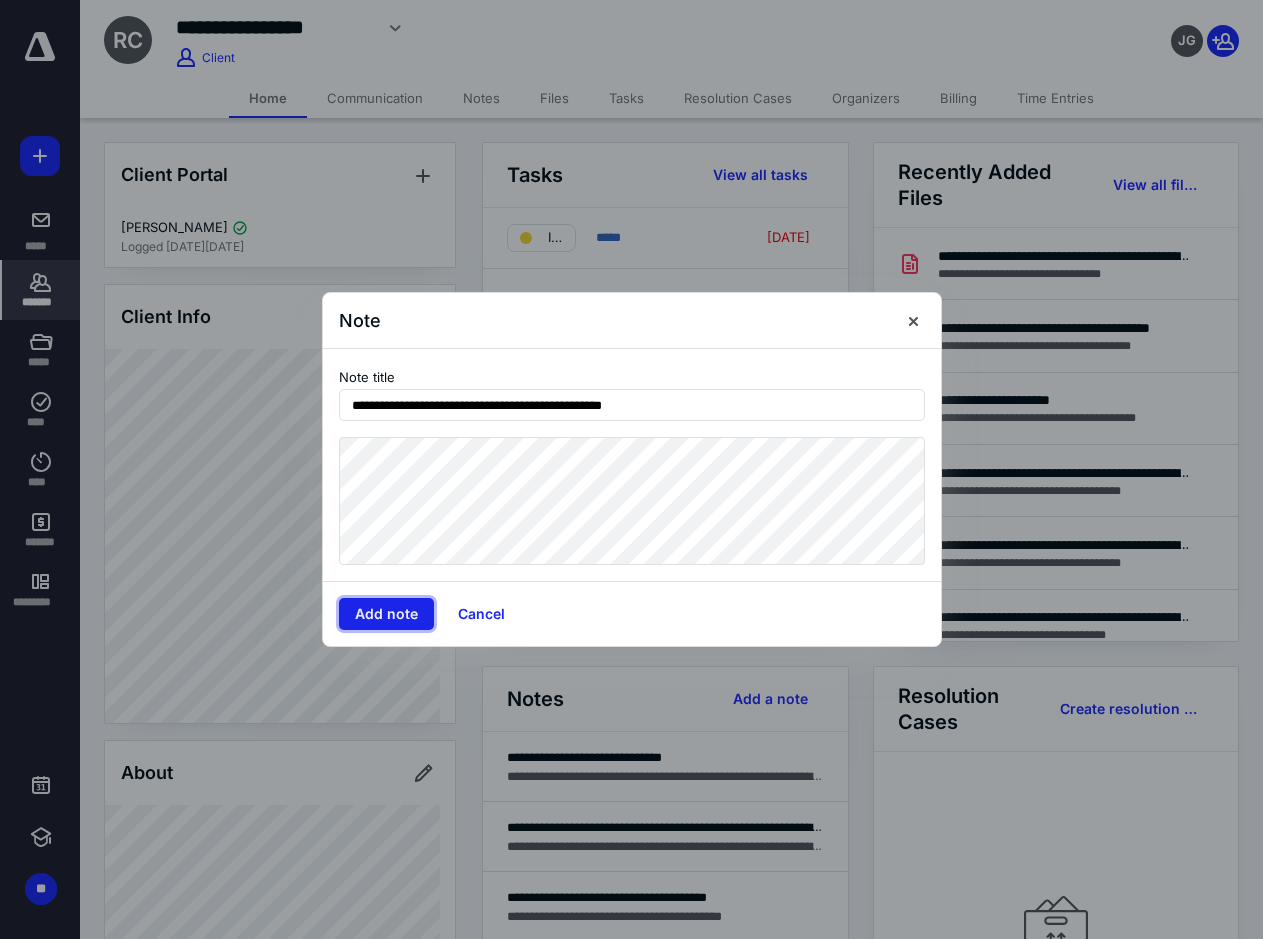 click on "Add note" at bounding box center [386, 614] 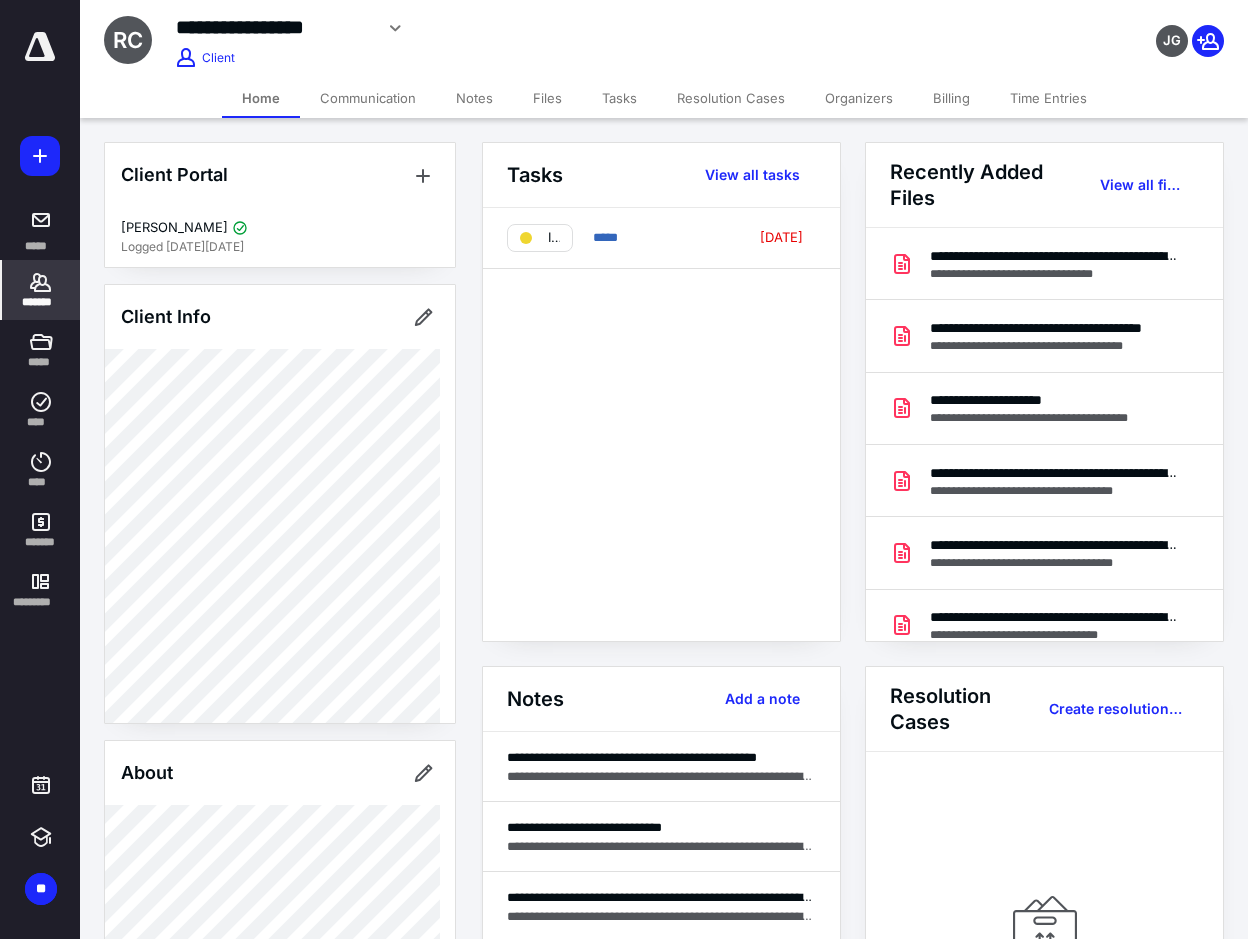 click at bounding box center [40, 47] 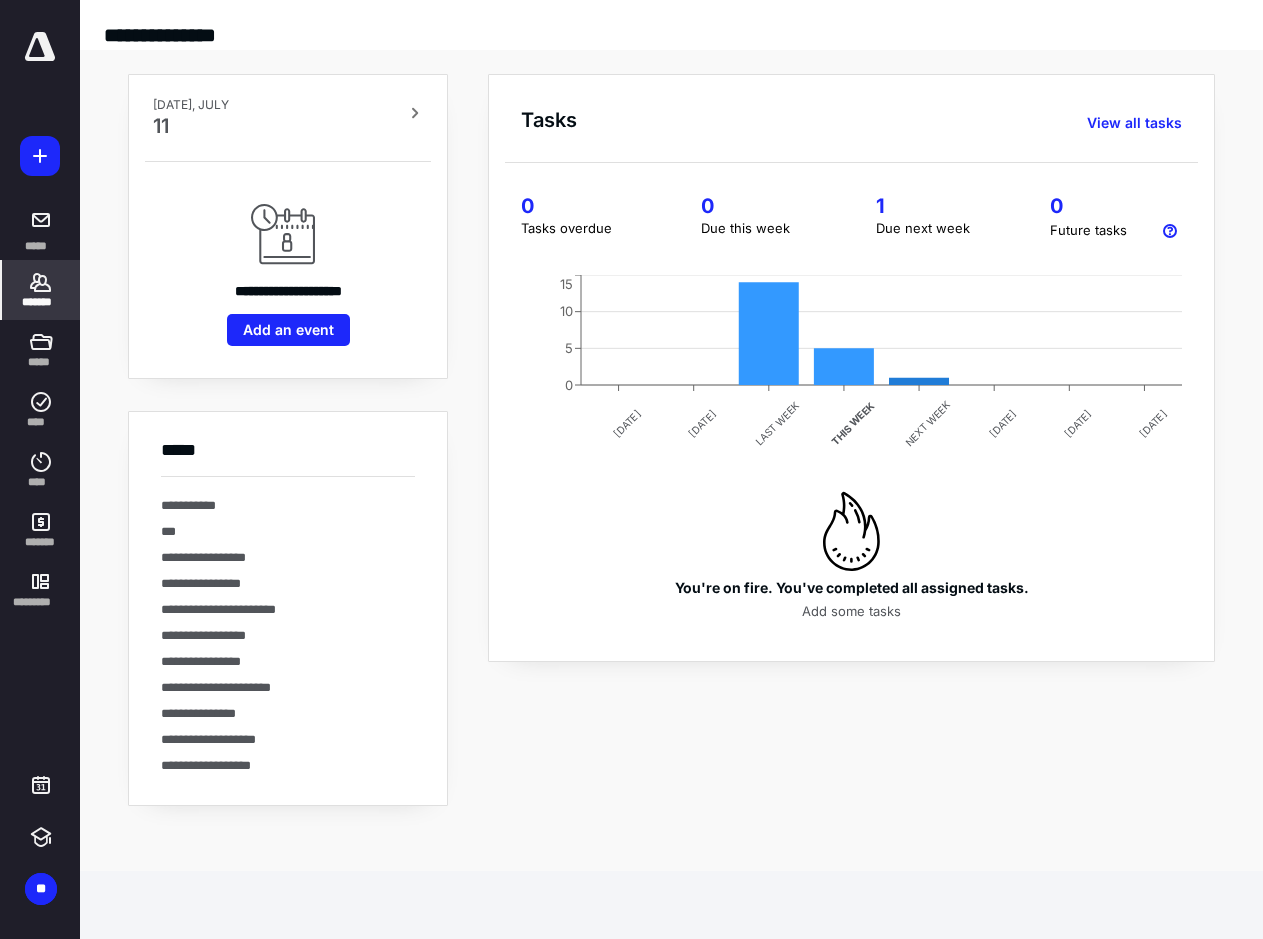 click on "*******" at bounding box center (41, 290) 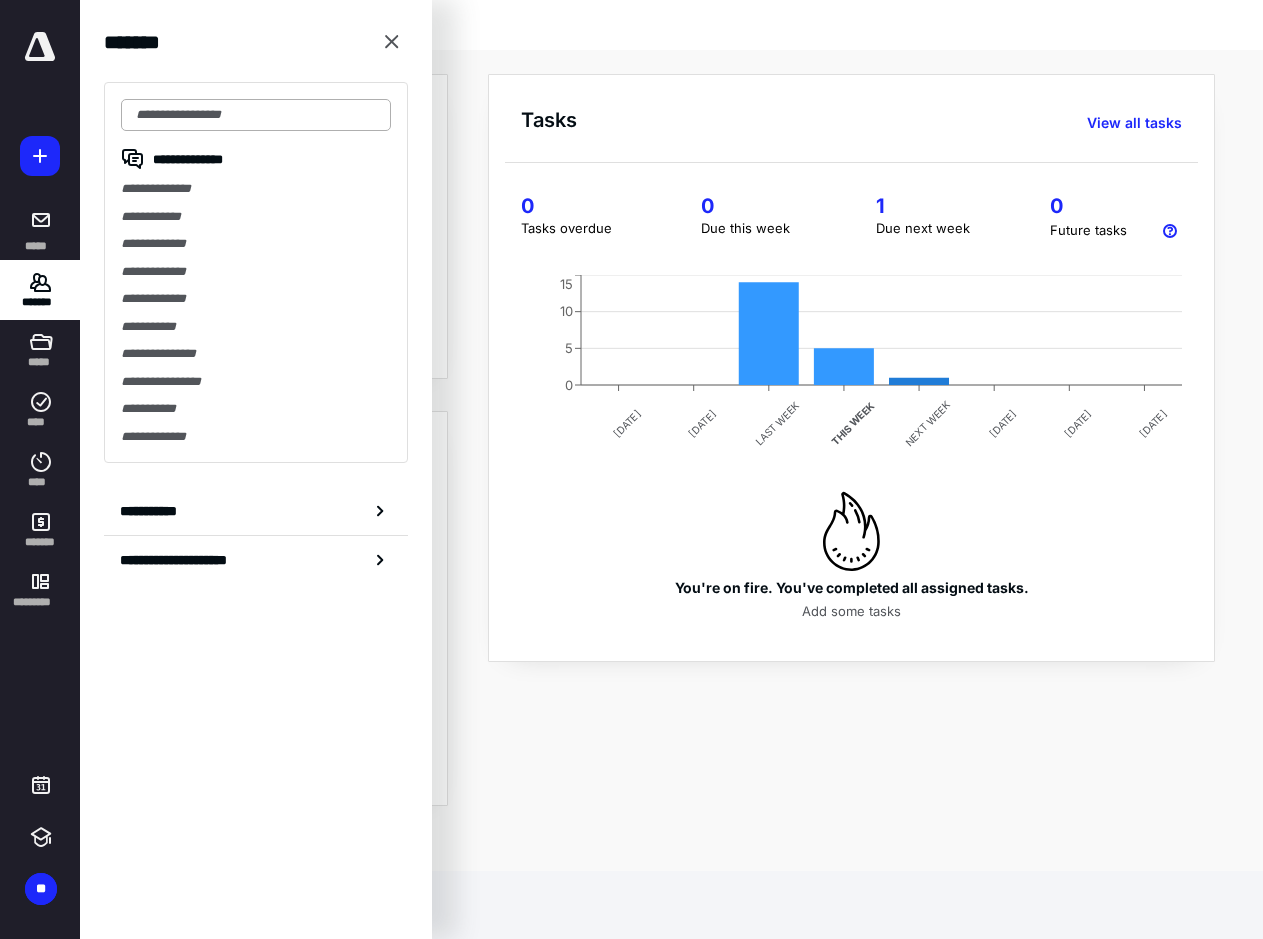 click at bounding box center (256, 115) 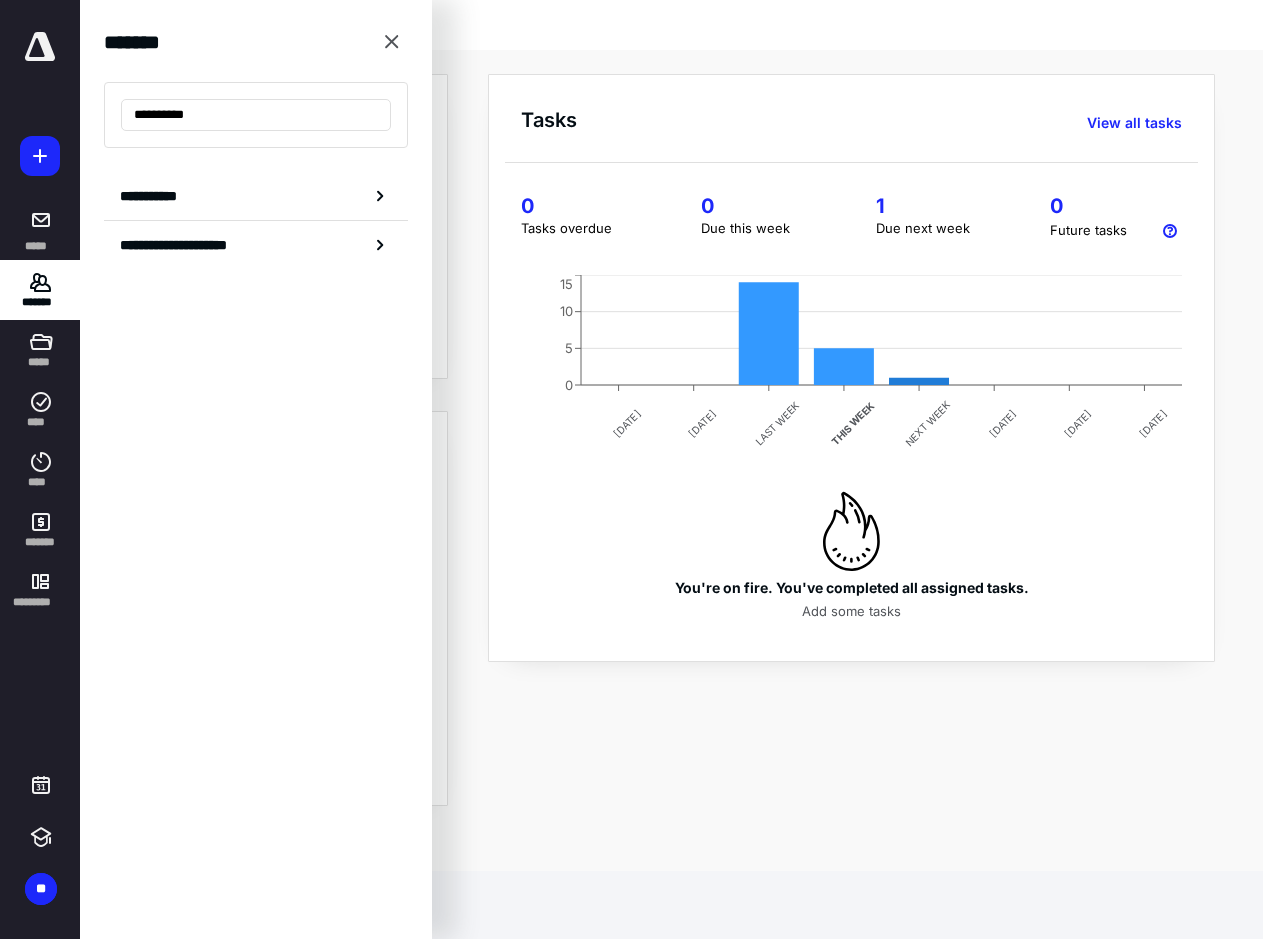 type on "**********" 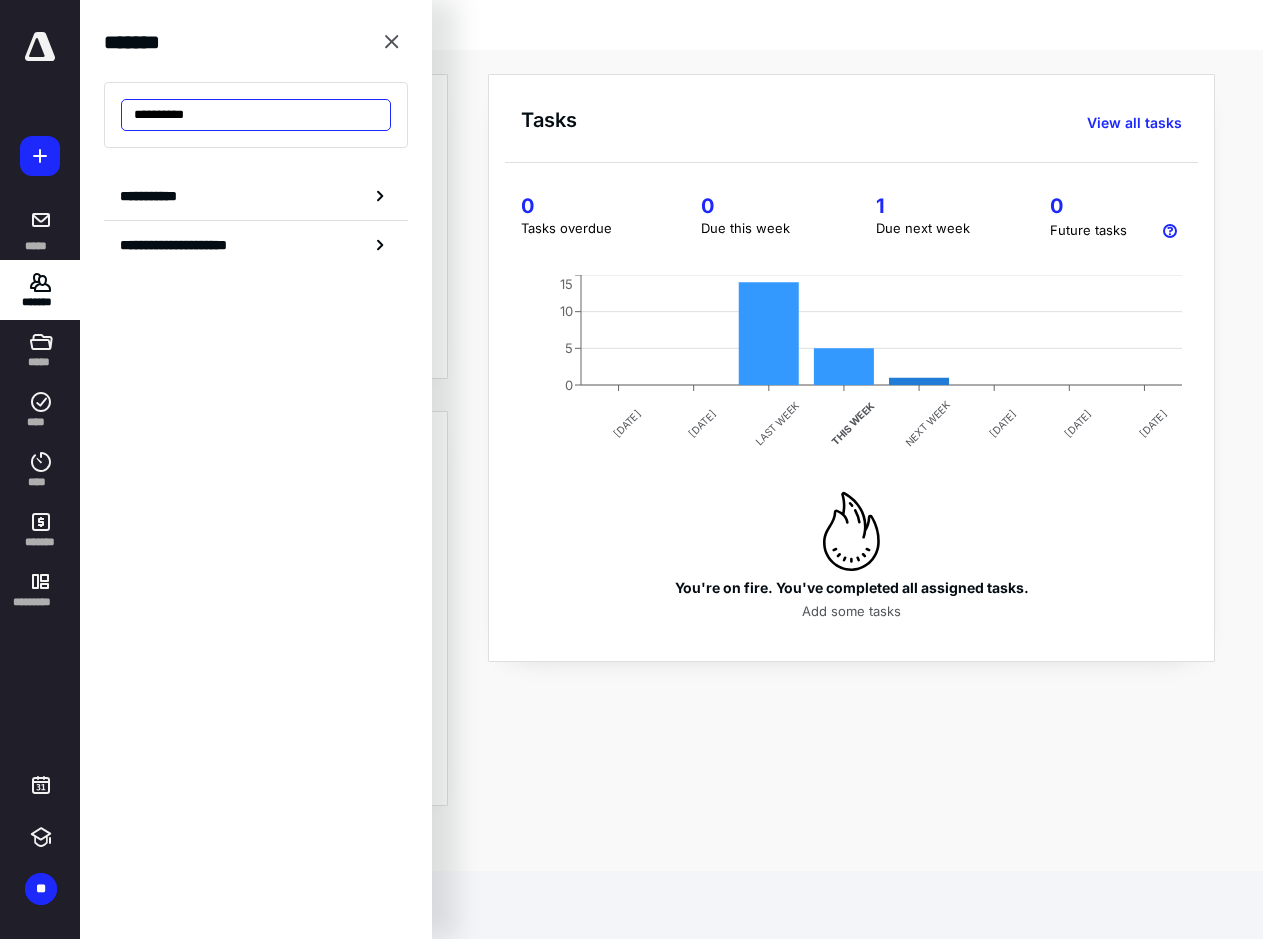drag, startPoint x: 185, startPoint y: 118, endPoint x: -13, endPoint y: 101, distance: 198.72845 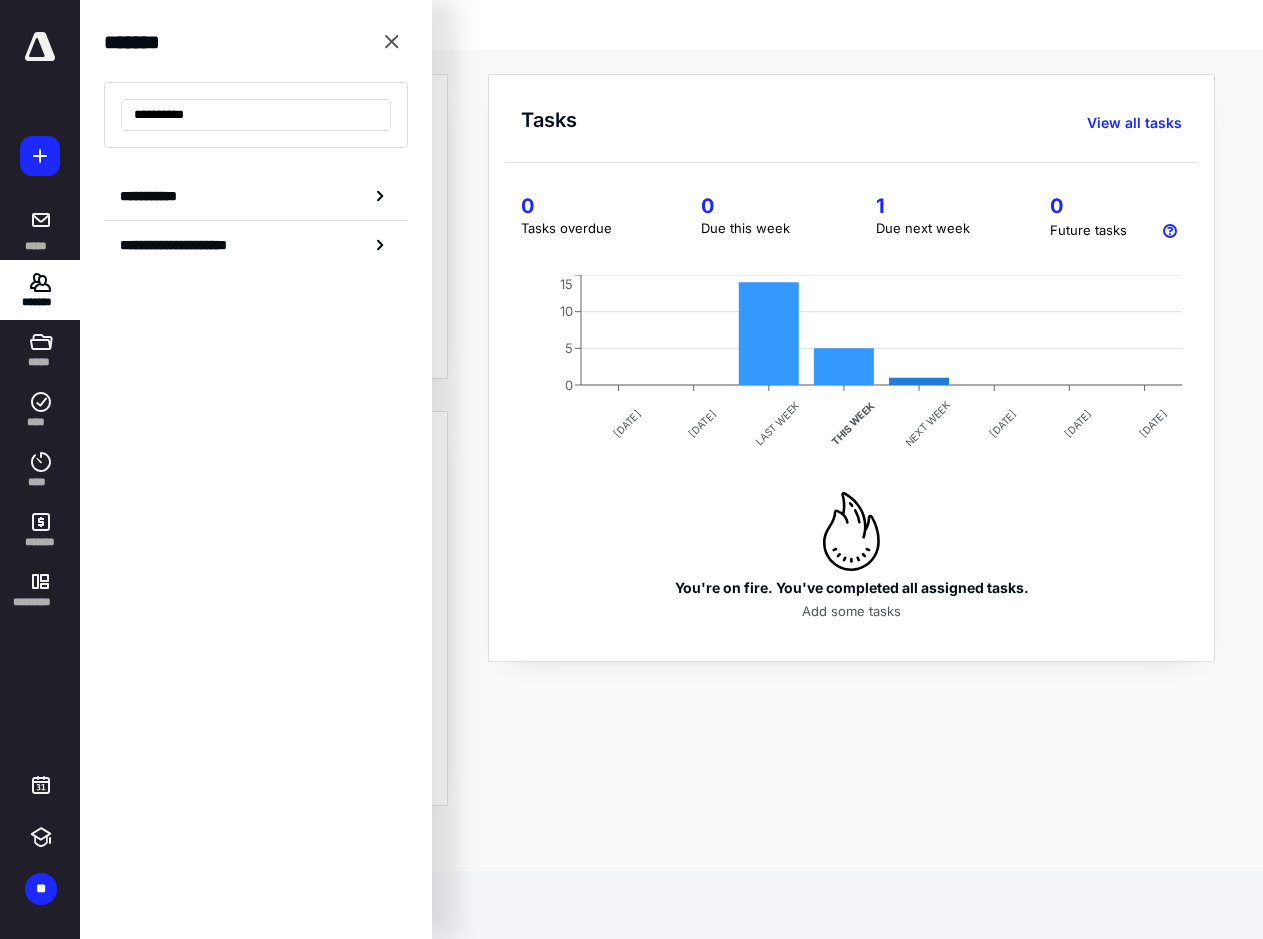 click on "**********" at bounding box center [631, 469] 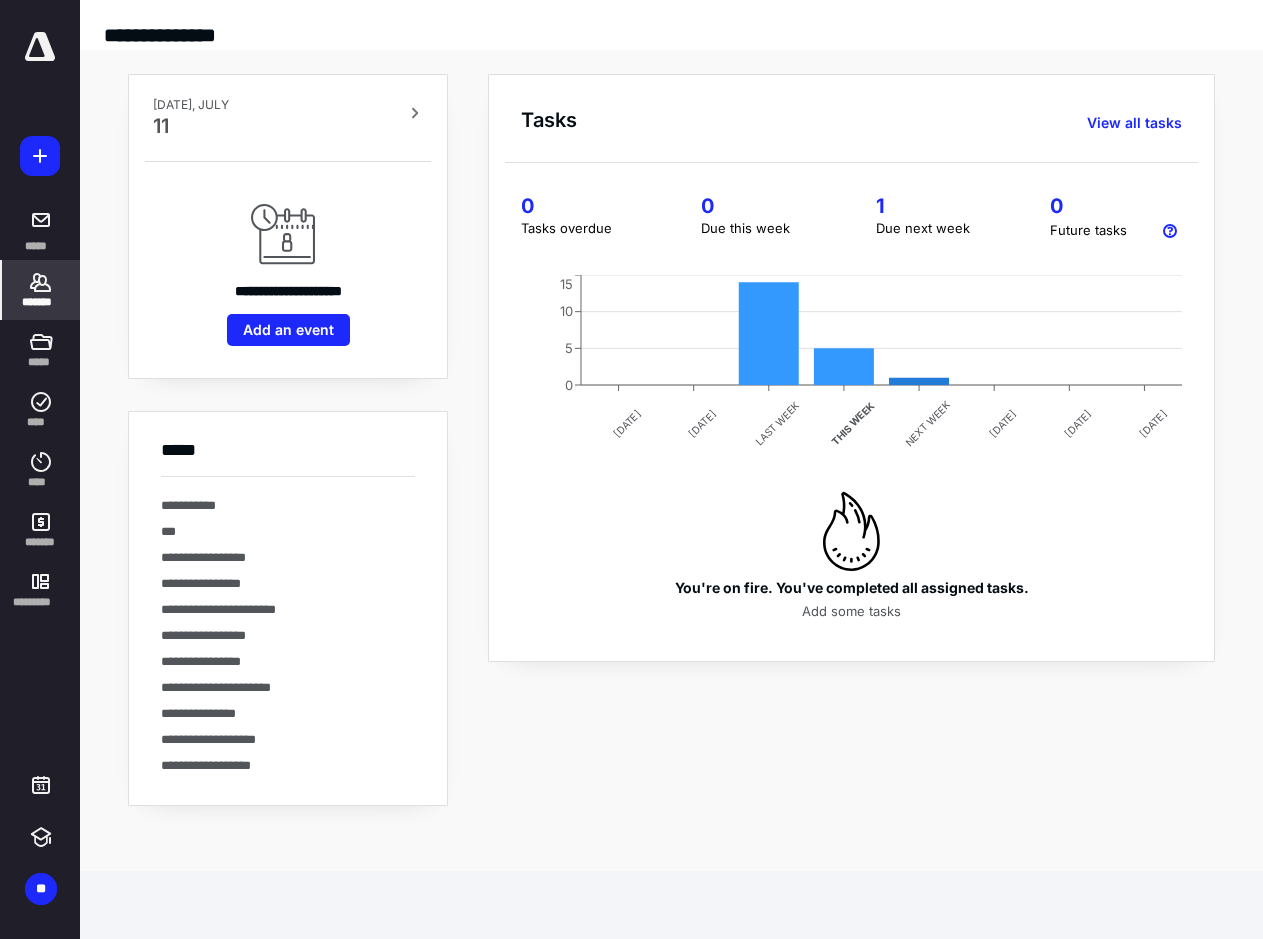 click 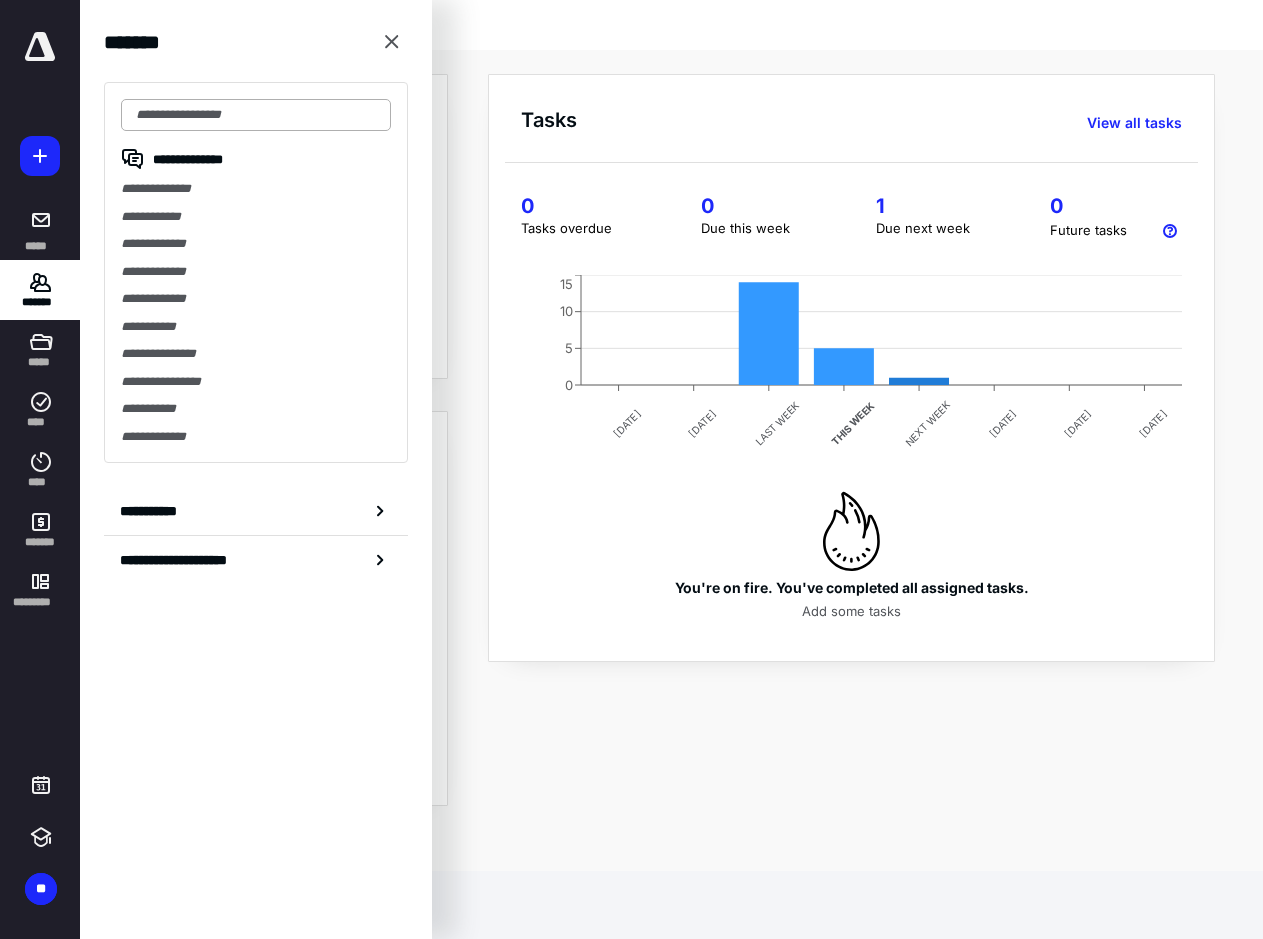 click at bounding box center (256, 115) 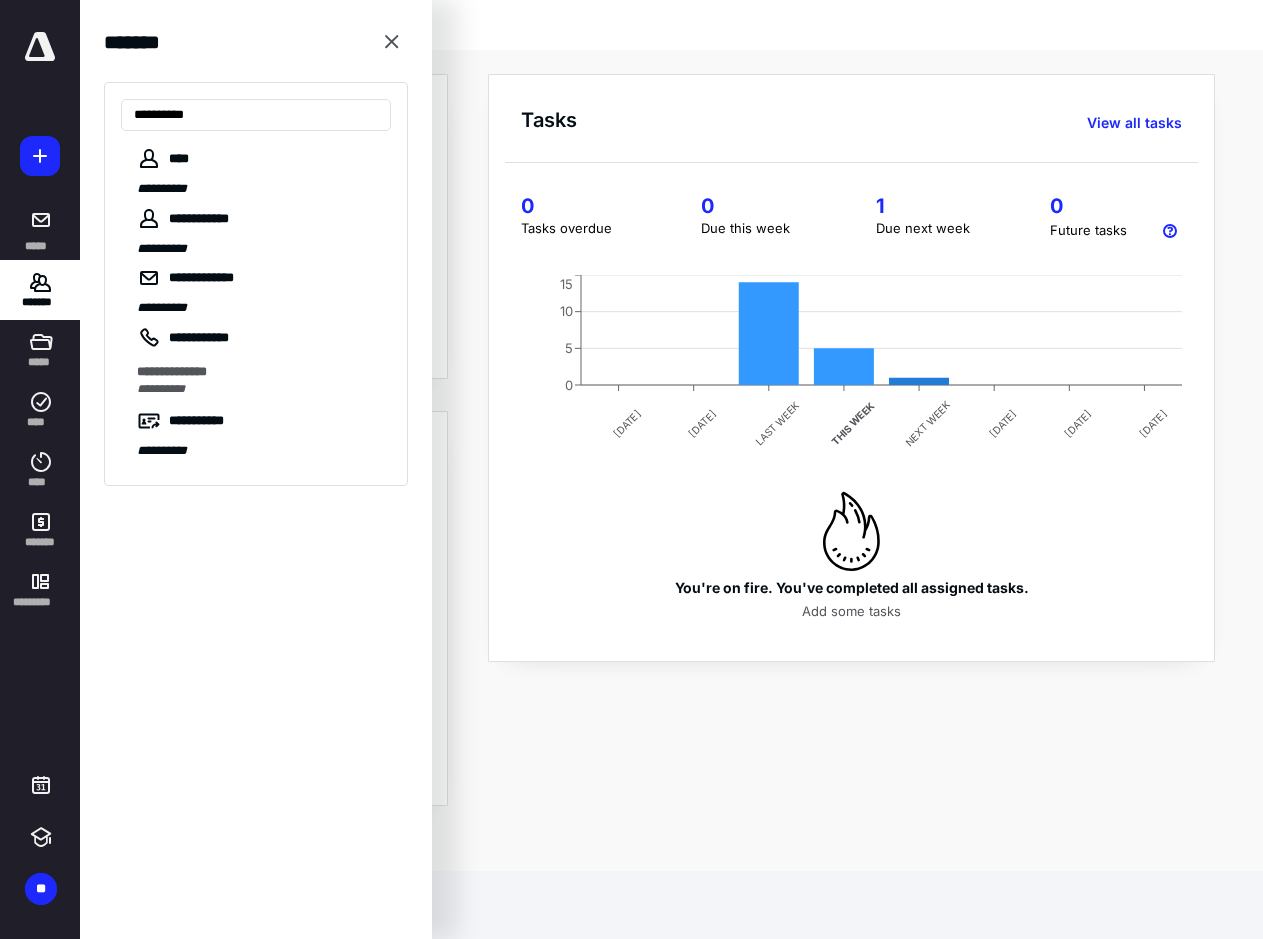 type on "**********" 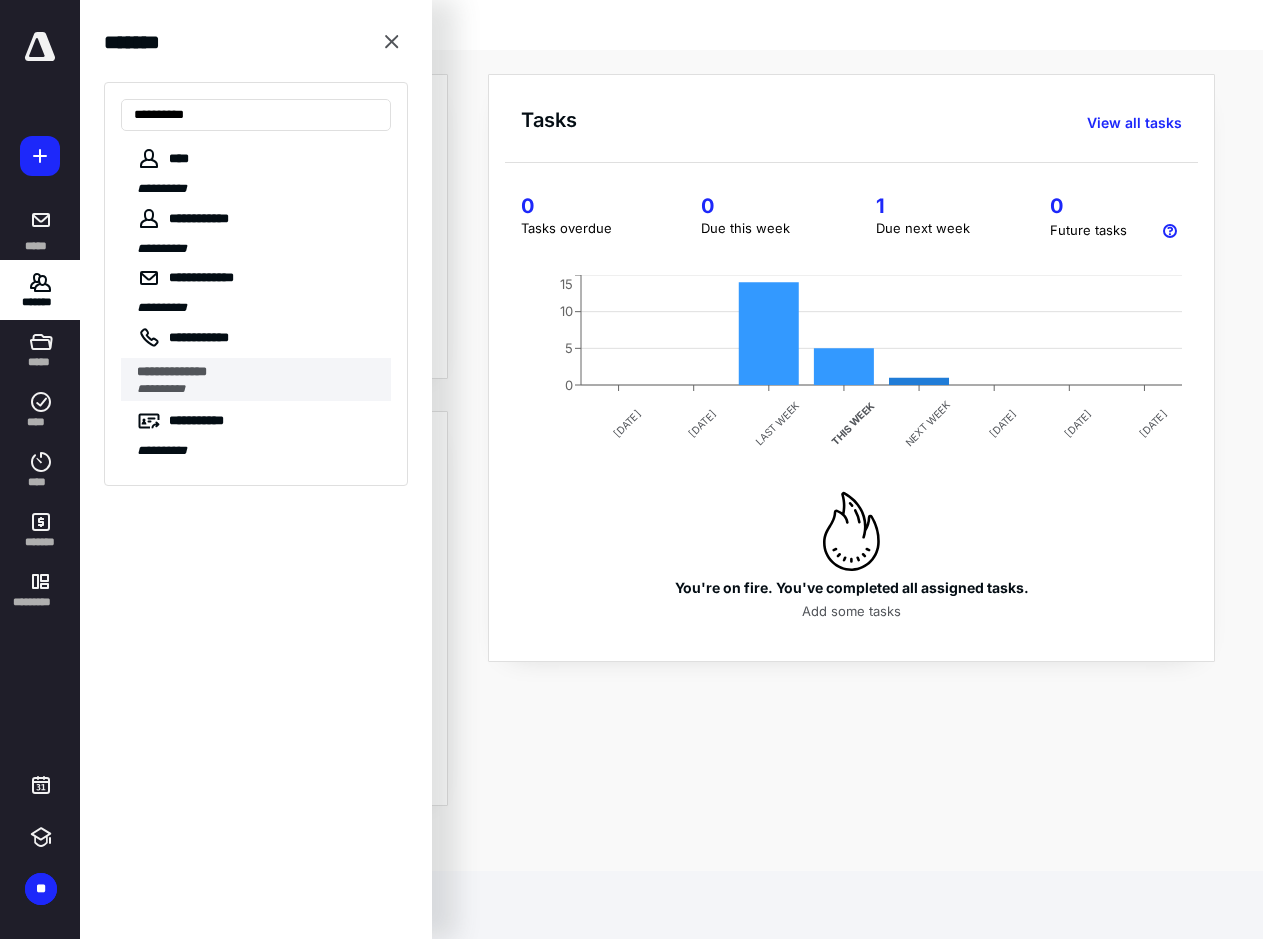 click on "**********" at bounding box center (258, 389) 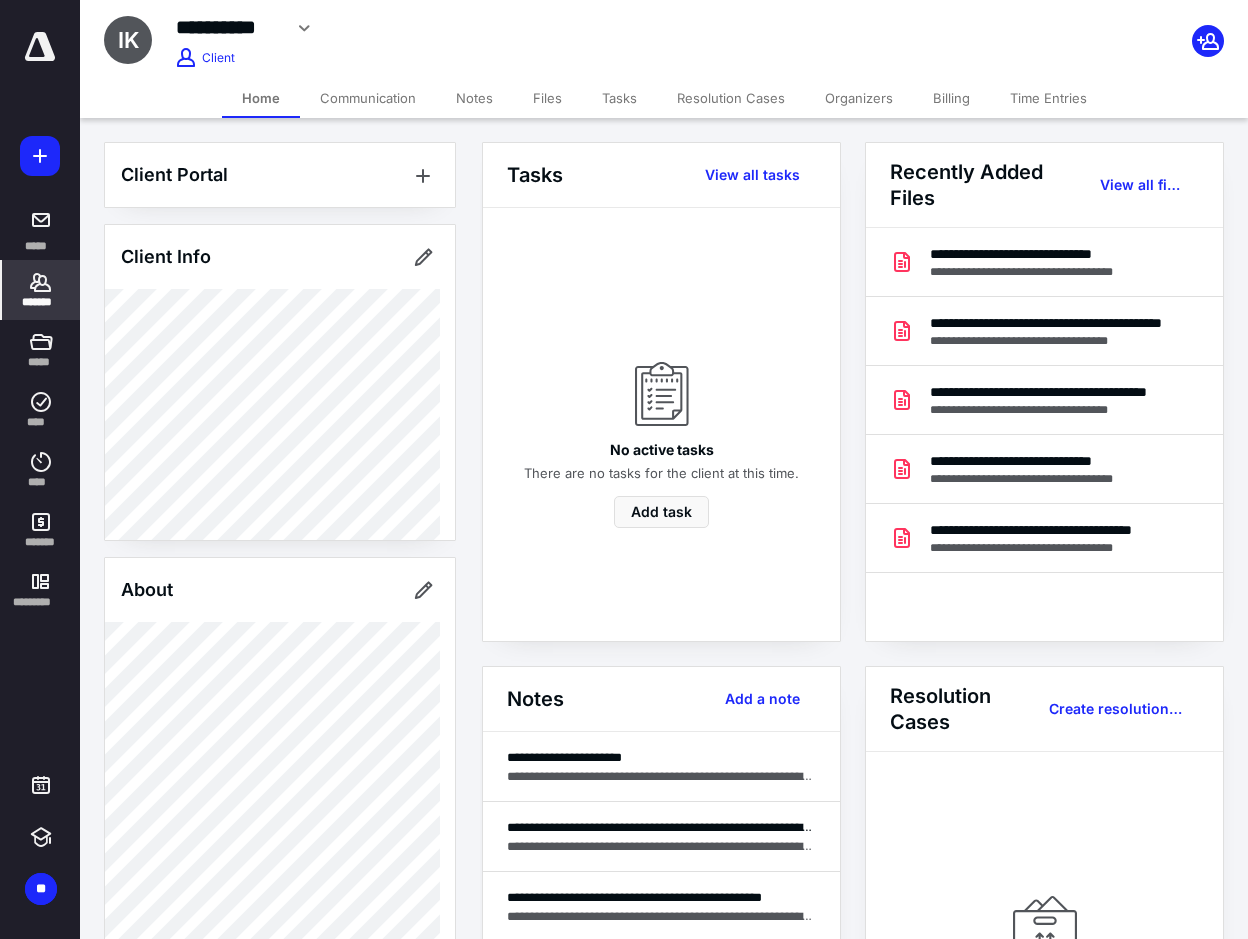 click on "Tasks" at bounding box center (619, 98) 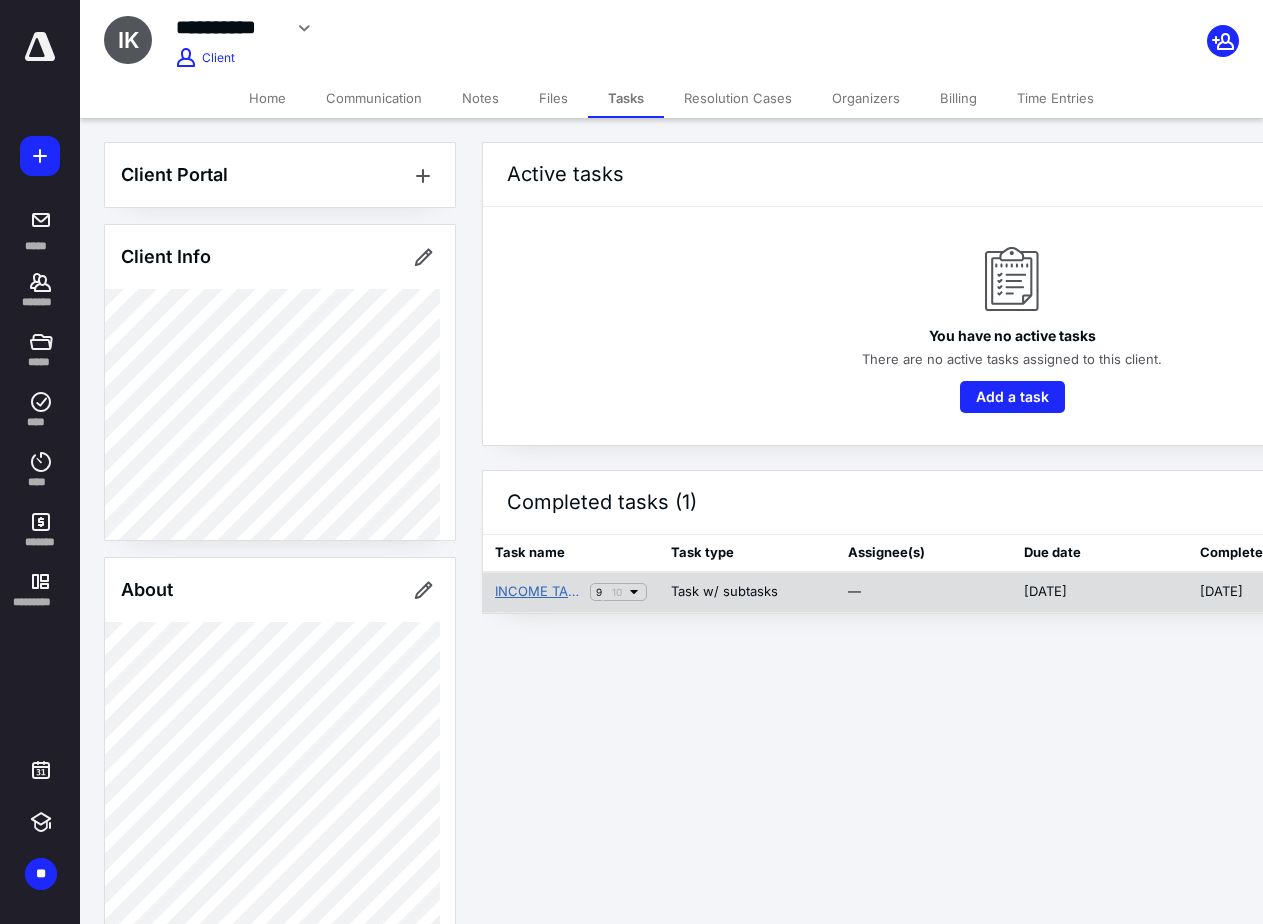 click on "INCOME TAX RETURN - ADVANCED" at bounding box center [538, 592] 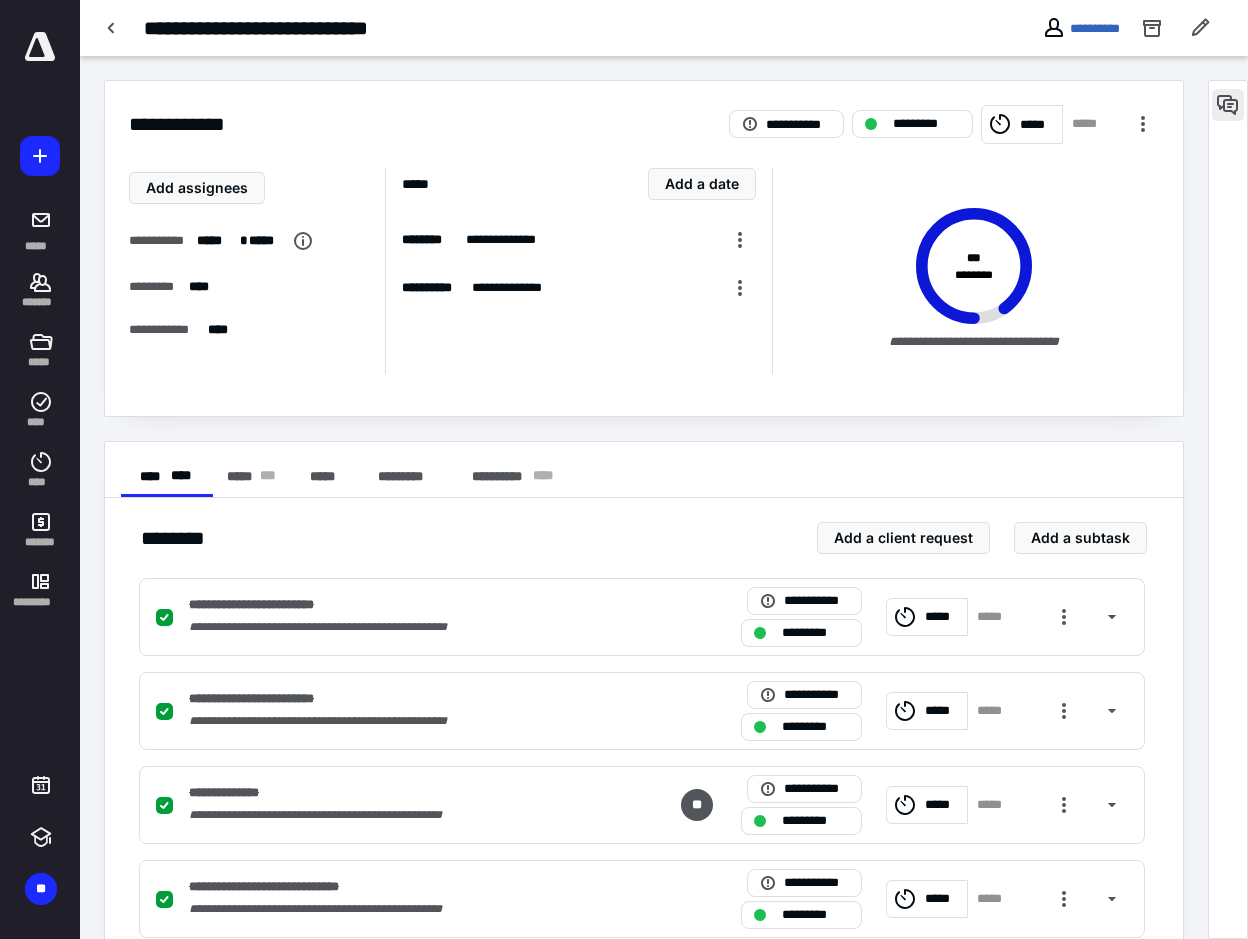 click at bounding box center [1228, 105] 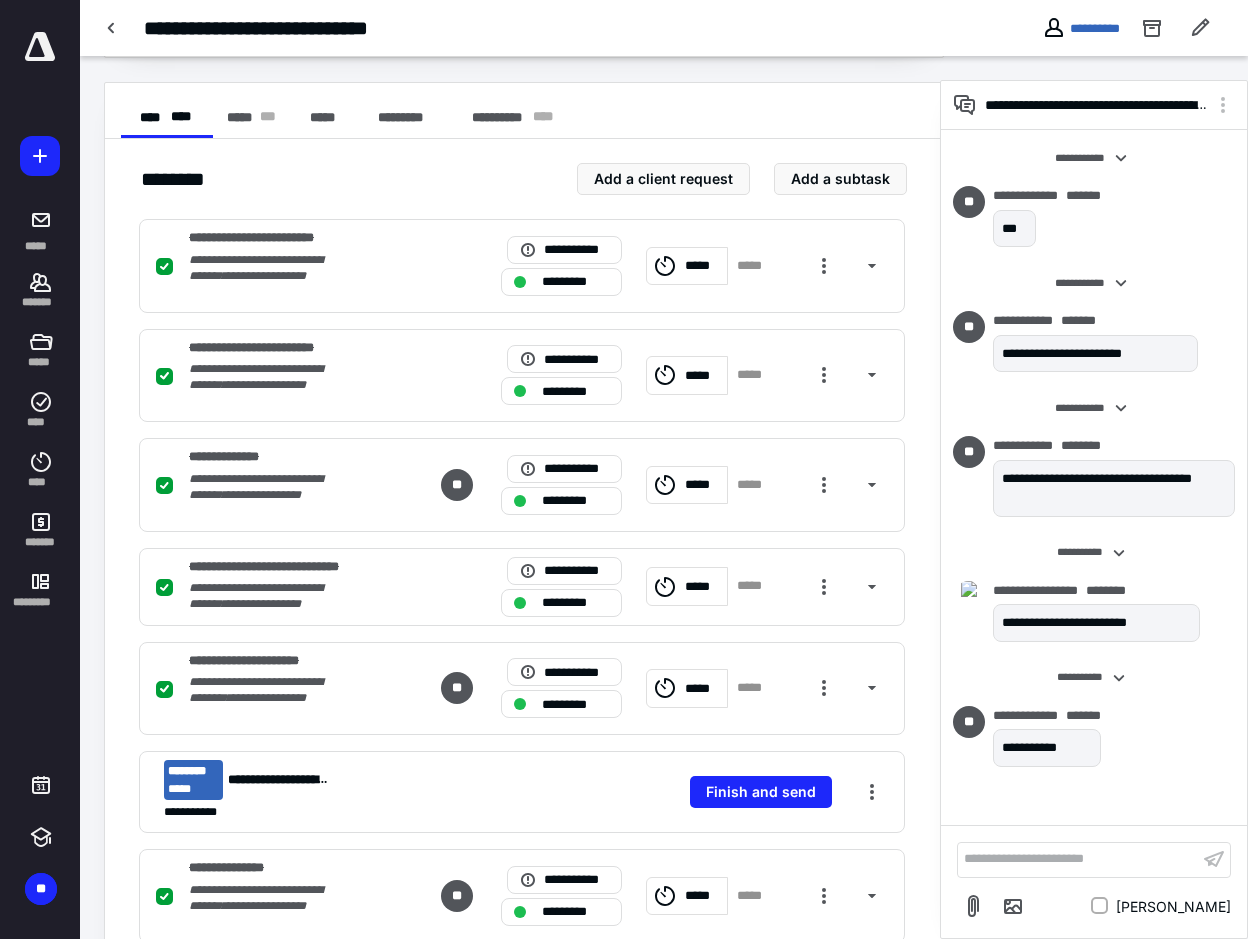 scroll, scrollTop: 400, scrollLeft: 0, axis: vertical 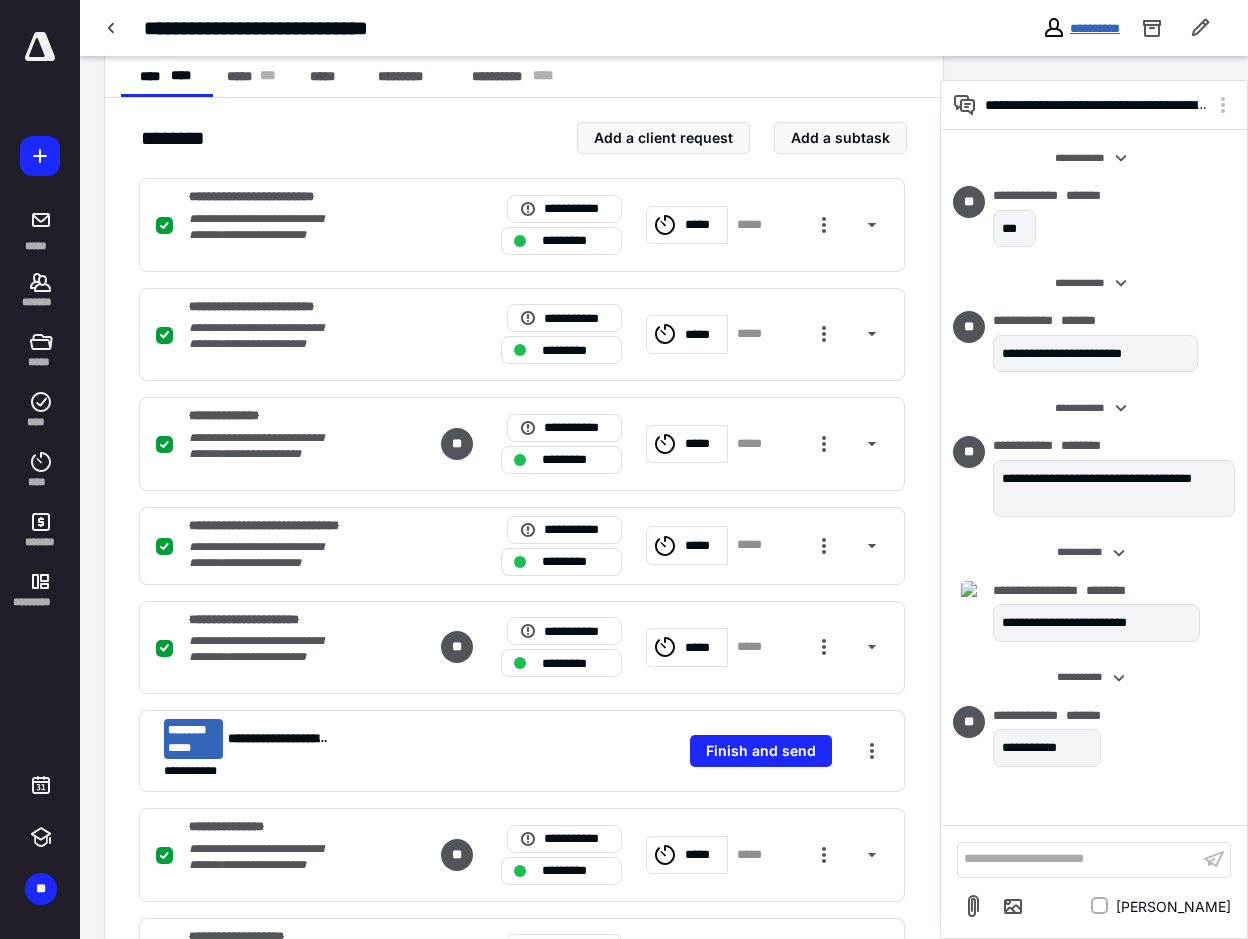 click on "**********" at bounding box center [1095, 28] 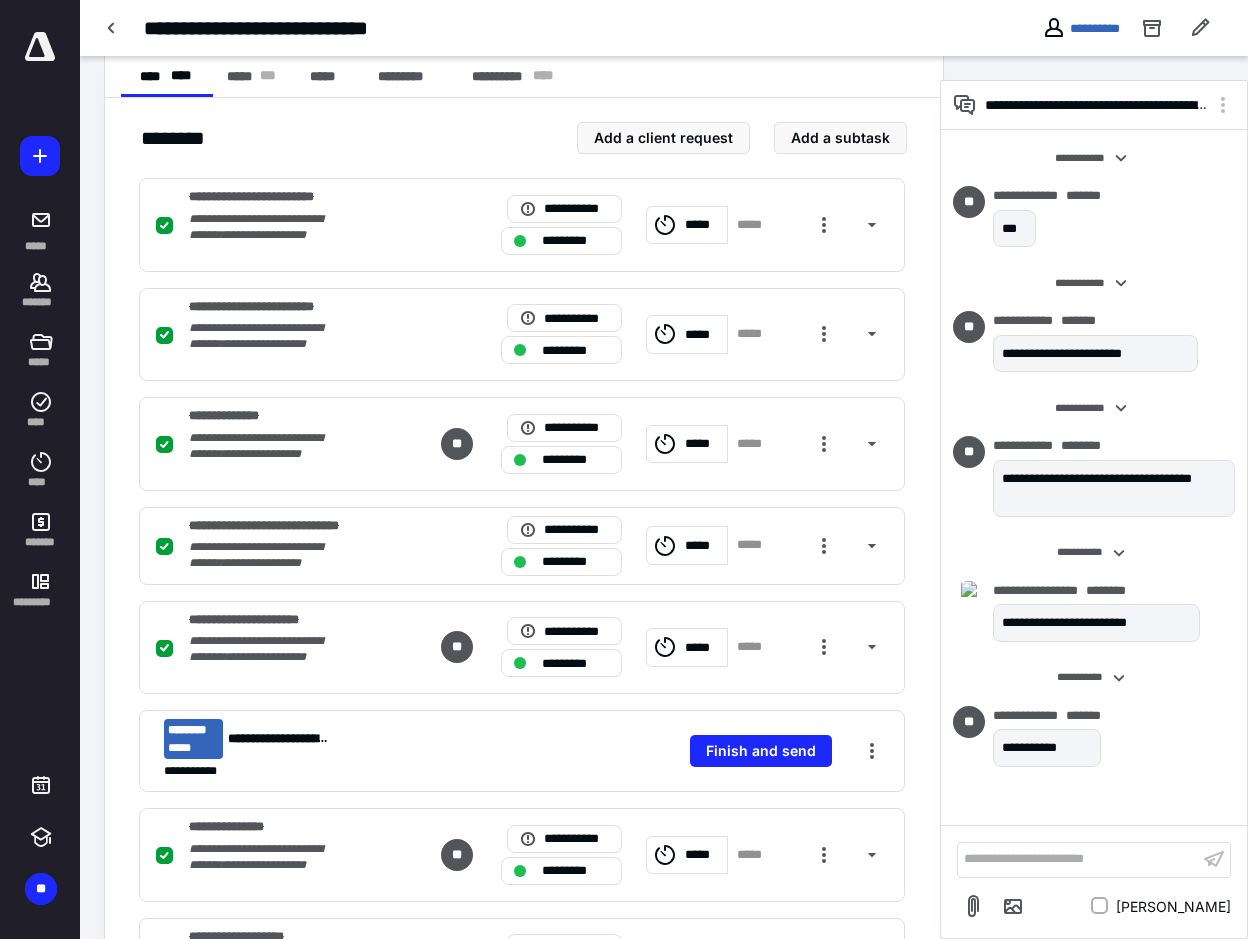 scroll, scrollTop: 0, scrollLeft: 0, axis: both 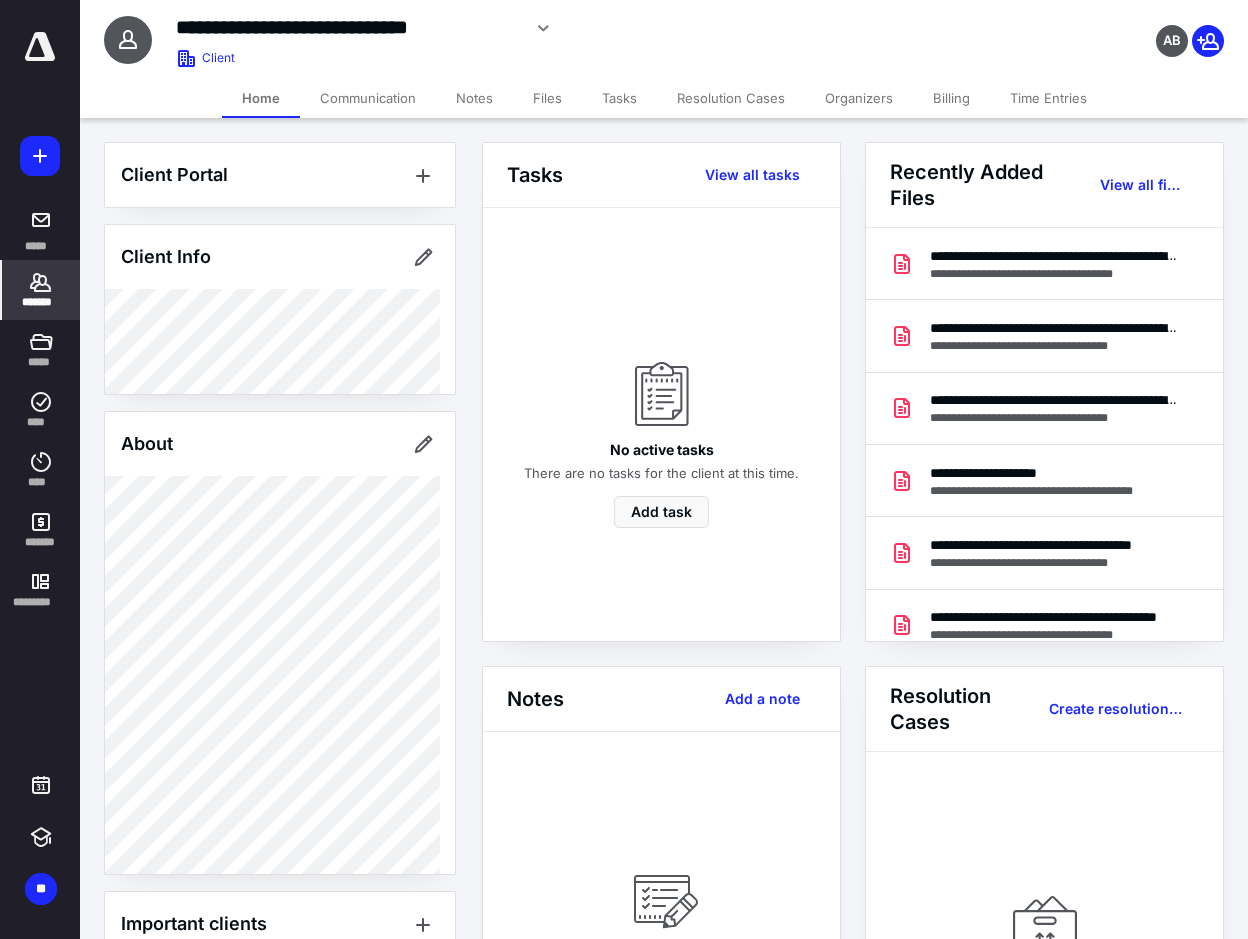 drag, startPoint x: 615, startPoint y: 97, endPoint x: 628, endPoint y: 111, distance: 19.104973 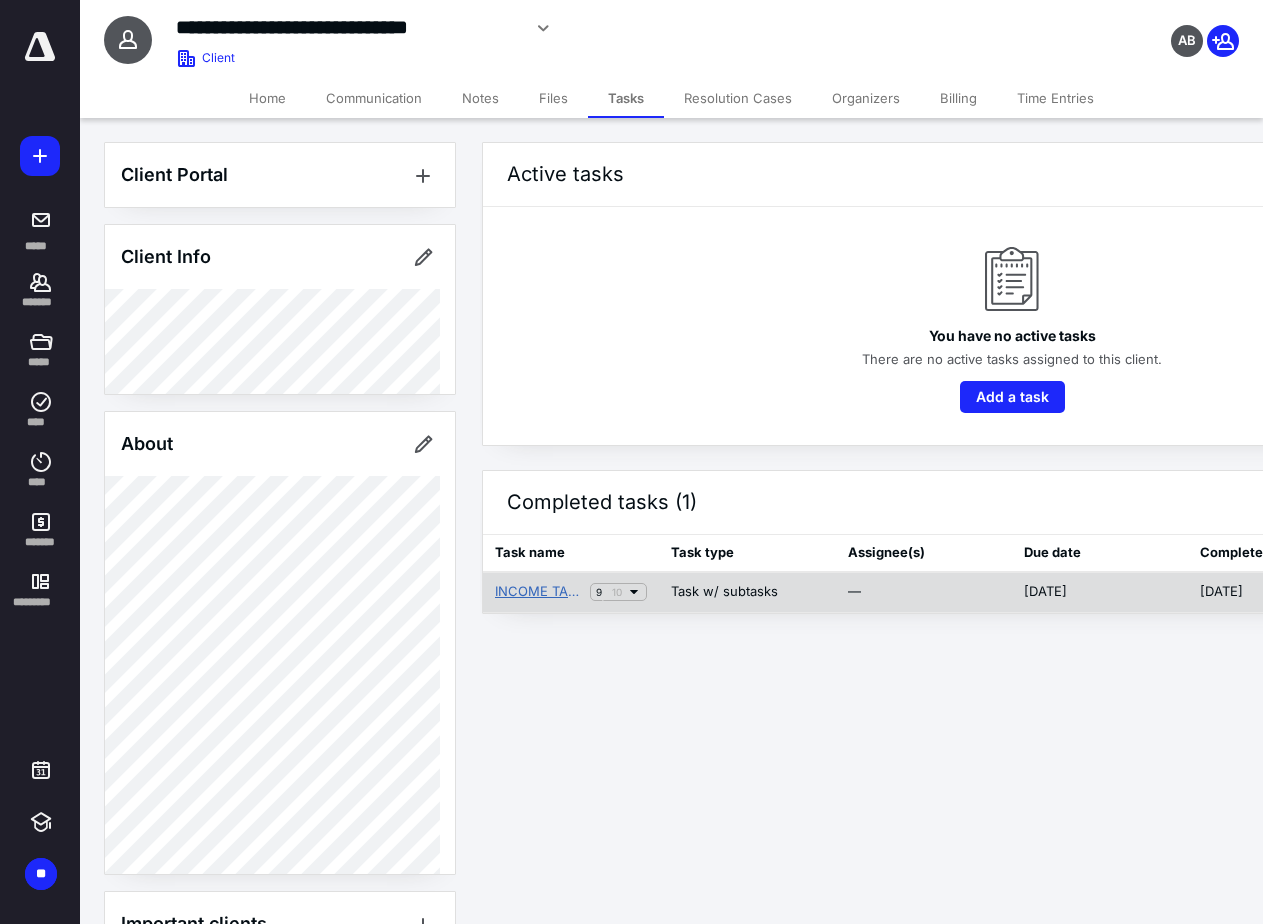 click on "INCOME TAX RETURN - ADVANCED" at bounding box center [538, 592] 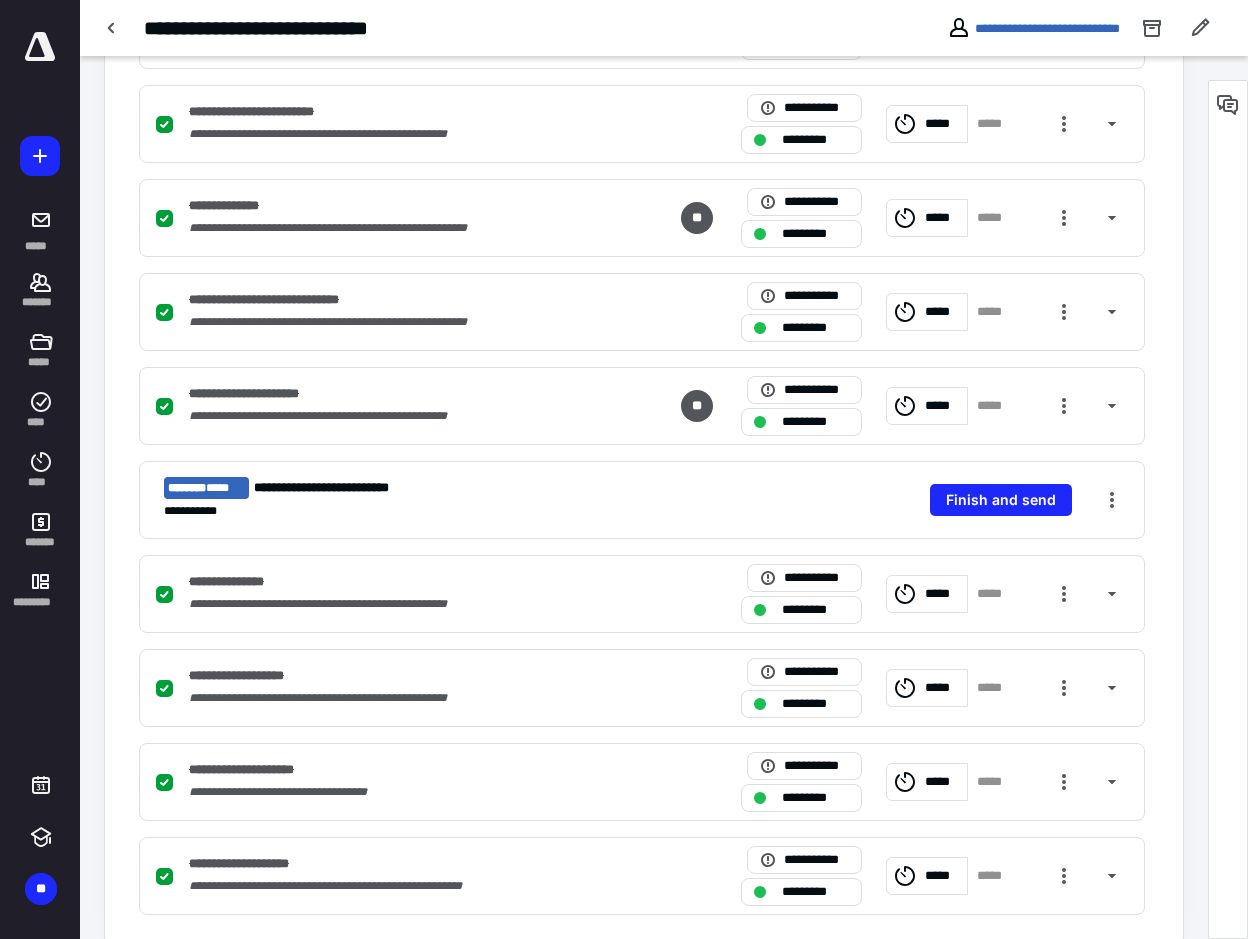scroll, scrollTop: 612, scrollLeft: 0, axis: vertical 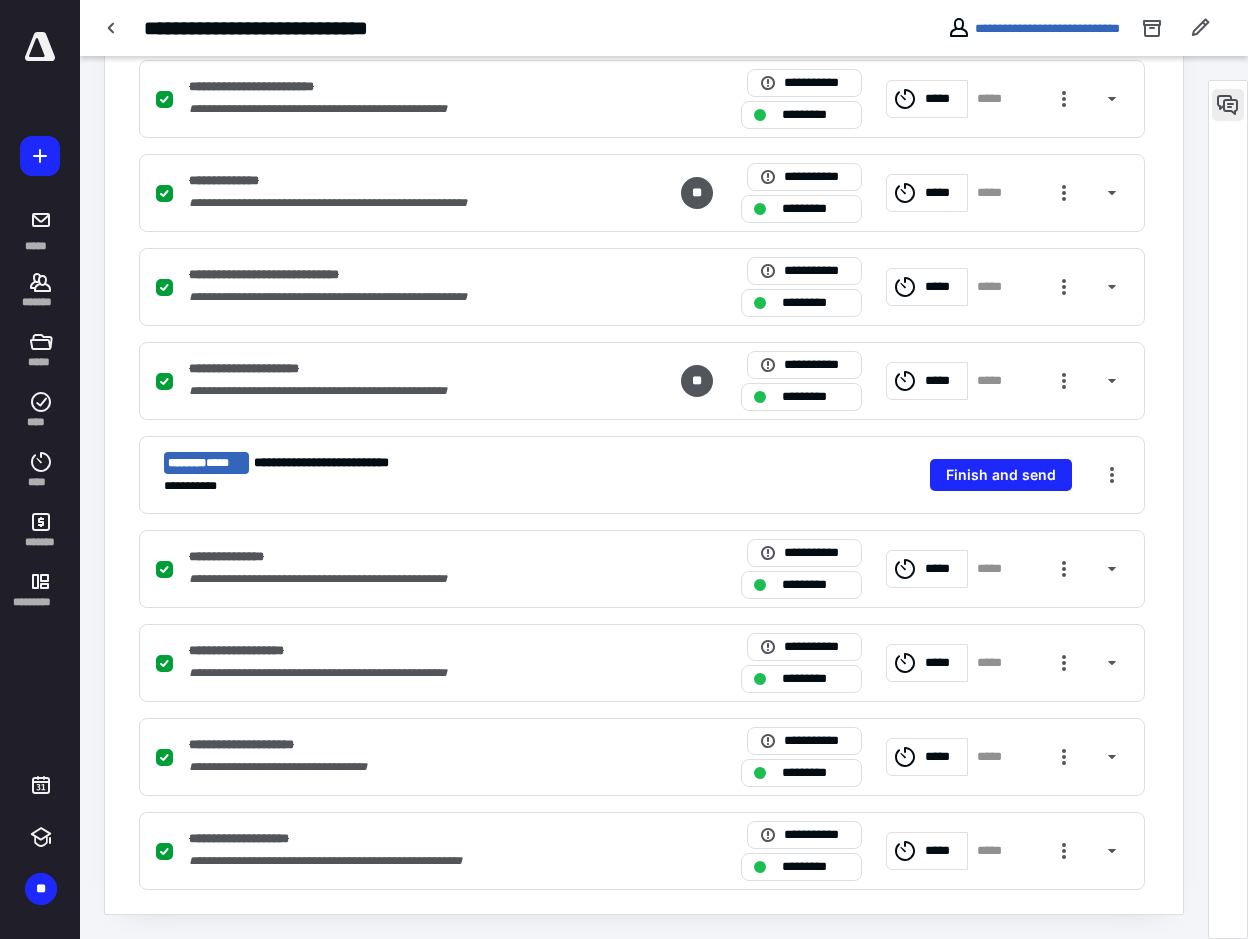 click at bounding box center [1228, 105] 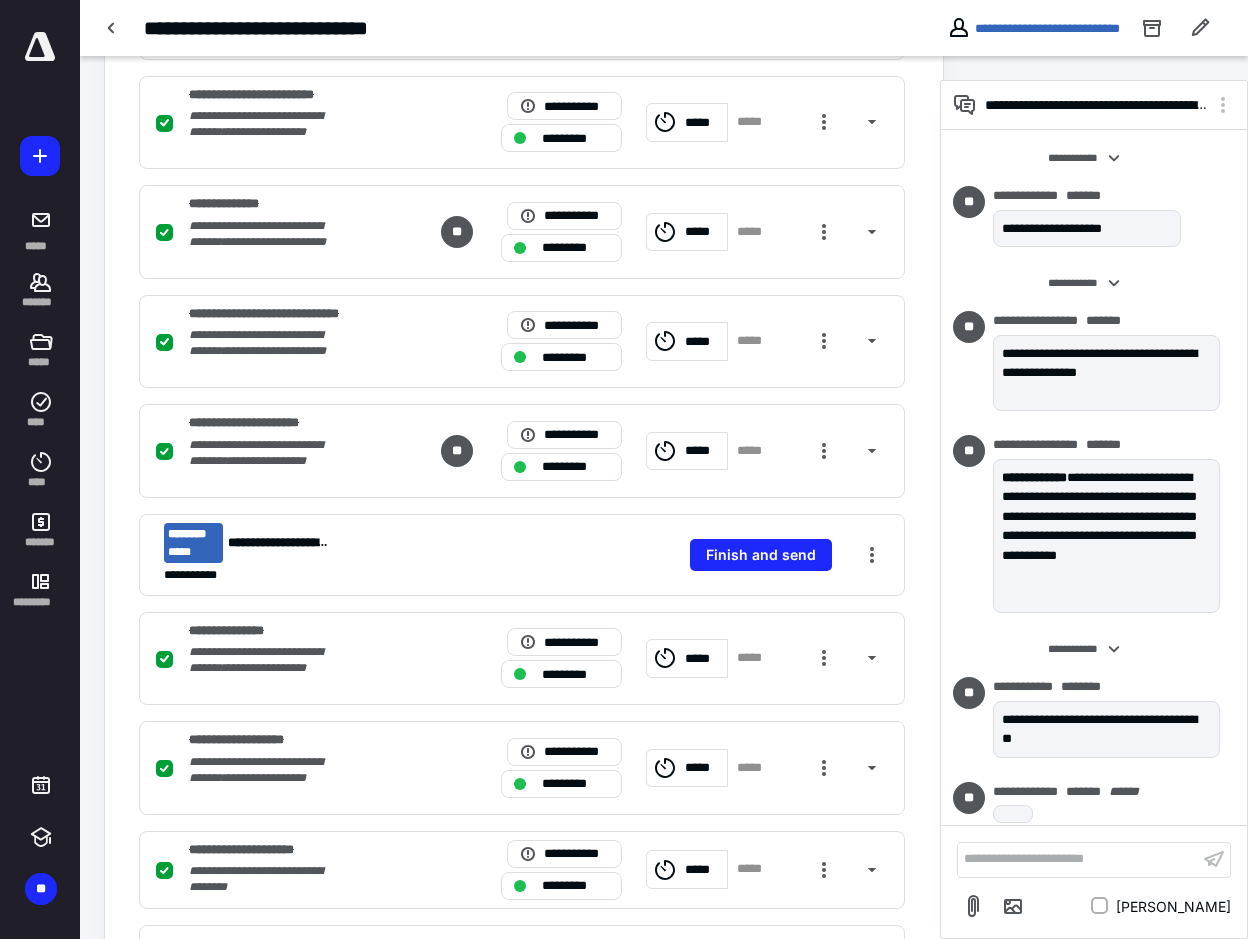 scroll, scrollTop: 268, scrollLeft: 0, axis: vertical 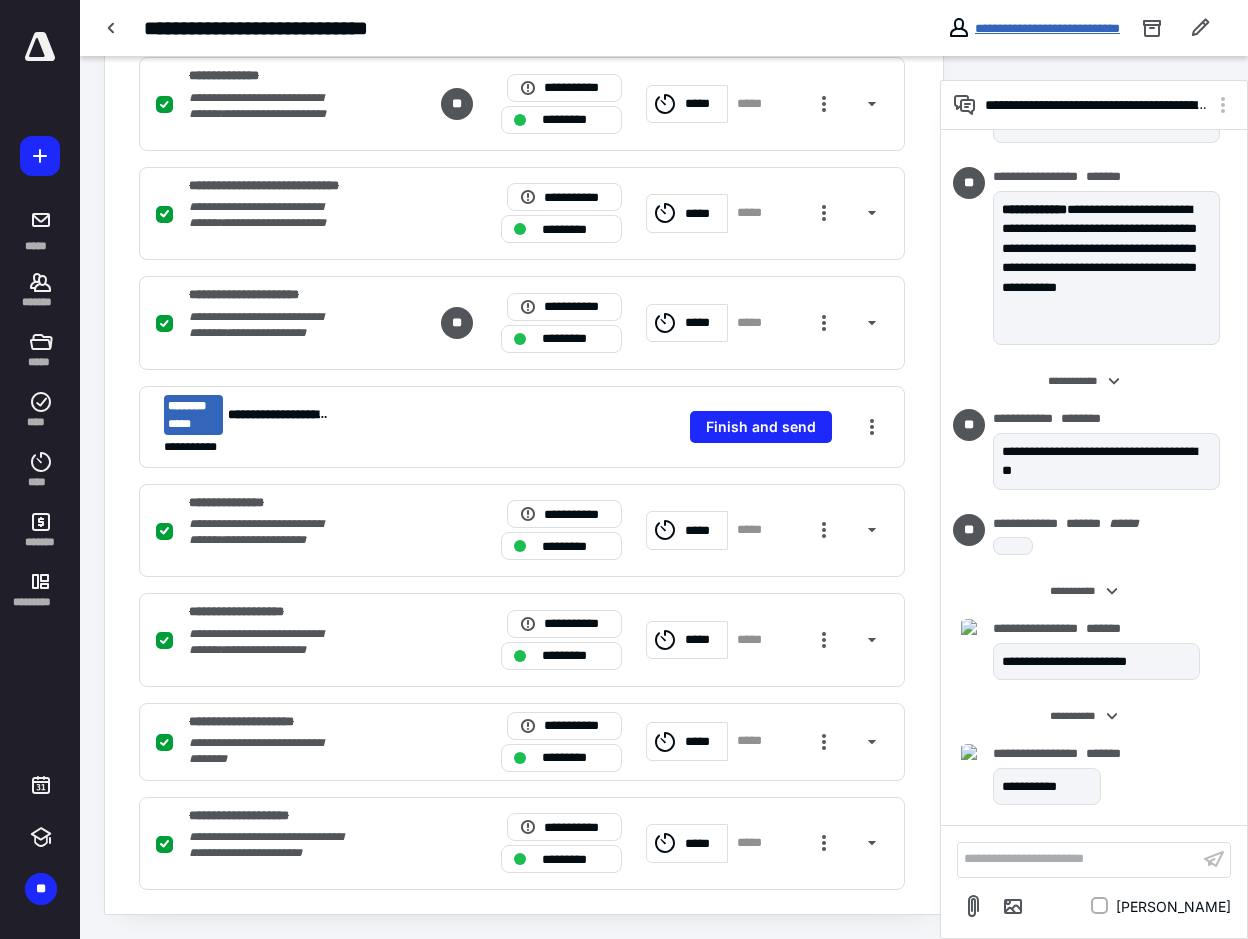 click on "**********" at bounding box center [1047, 28] 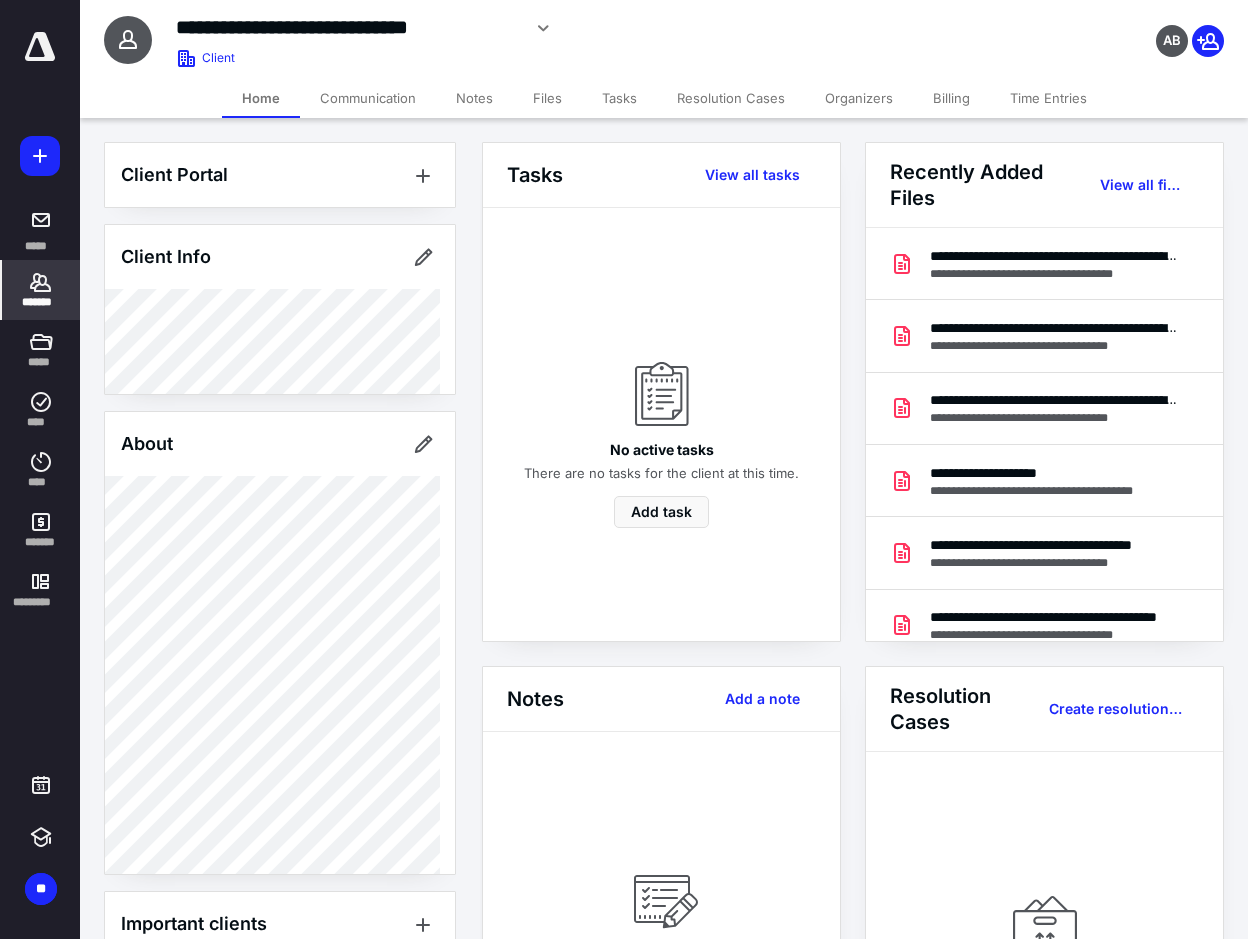 click 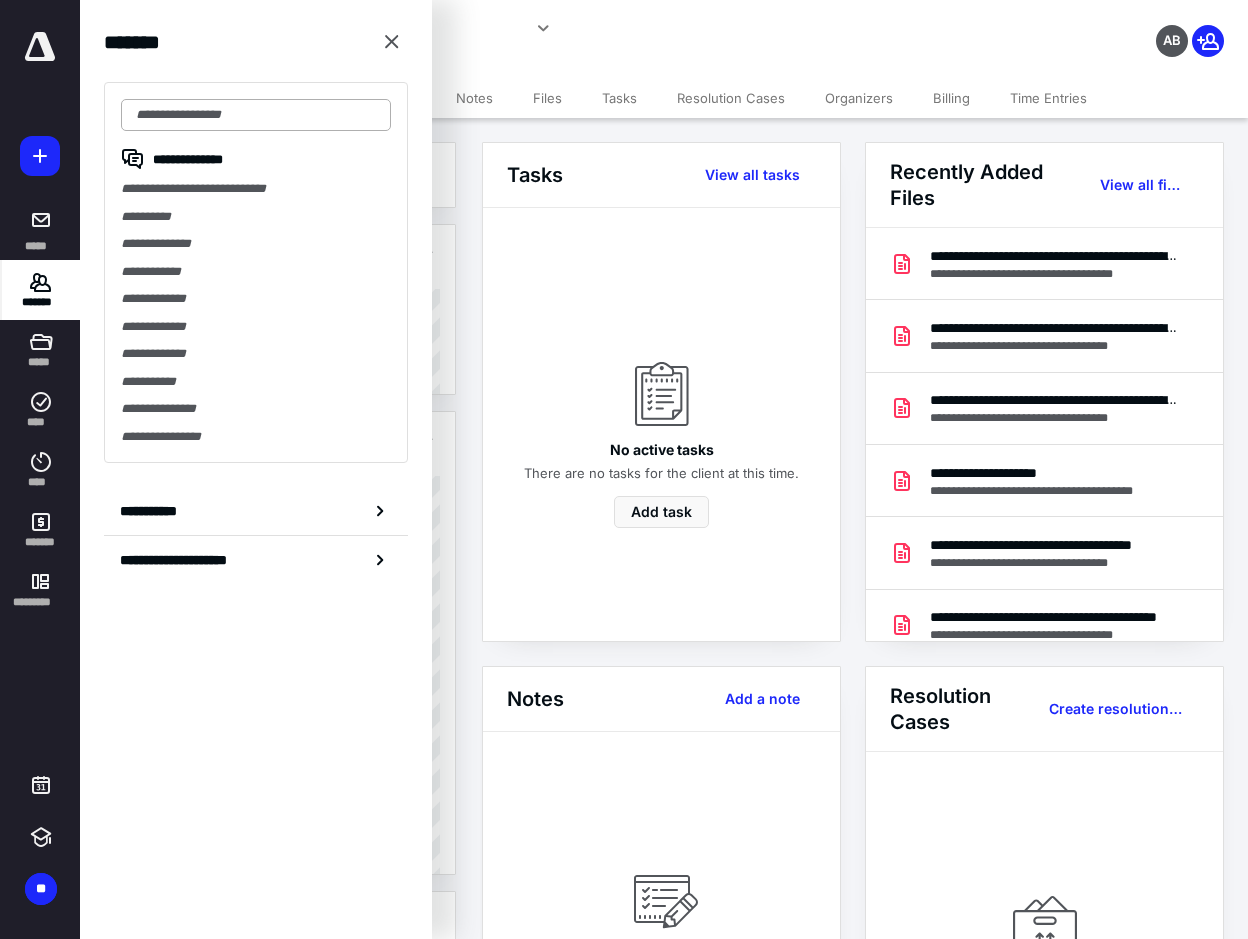 click at bounding box center (256, 115) 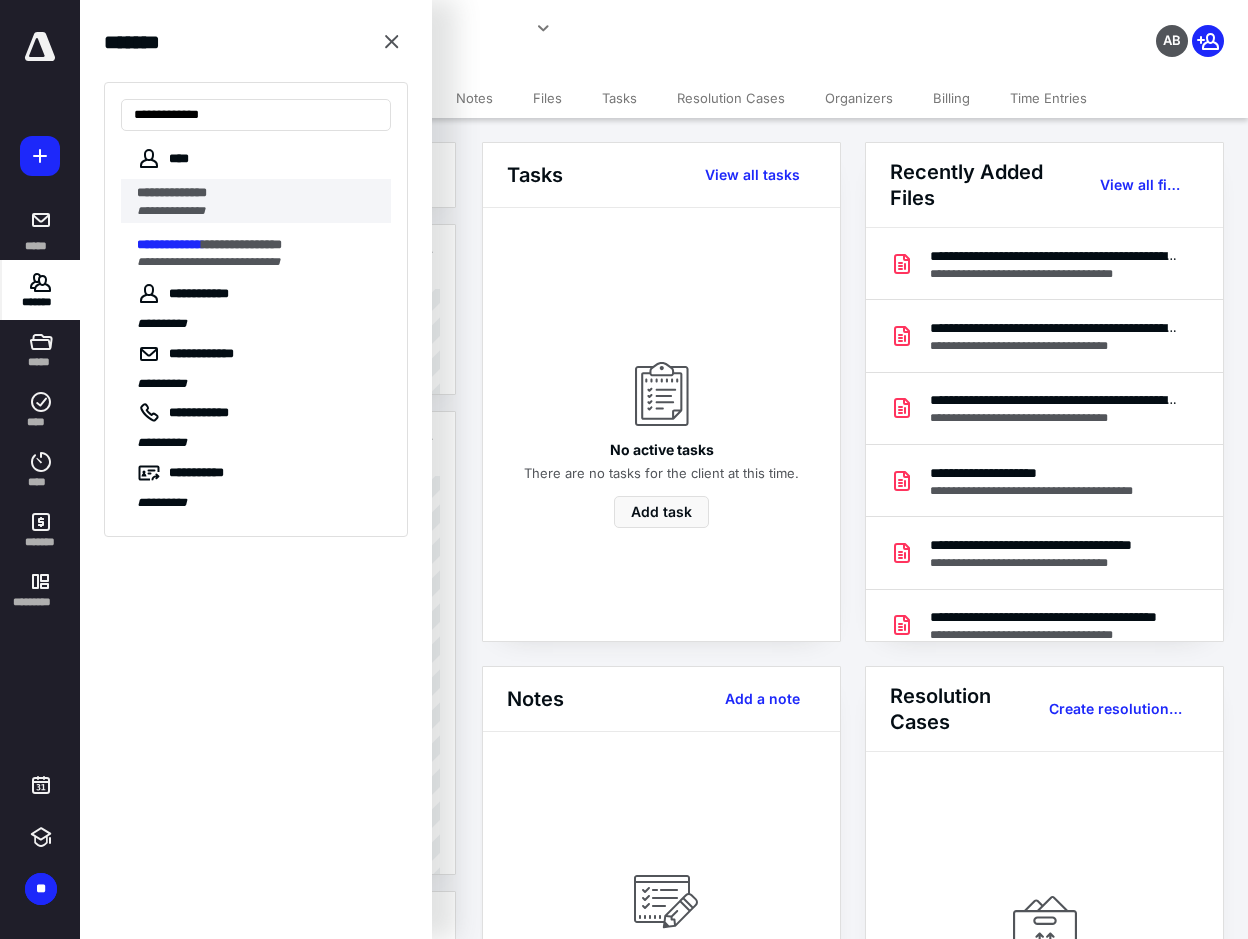 type on "**********" 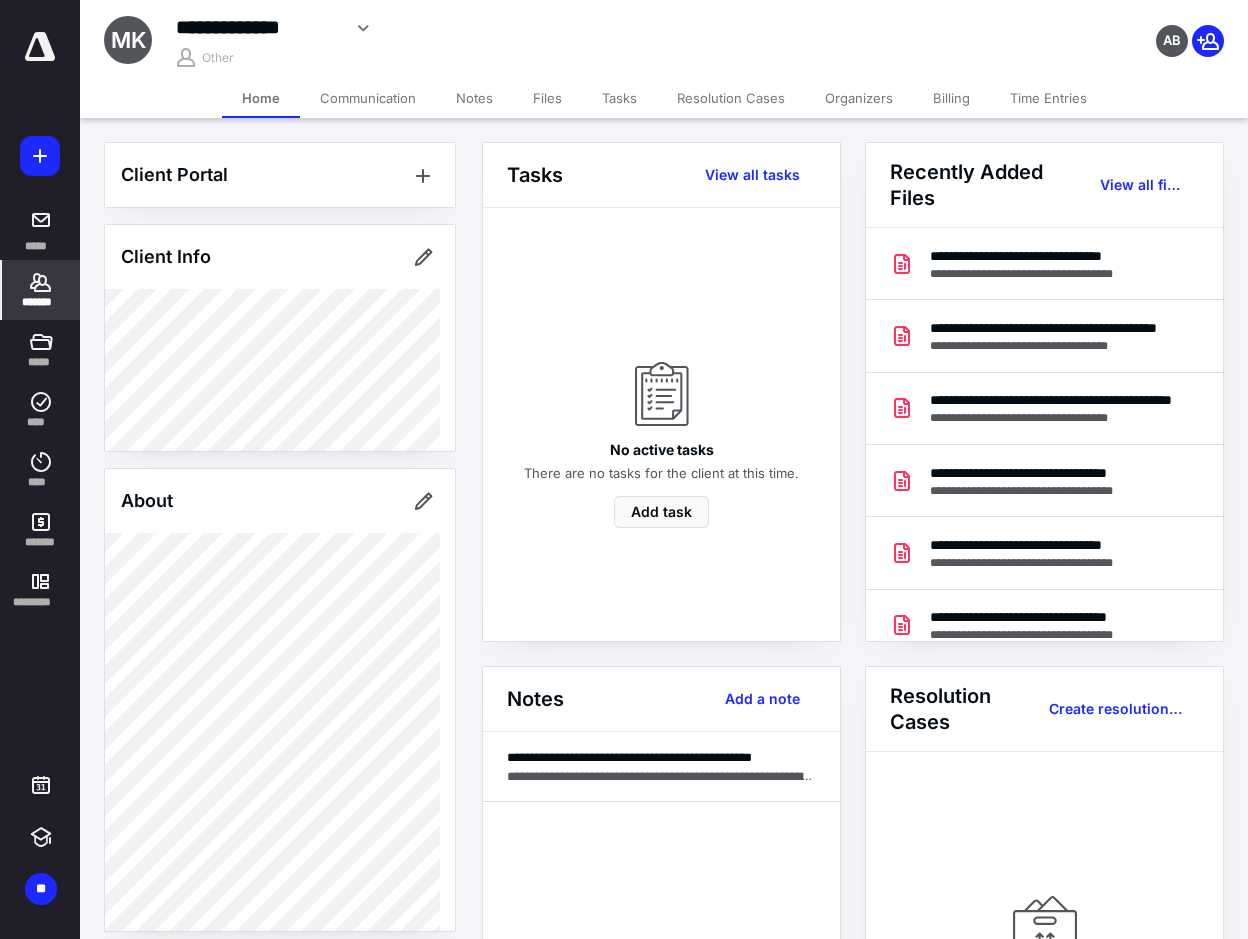 click on "Files" at bounding box center [547, 98] 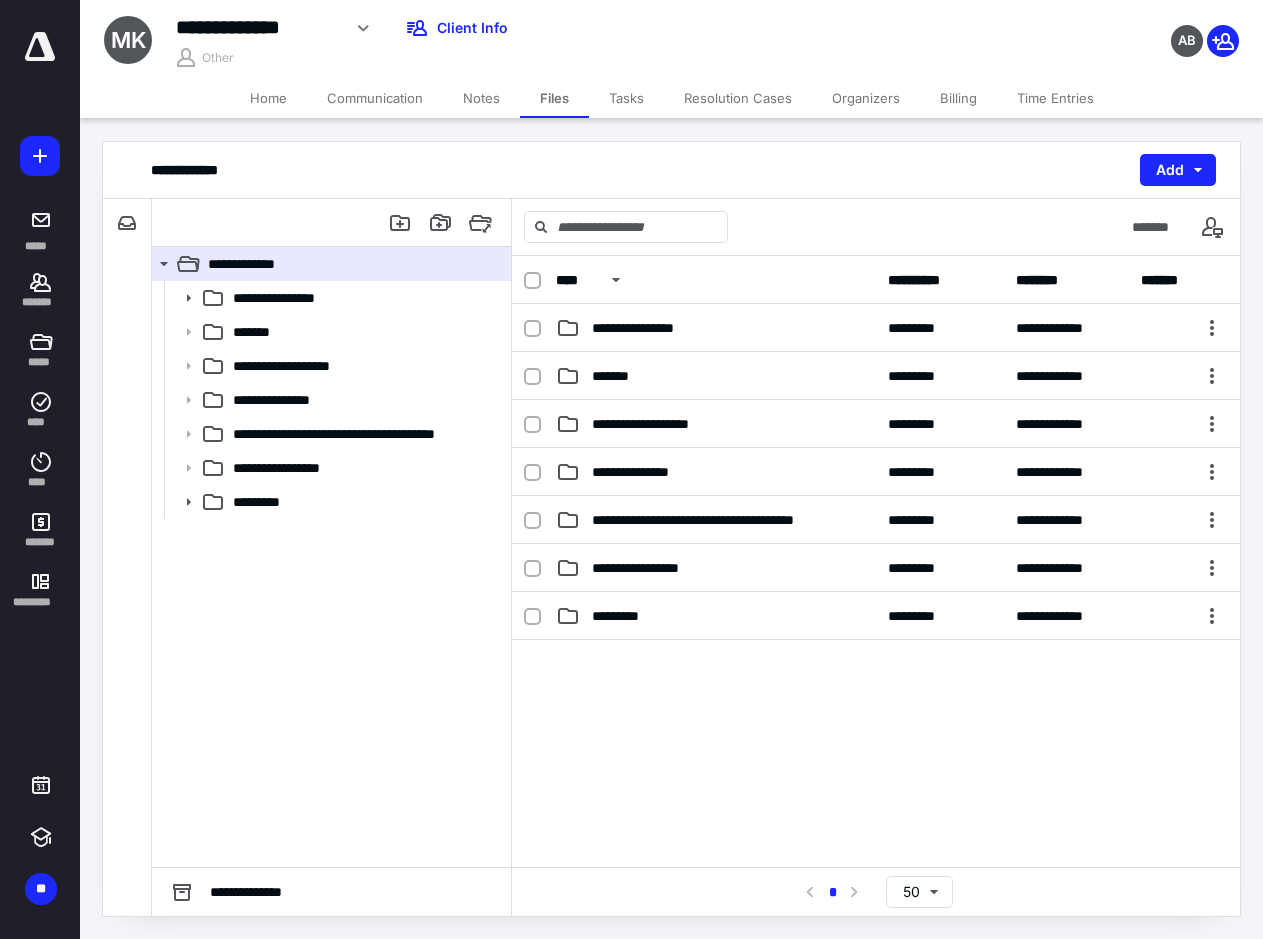 click on "Tasks" at bounding box center (626, 98) 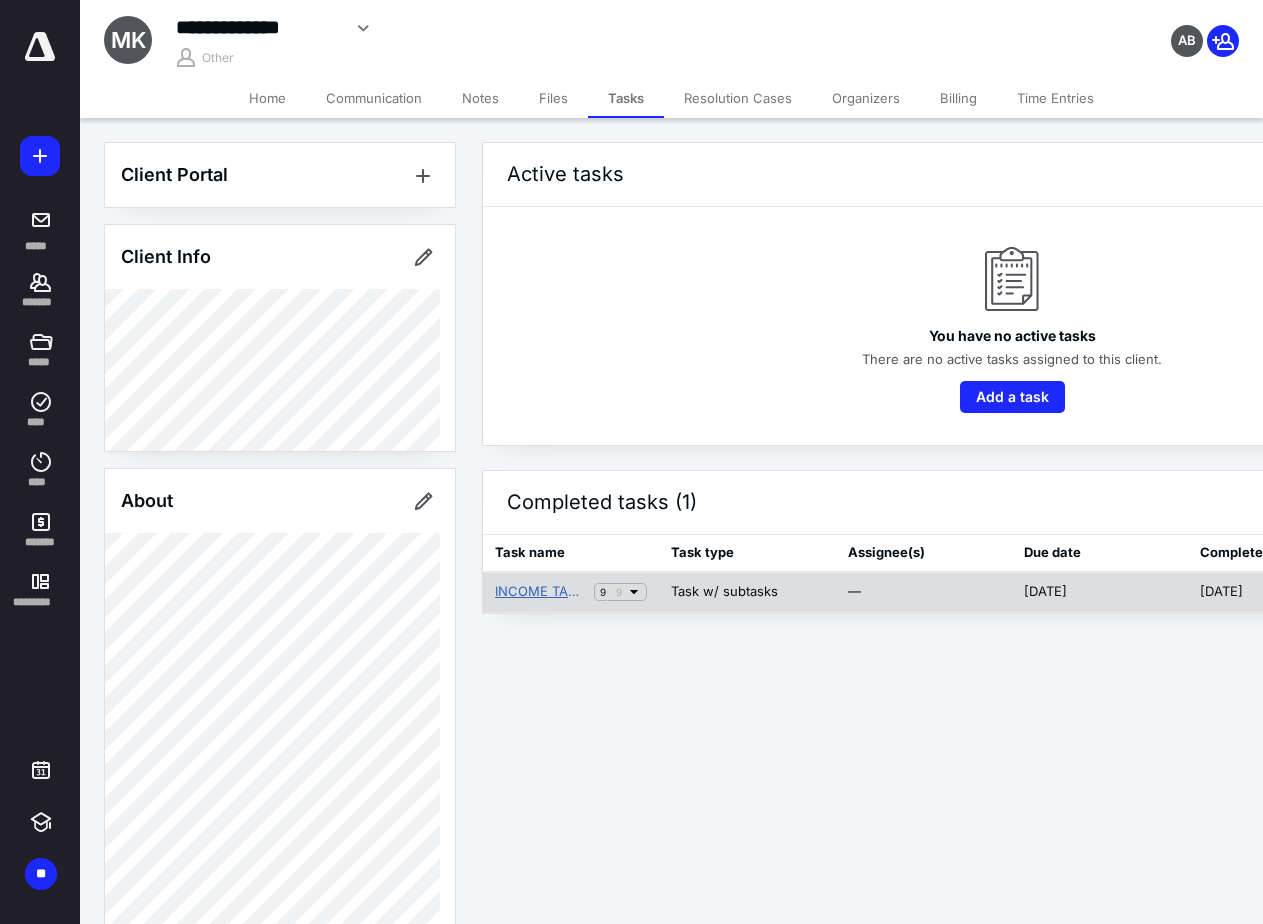 click on "INCOME TAX RETURN - ADVANCED" at bounding box center (540, 592) 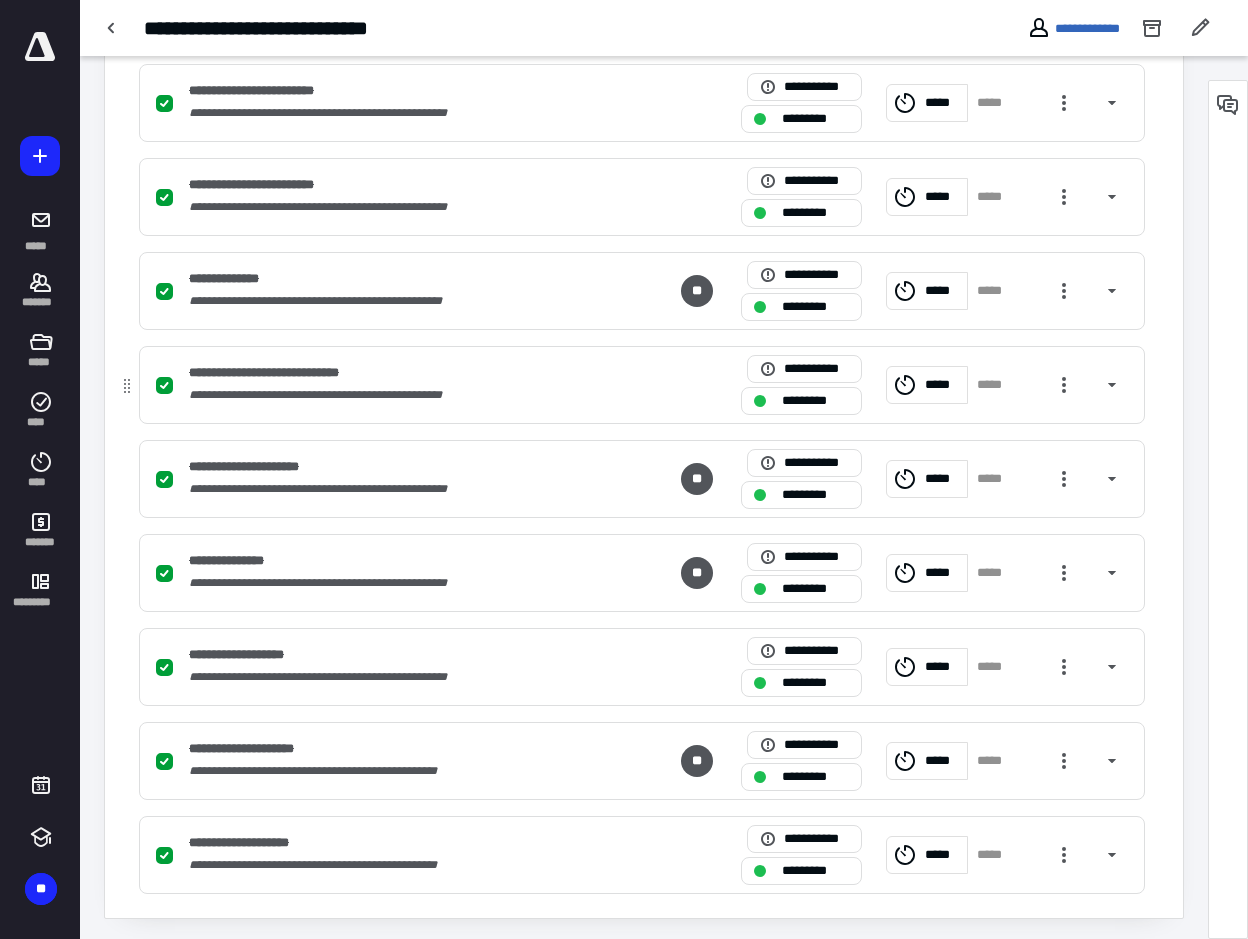 scroll, scrollTop: 518, scrollLeft: 0, axis: vertical 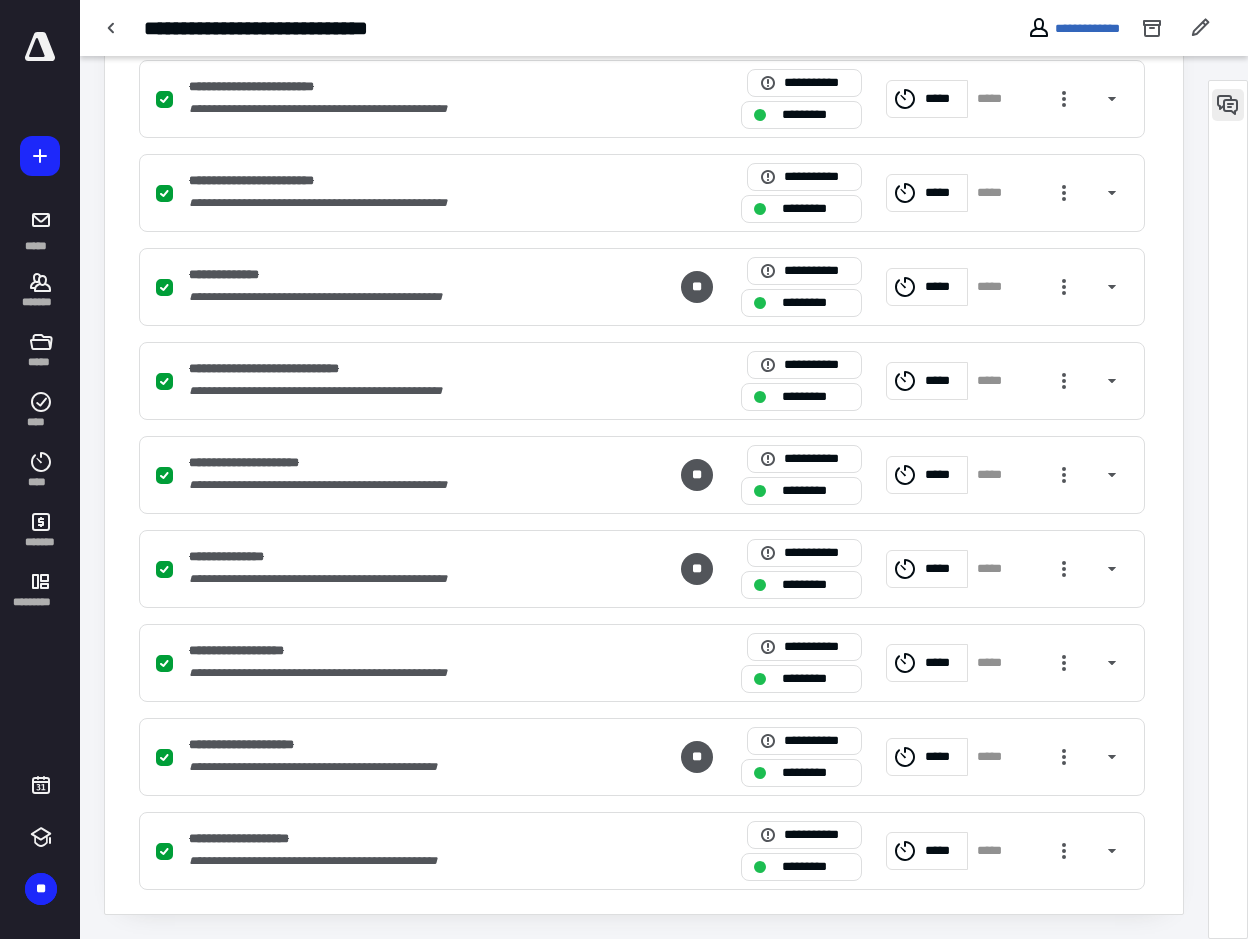 click at bounding box center [1228, 105] 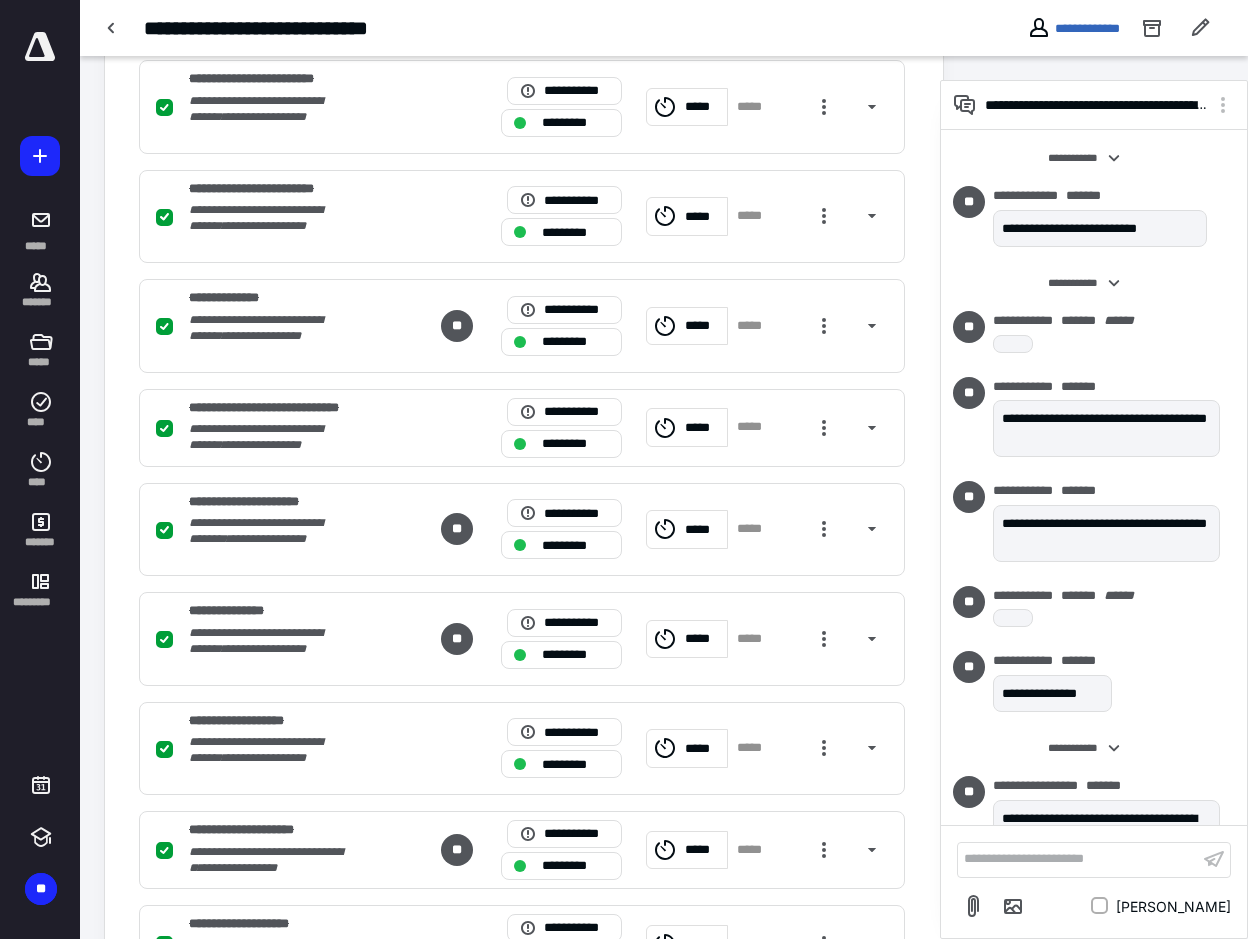 scroll, scrollTop: 711, scrollLeft: 0, axis: vertical 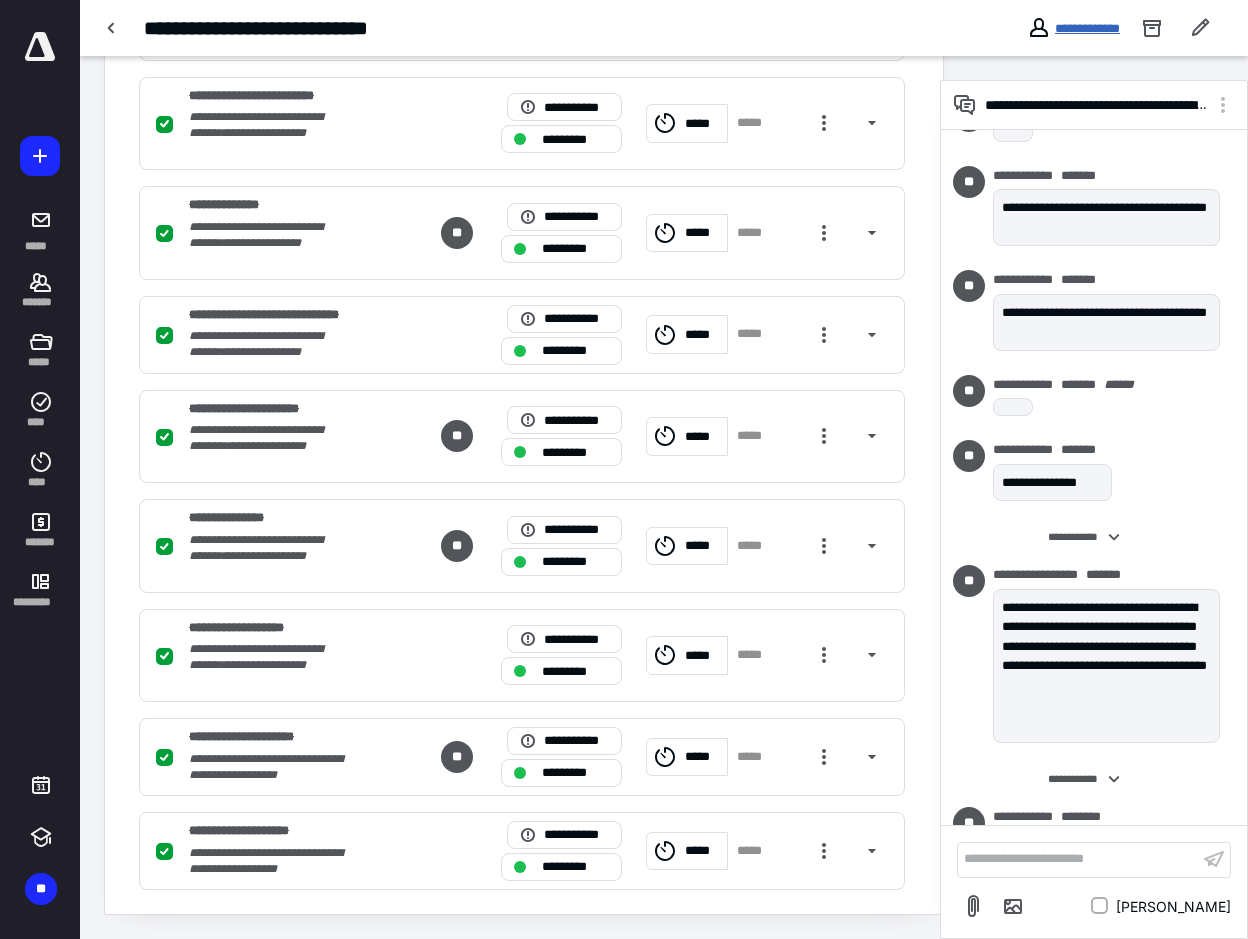 click on "**********" at bounding box center [1087, 28] 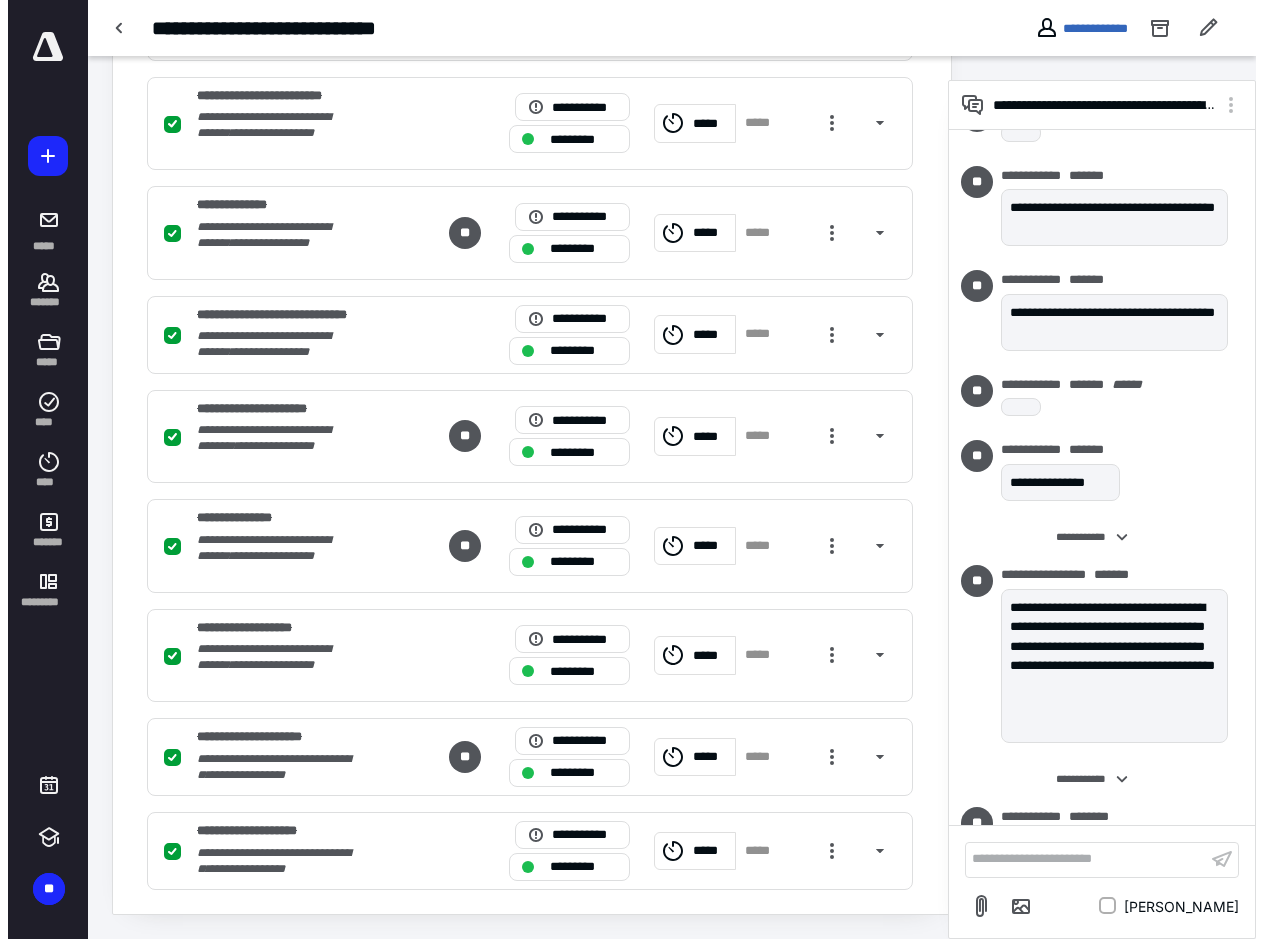 scroll, scrollTop: 0, scrollLeft: 0, axis: both 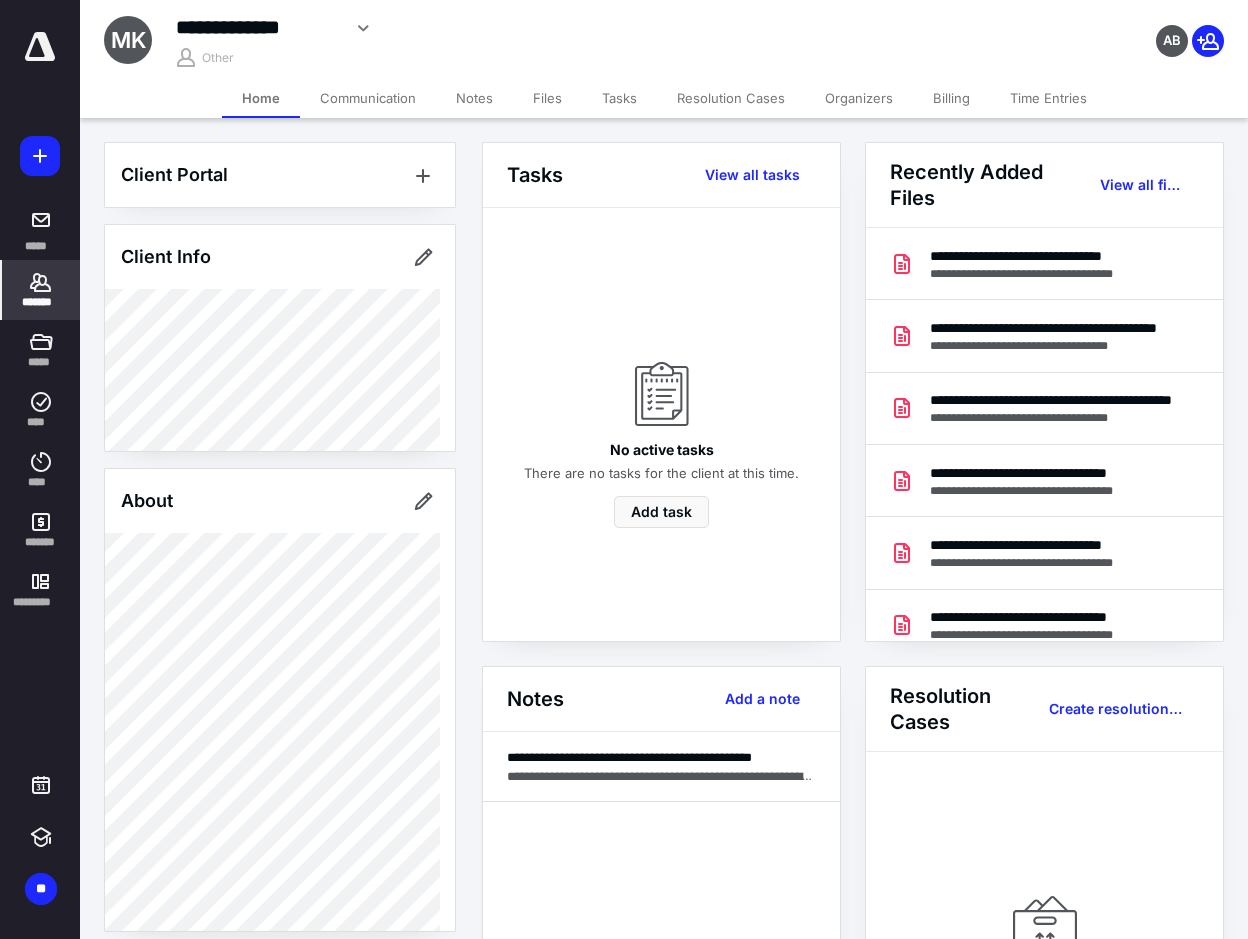 click on "Files" at bounding box center [547, 98] 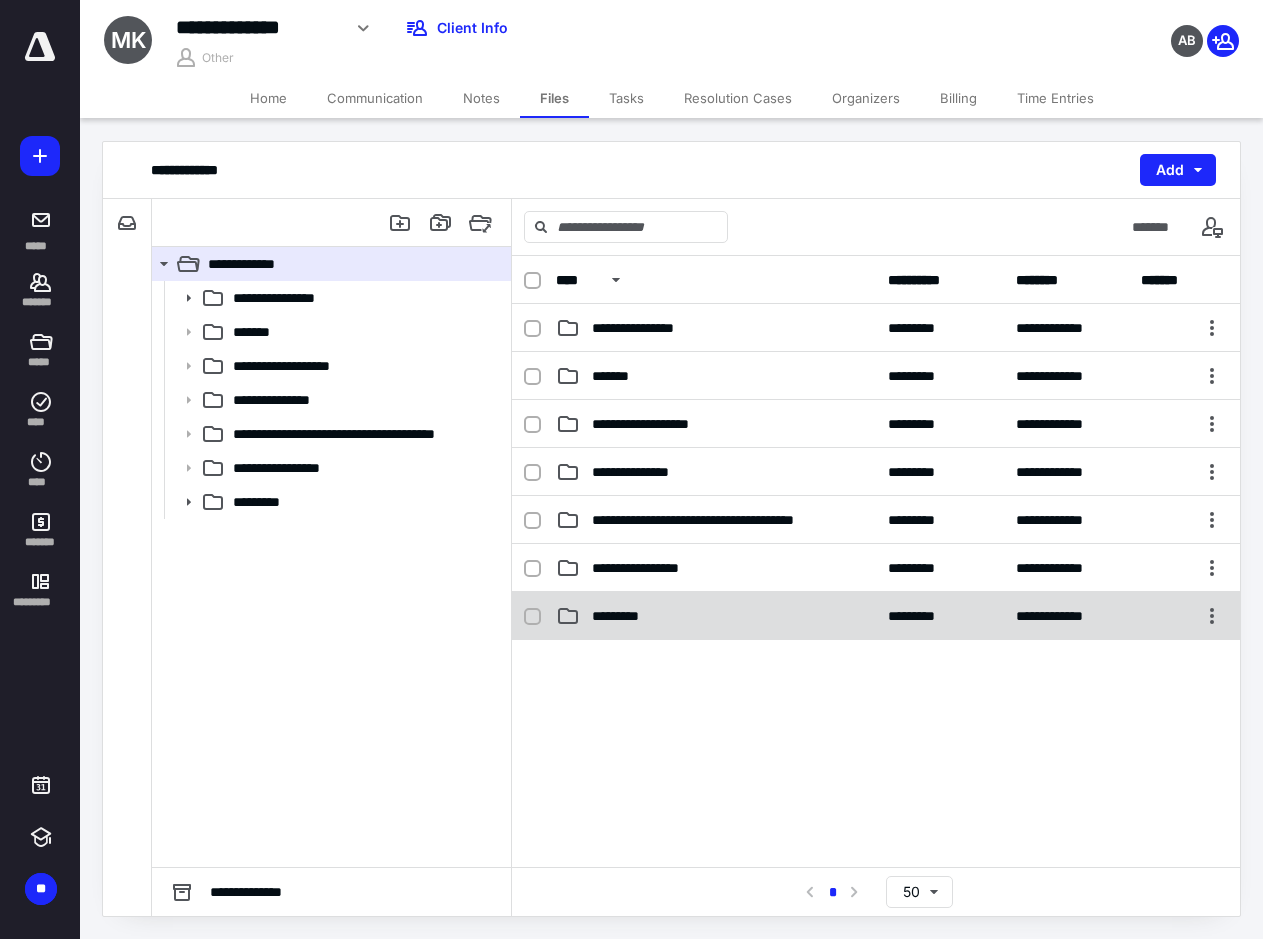 click on "*********" at bounding box center [626, 616] 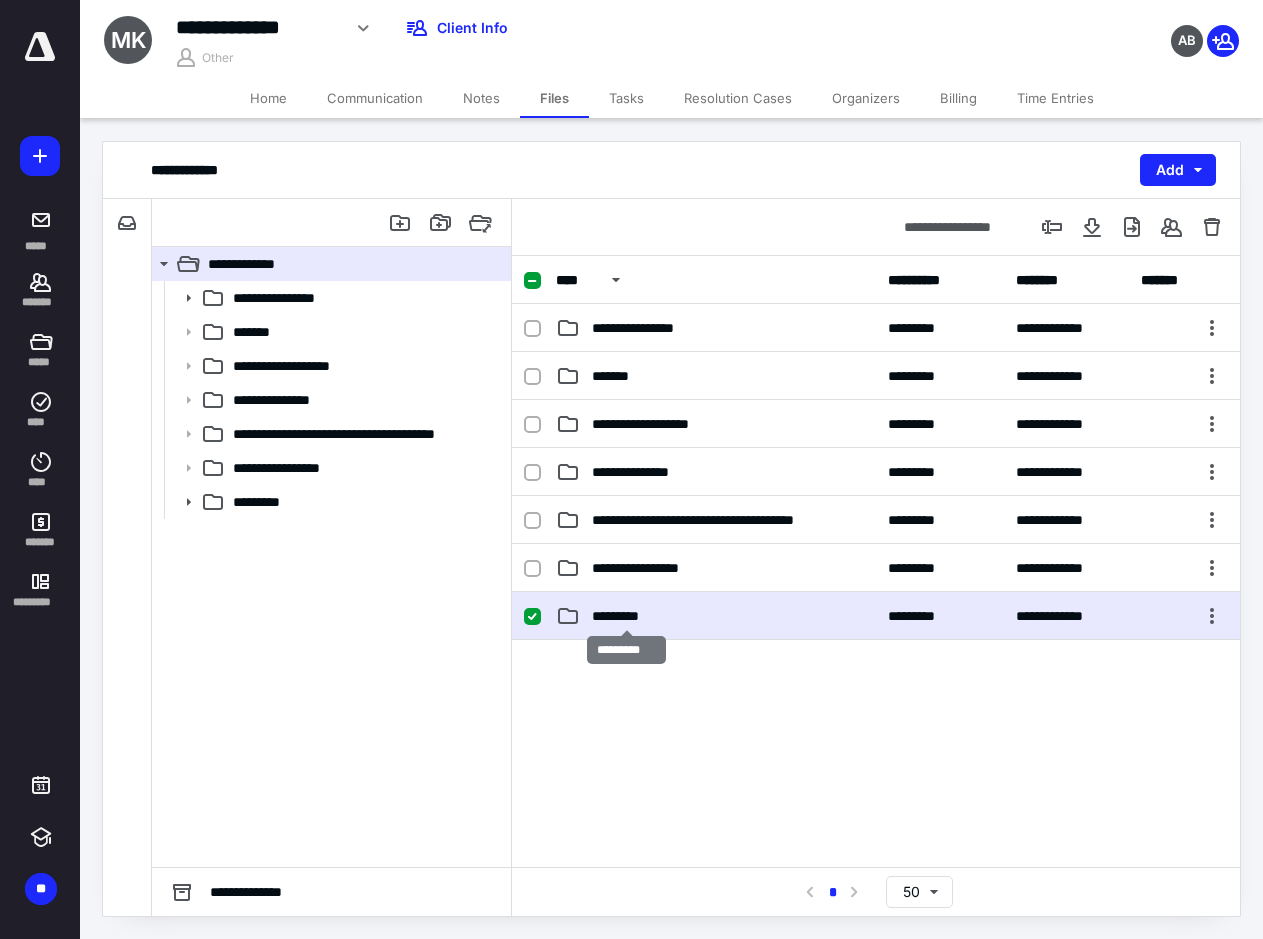click on "*********" at bounding box center [626, 616] 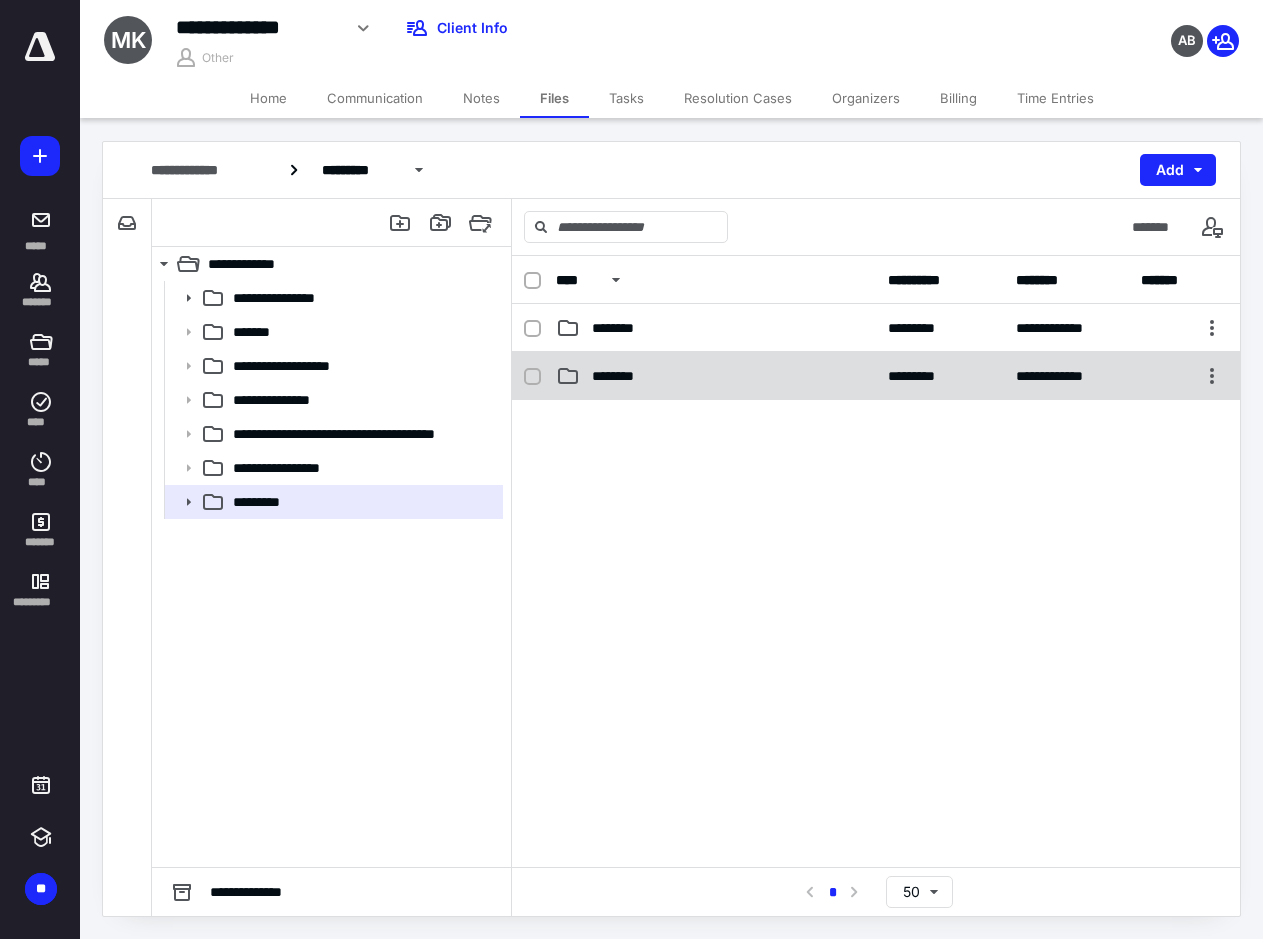 click on "********" at bounding box center [716, 376] 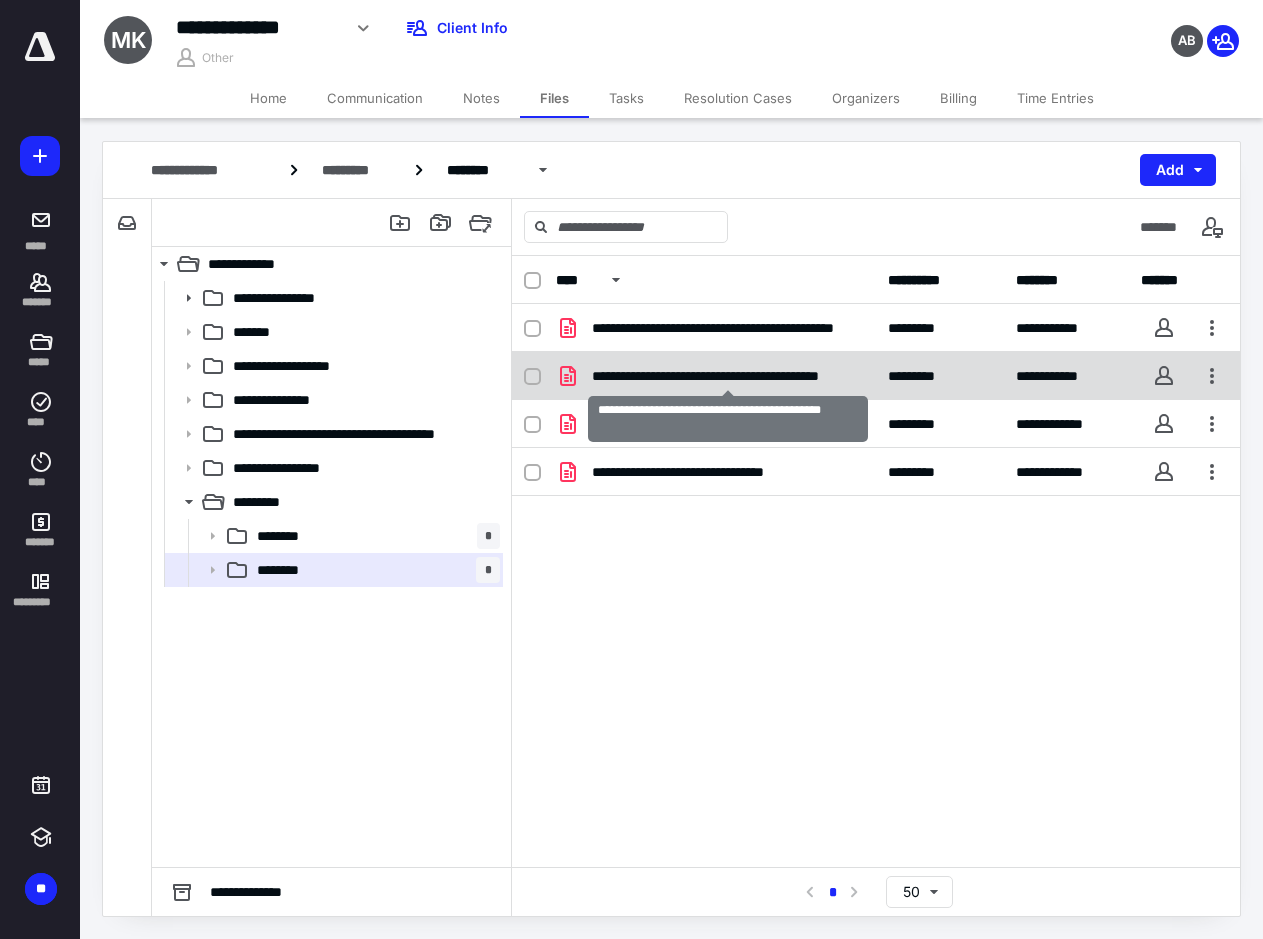 click on "**********" at bounding box center [728, 376] 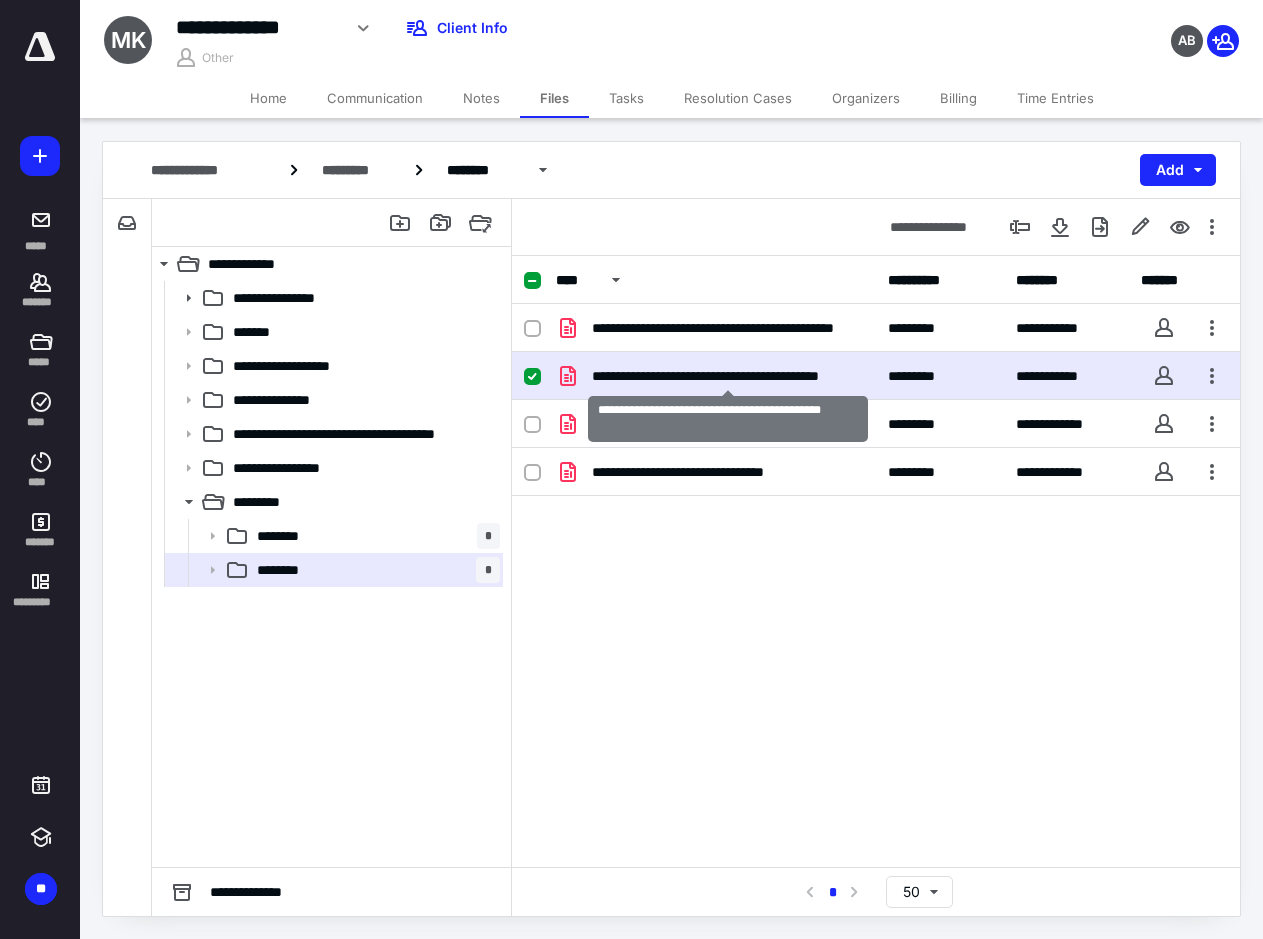 click on "**********" at bounding box center [728, 376] 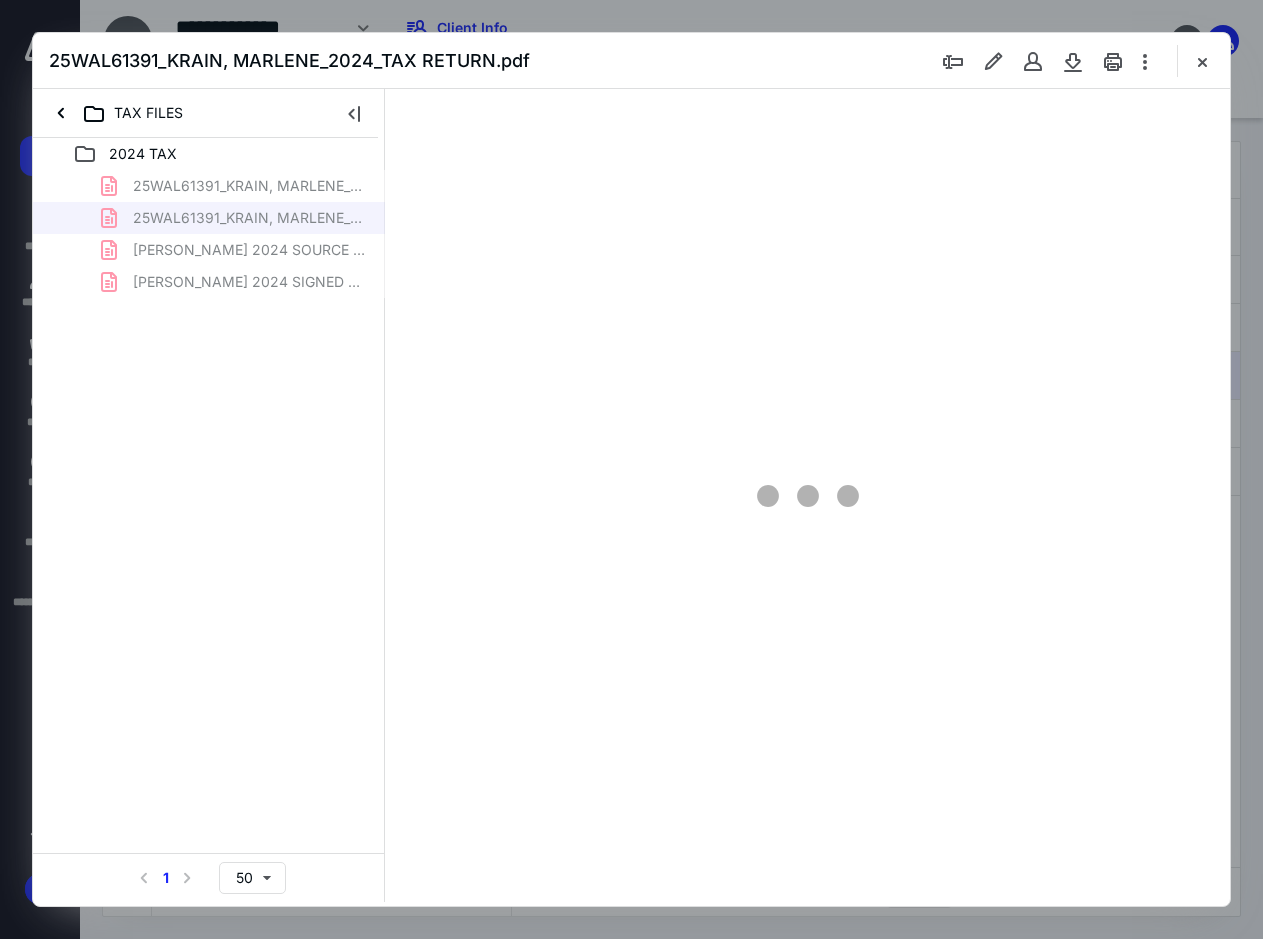 scroll, scrollTop: 0, scrollLeft: 0, axis: both 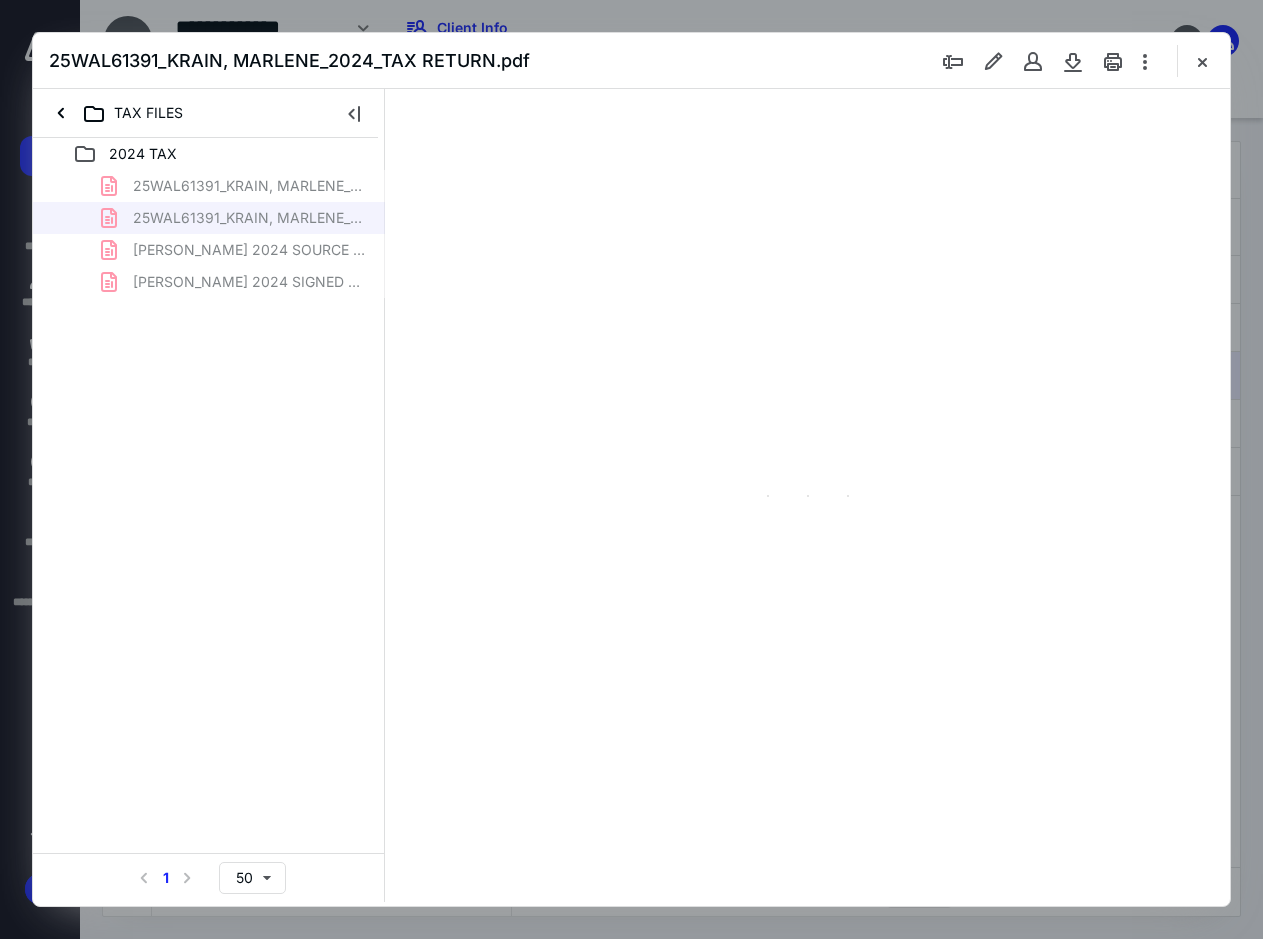 type on "105" 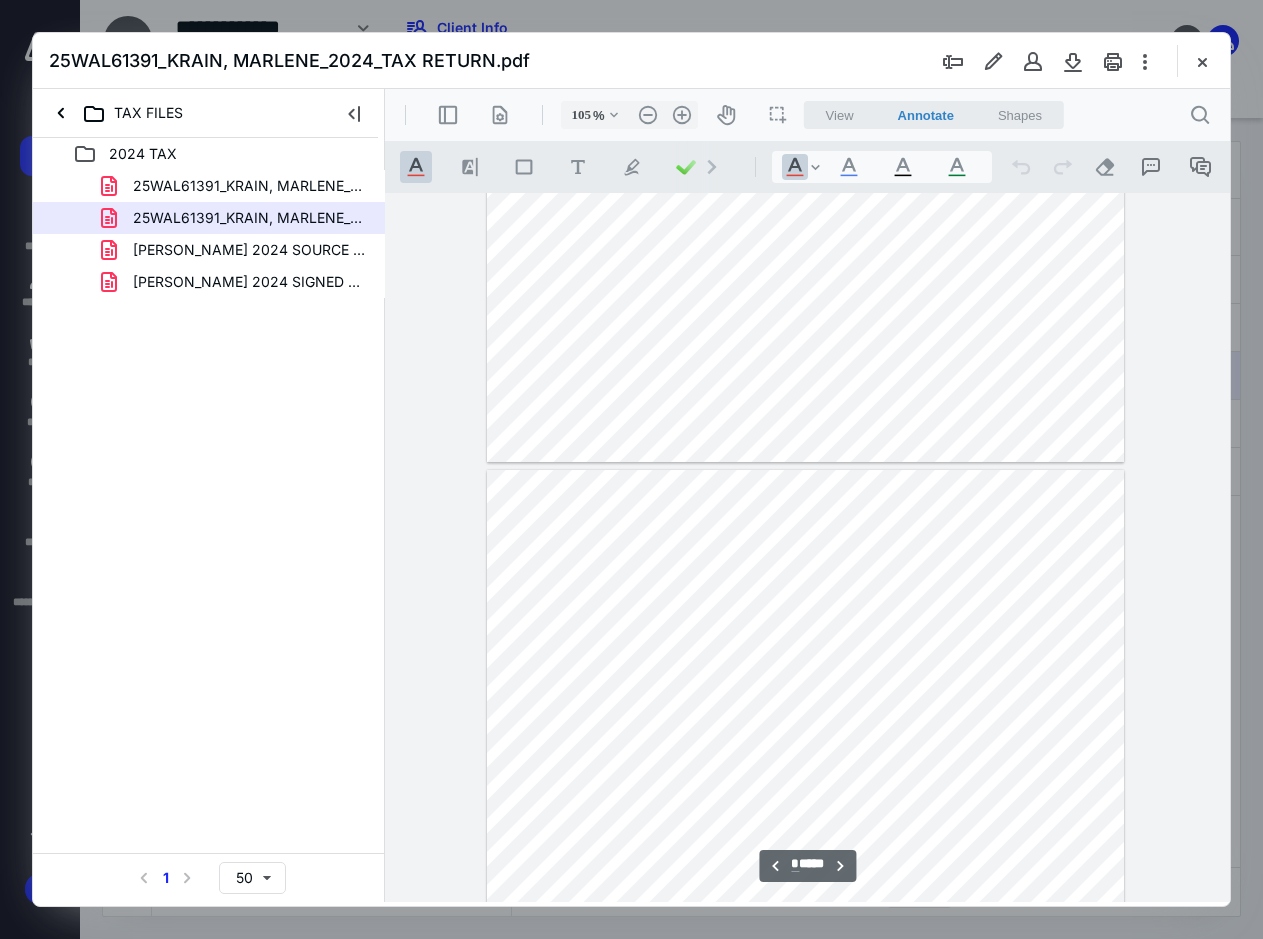 scroll, scrollTop: 2908, scrollLeft: 0, axis: vertical 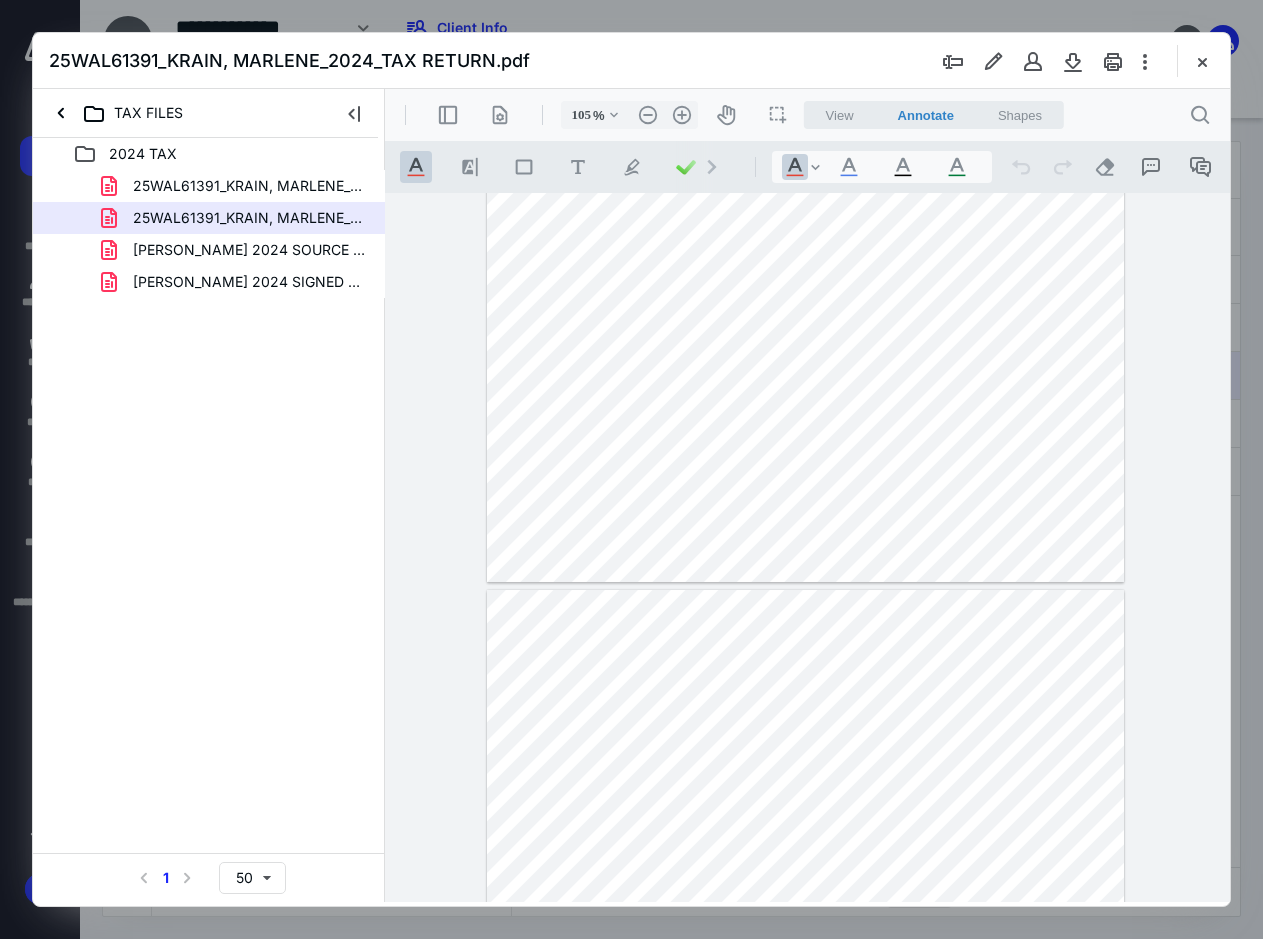 type on "*" 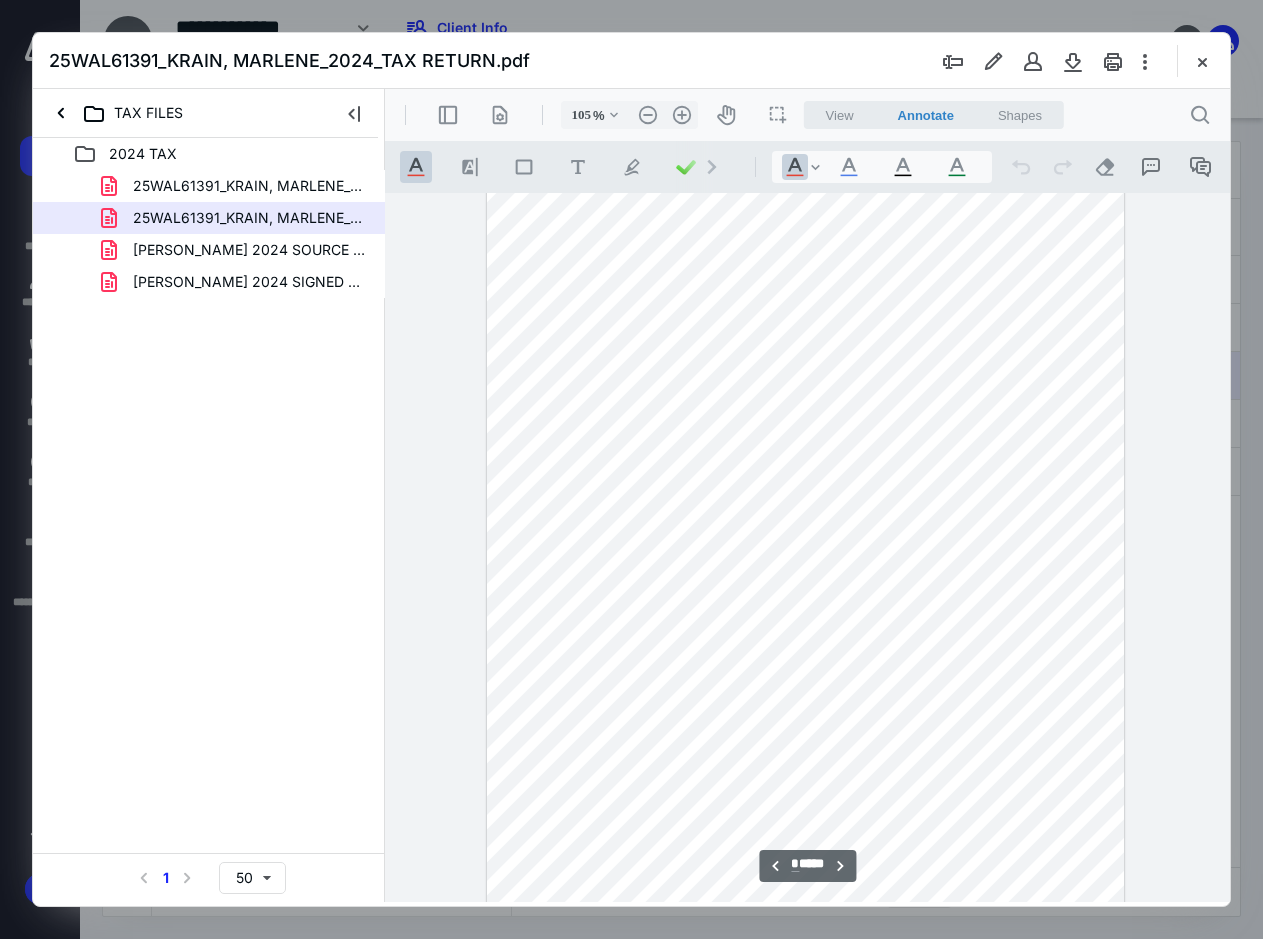 scroll, scrollTop: 2408, scrollLeft: 0, axis: vertical 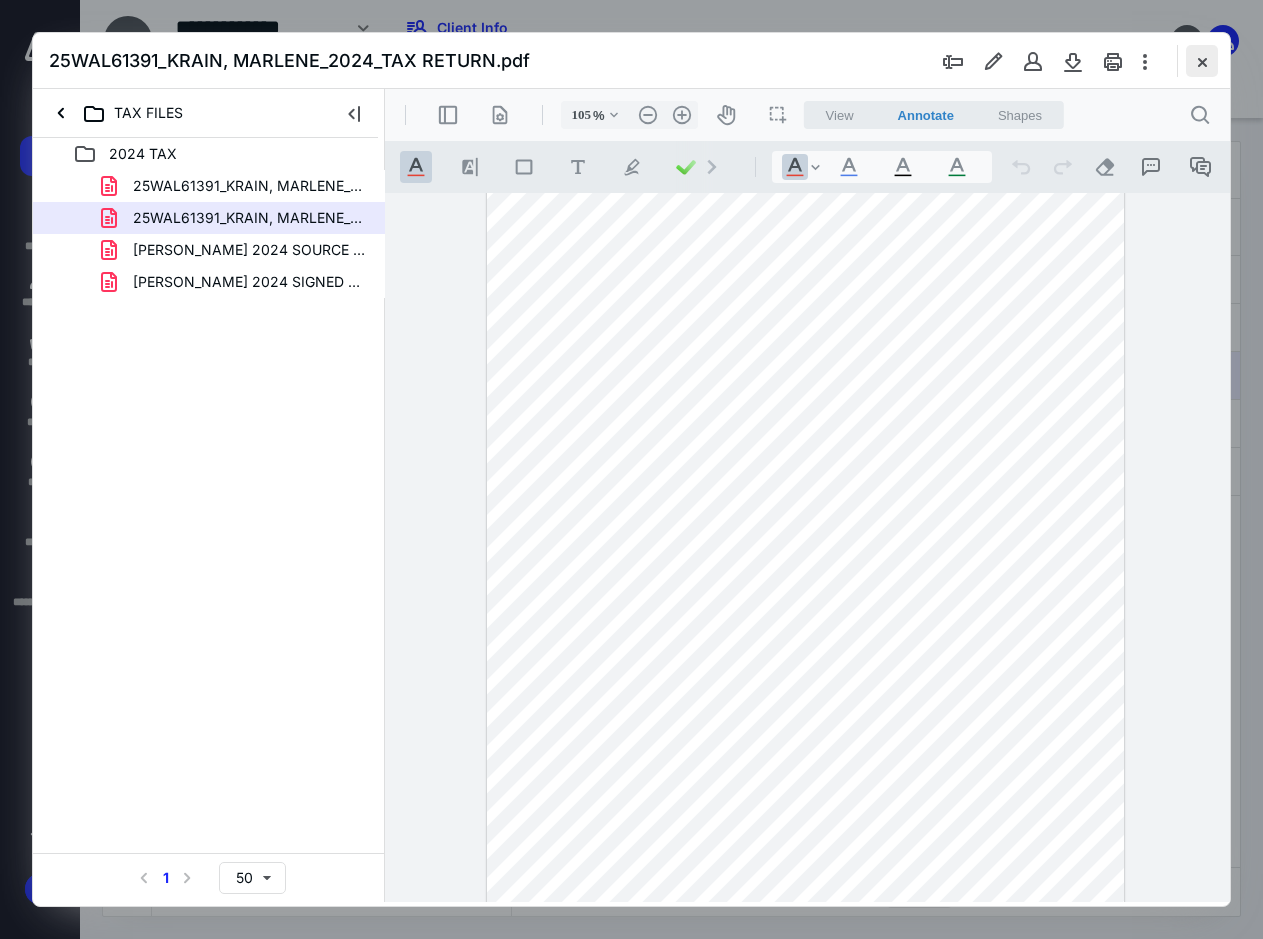 click at bounding box center (1202, 61) 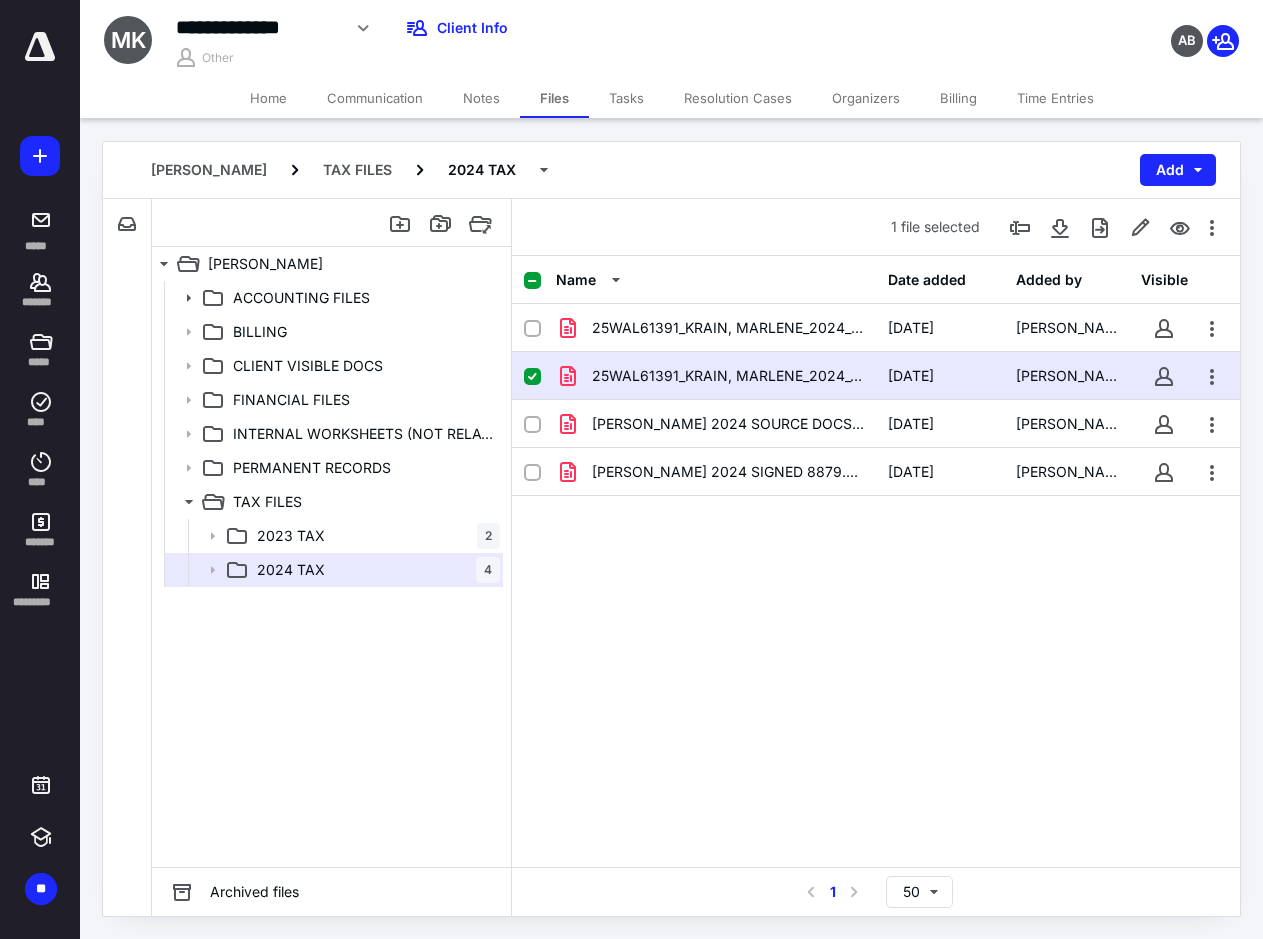 click on "Home" at bounding box center [268, 98] 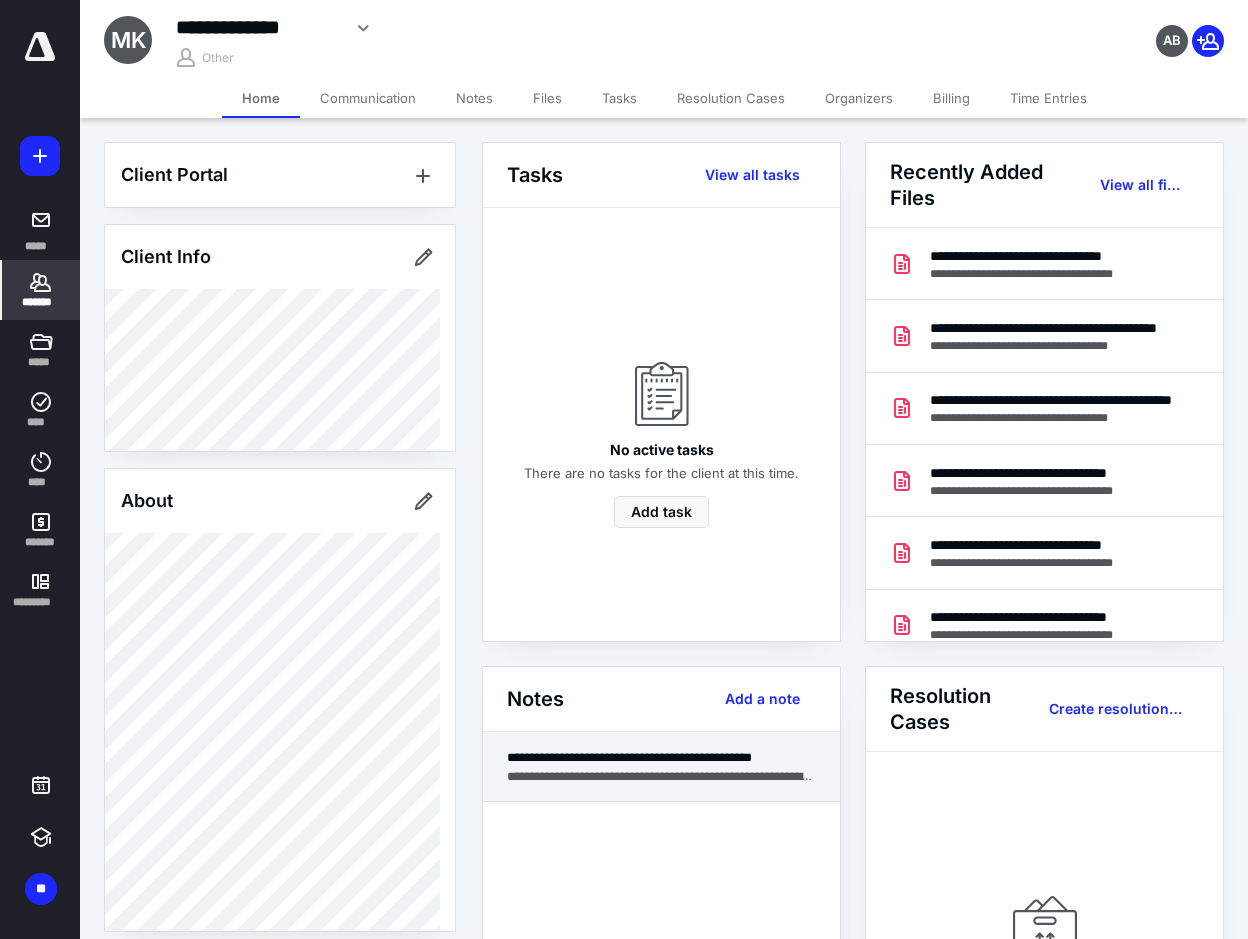 click on "**********" at bounding box center (661, 776) 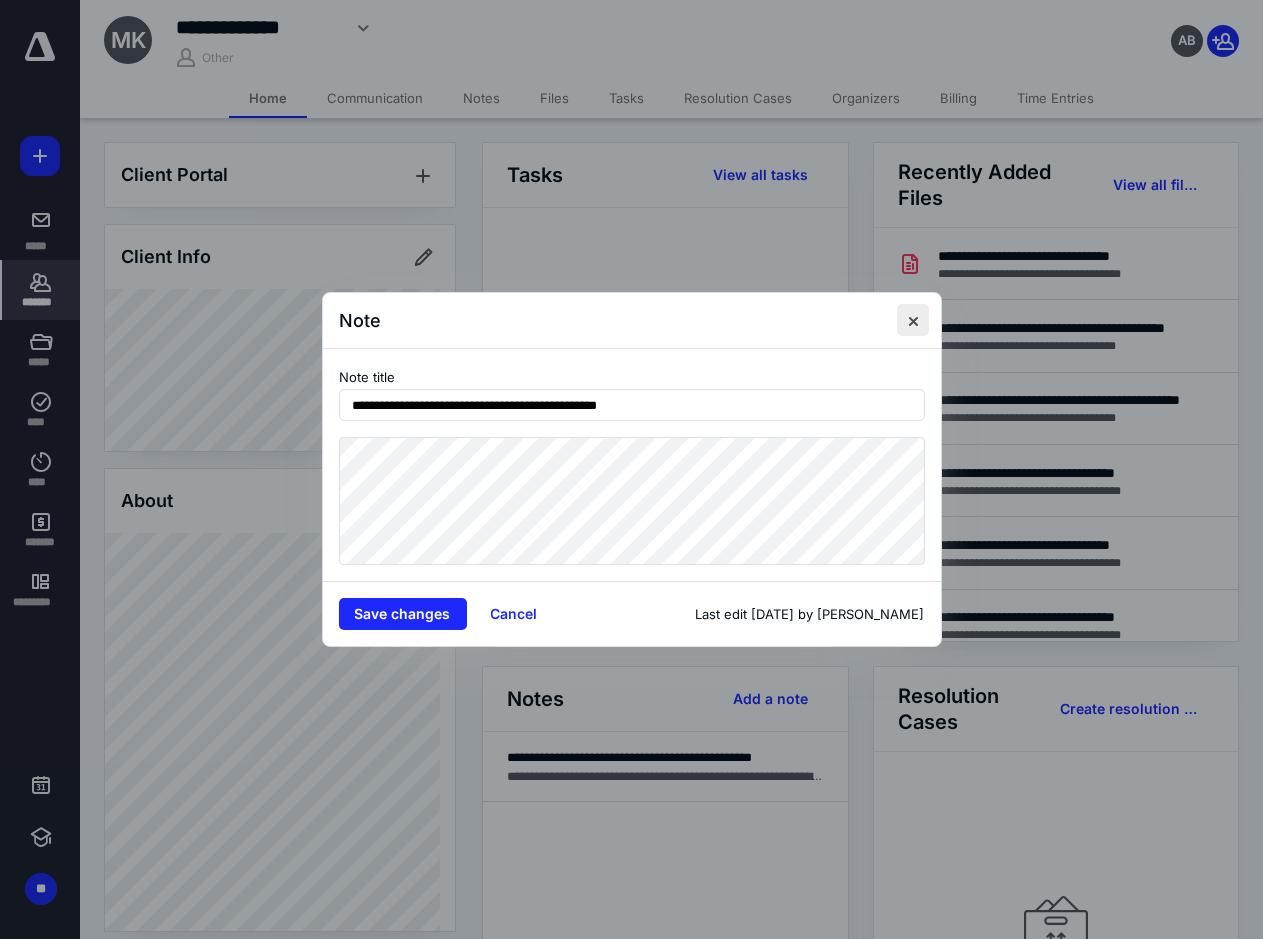 click at bounding box center [913, 320] 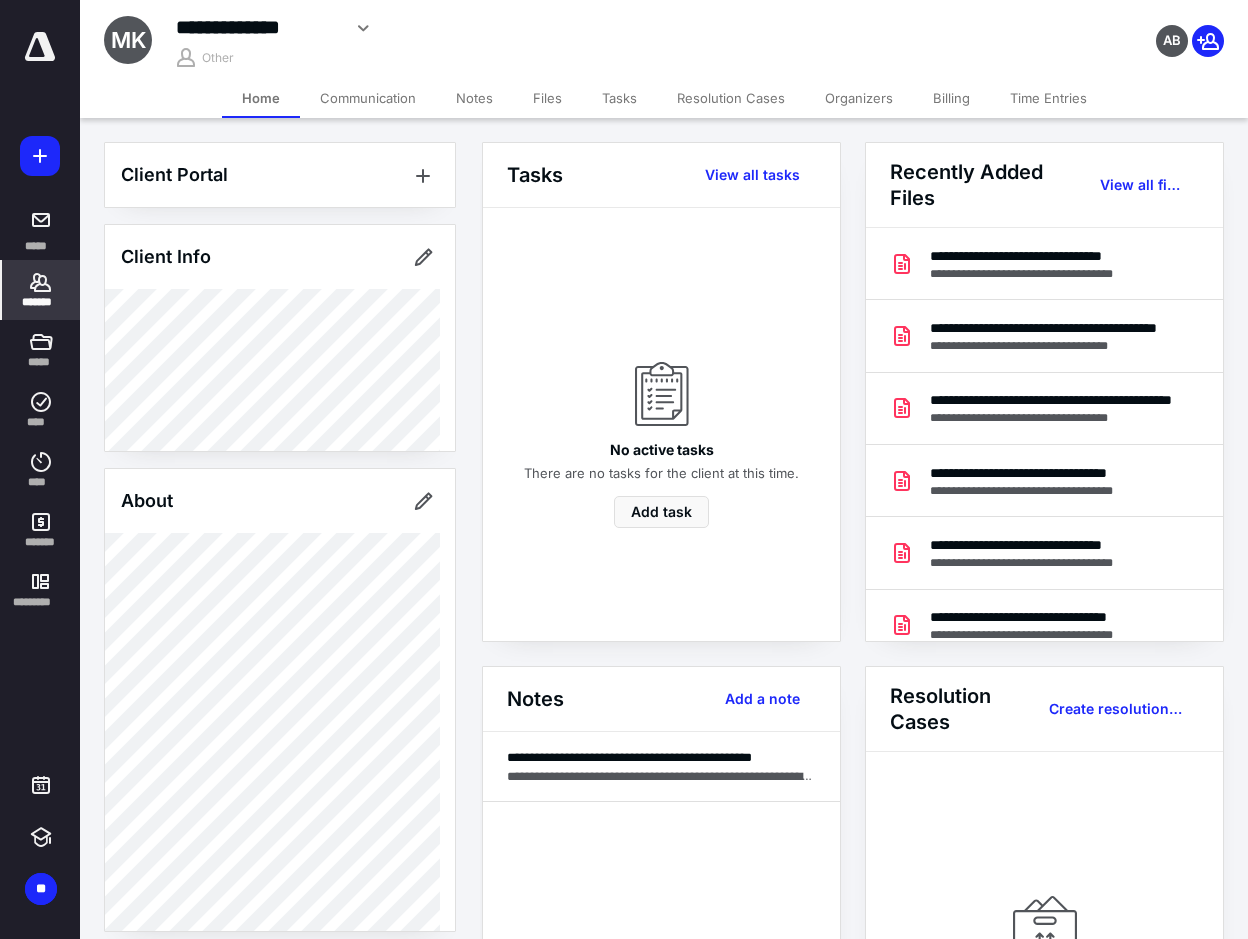 click on "**********" at bounding box center [661, 948] 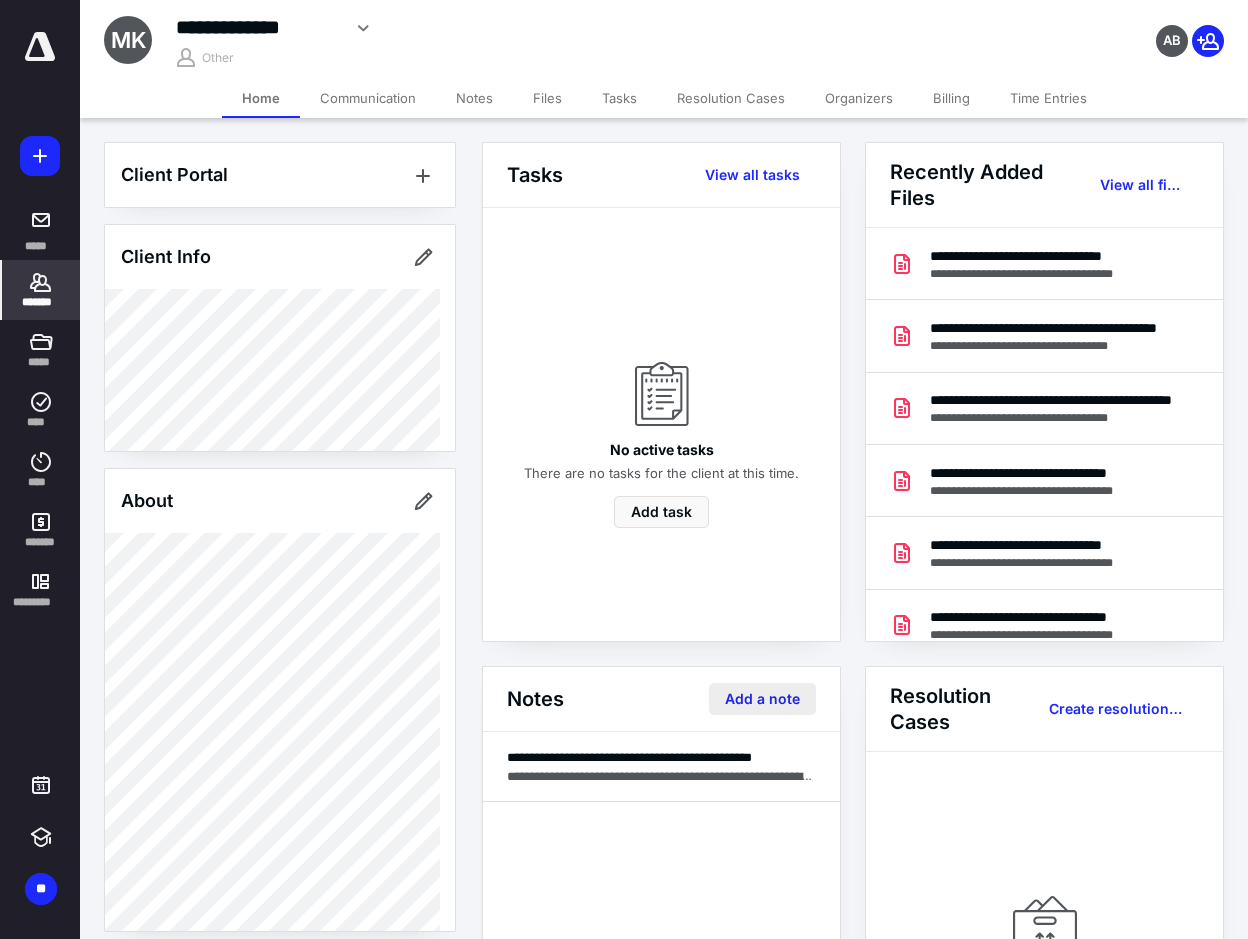 click on "Add a note" at bounding box center [762, 699] 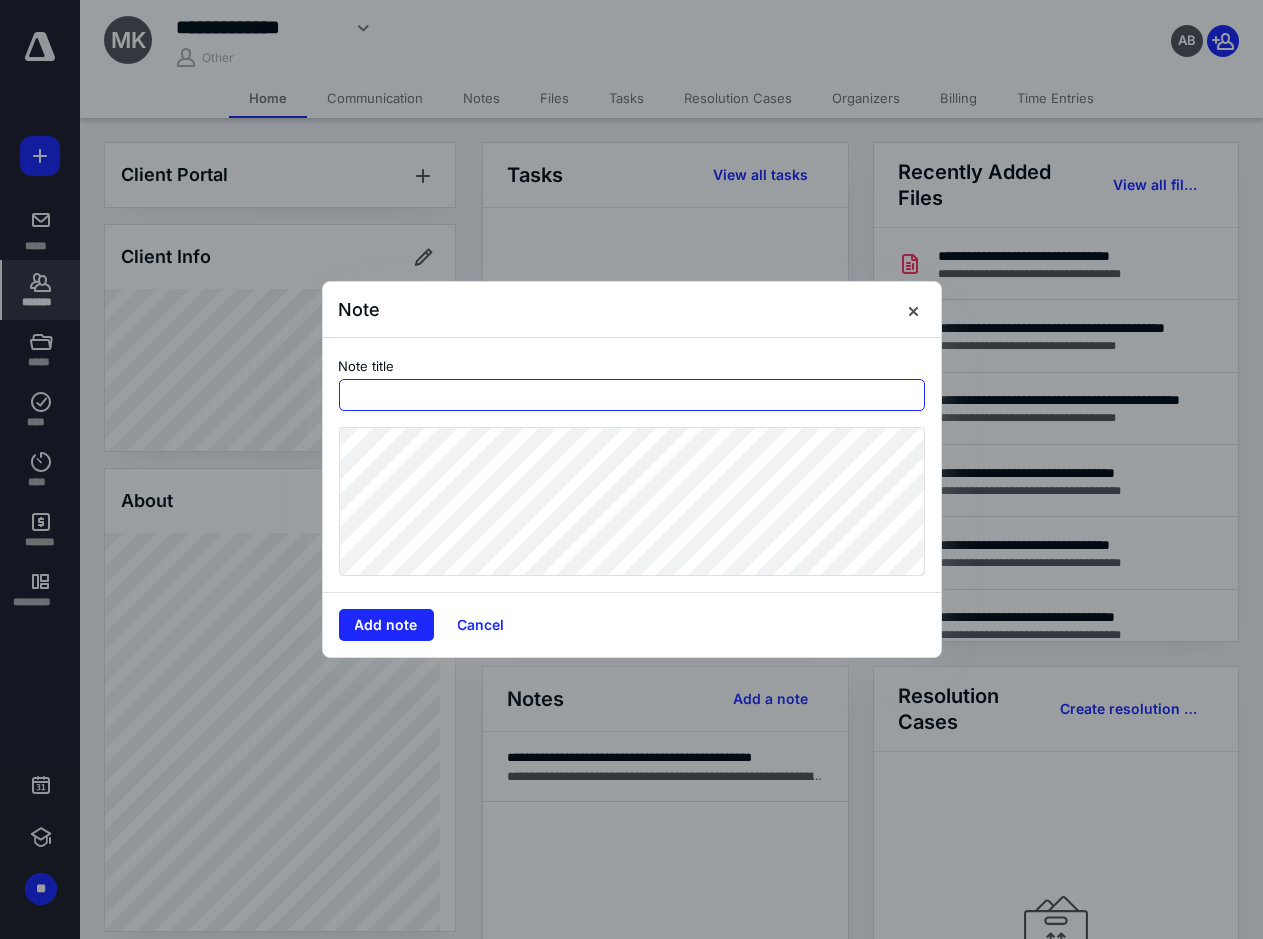 click at bounding box center [632, 395] 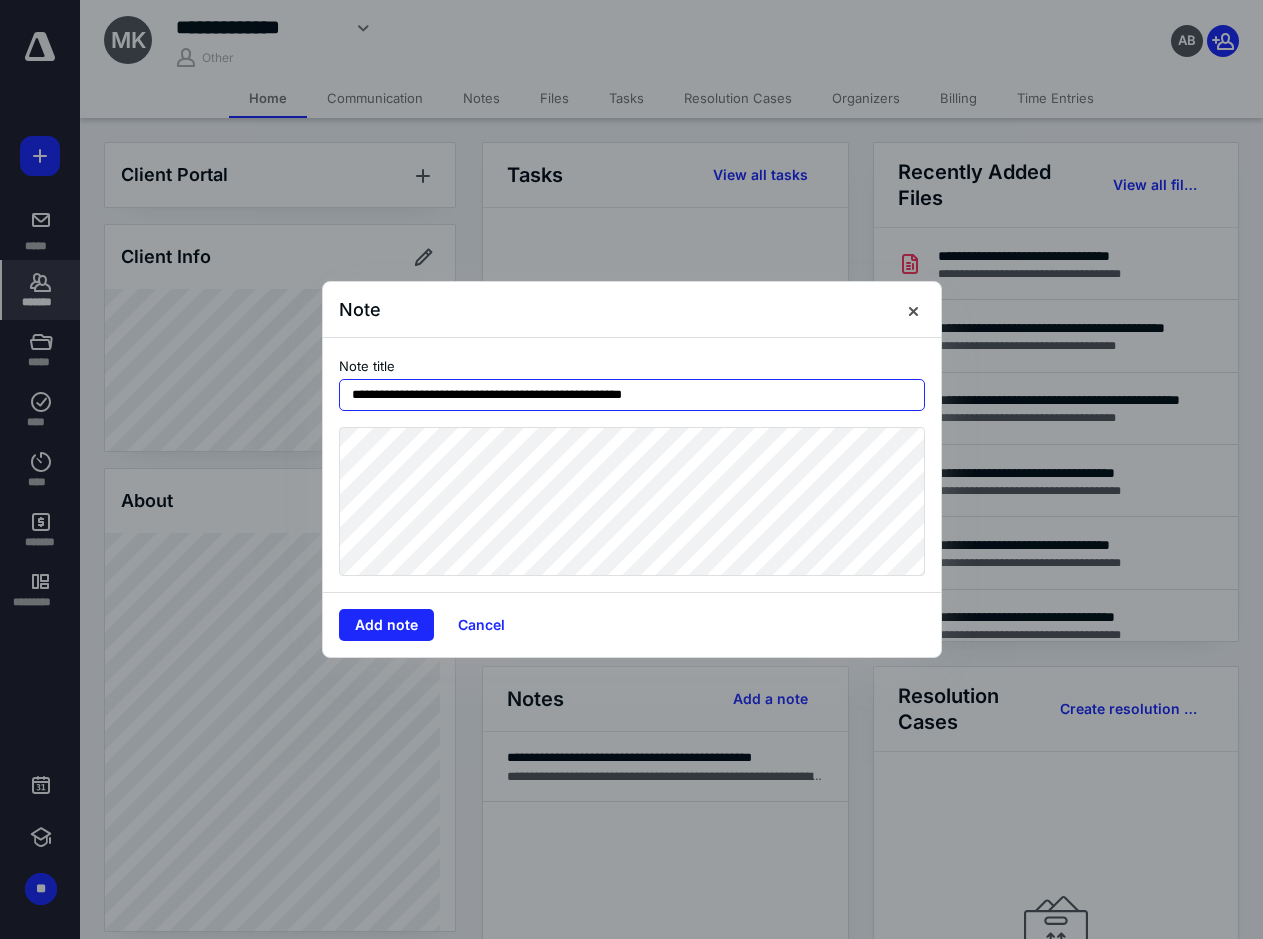 click on "**********" at bounding box center [632, 395] 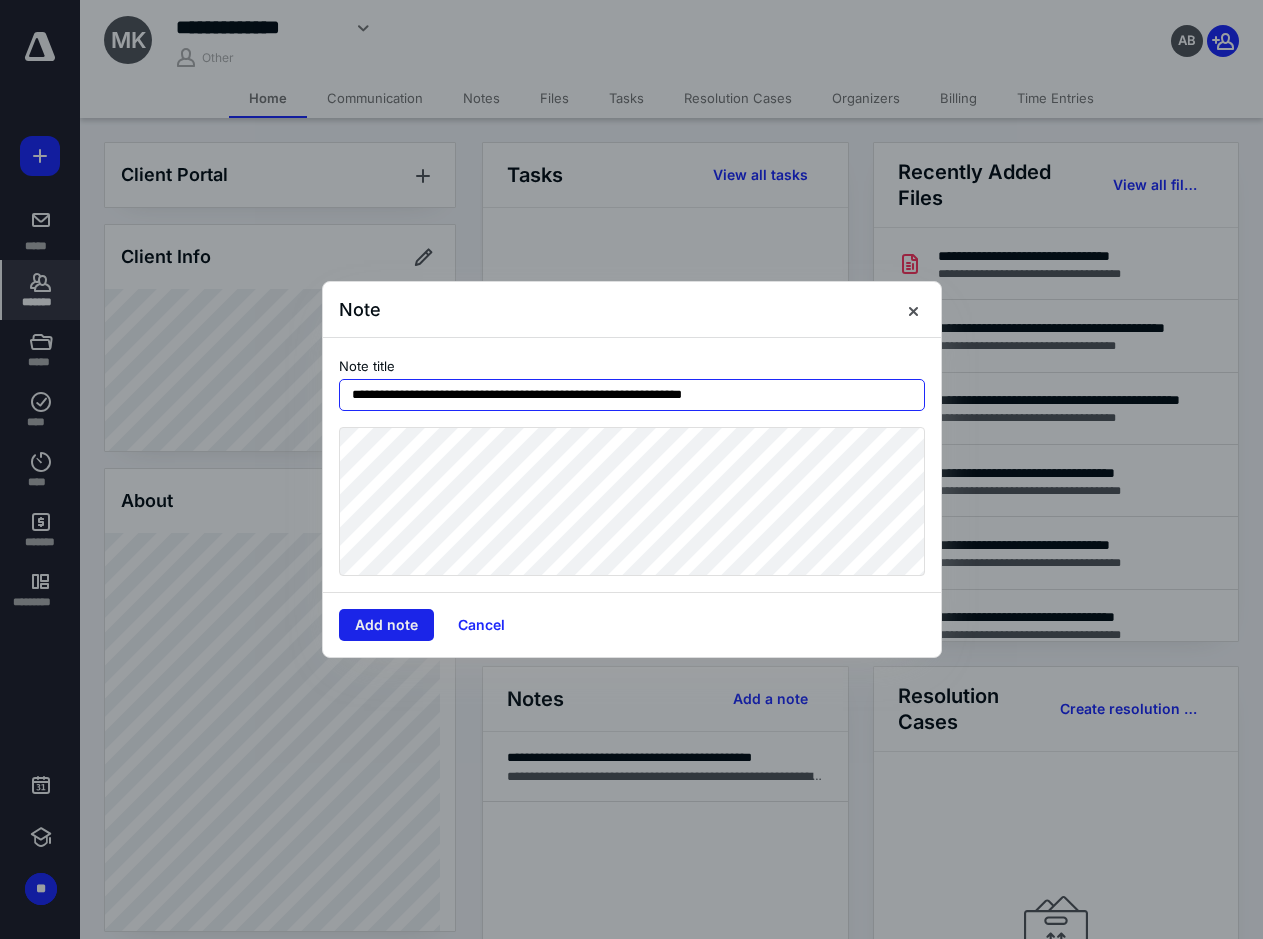 type on "**********" 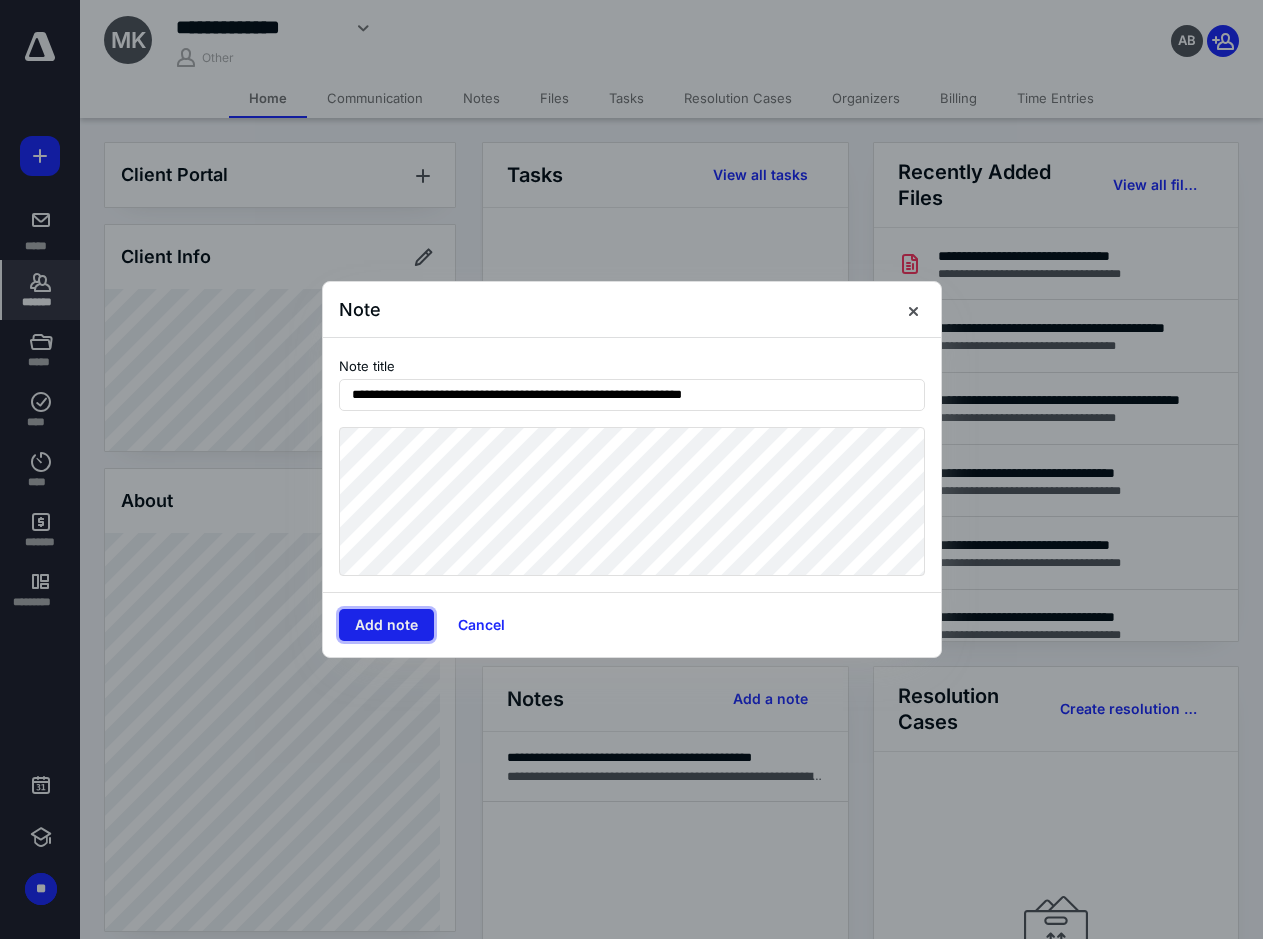 click on "Add note" at bounding box center [386, 625] 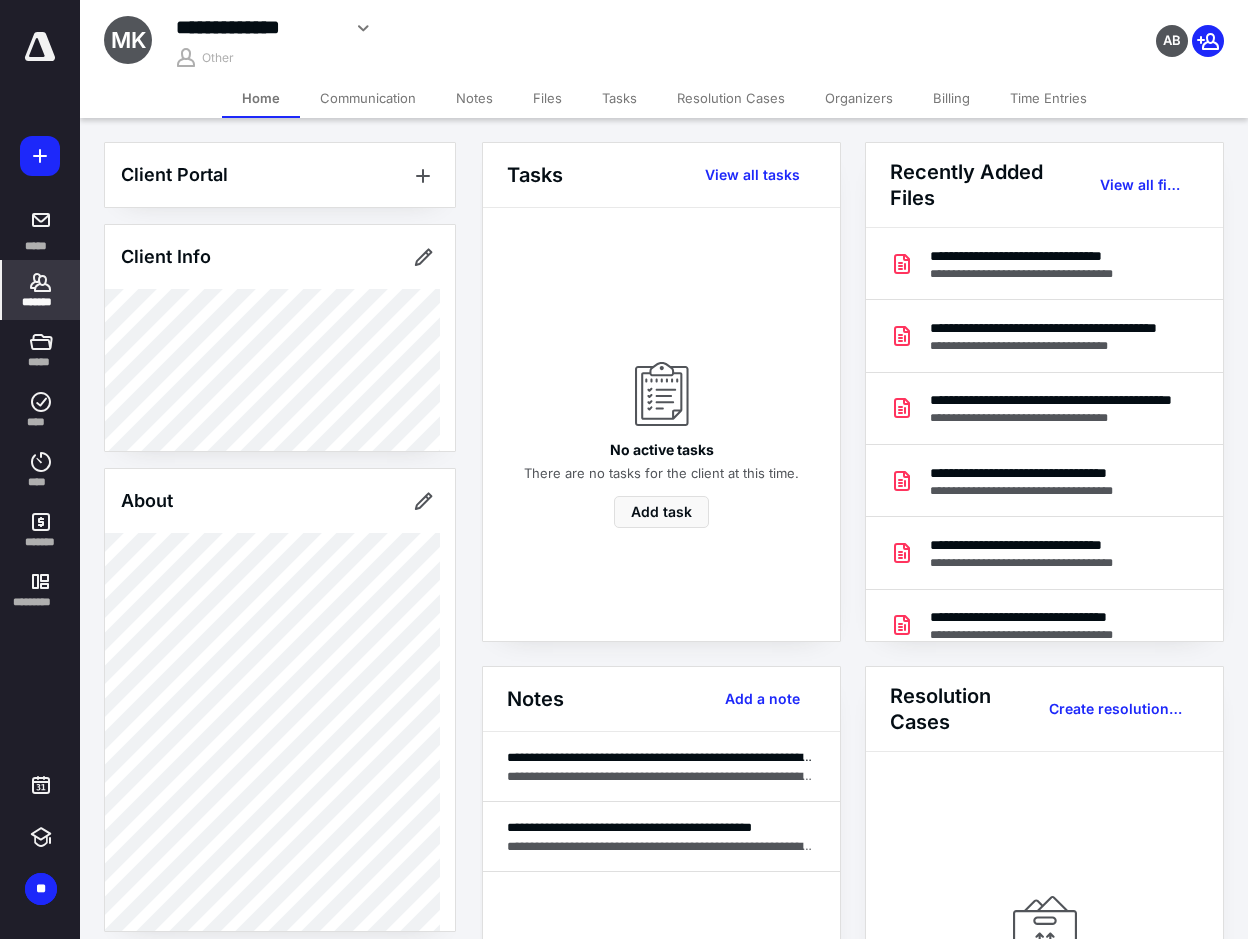 click at bounding box center (40, 47) 